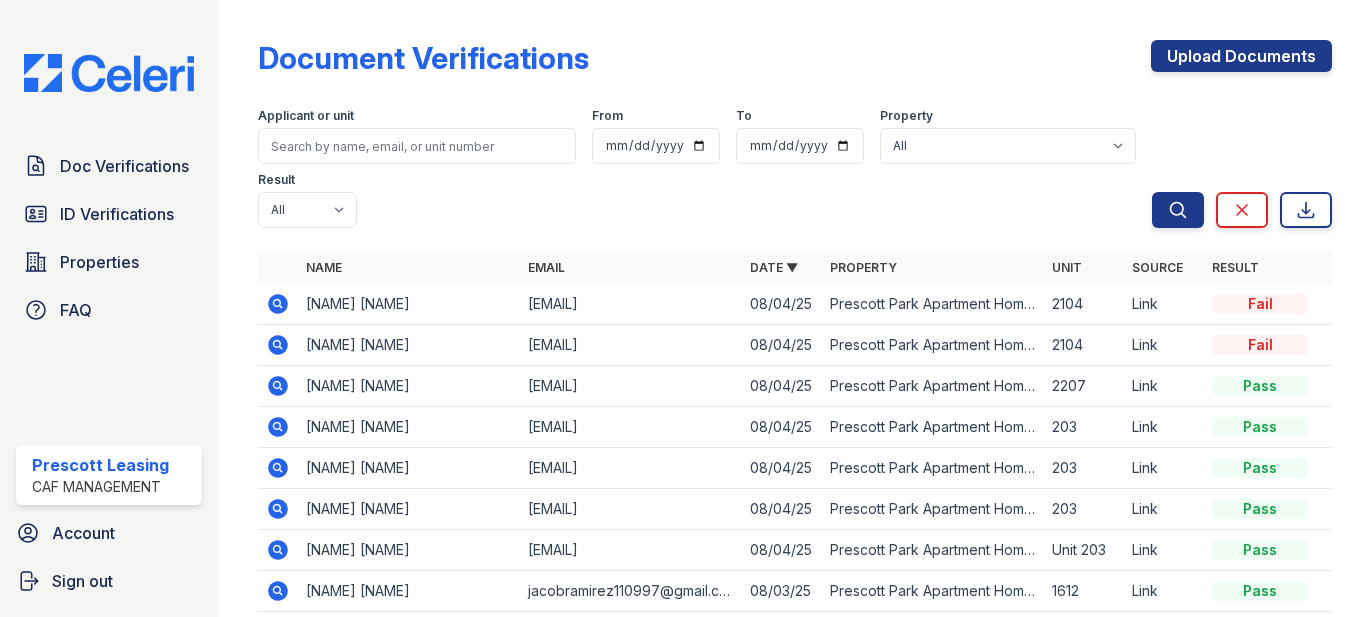 scroll, scrollTop: 0, scrollLeft: 0, axis: both 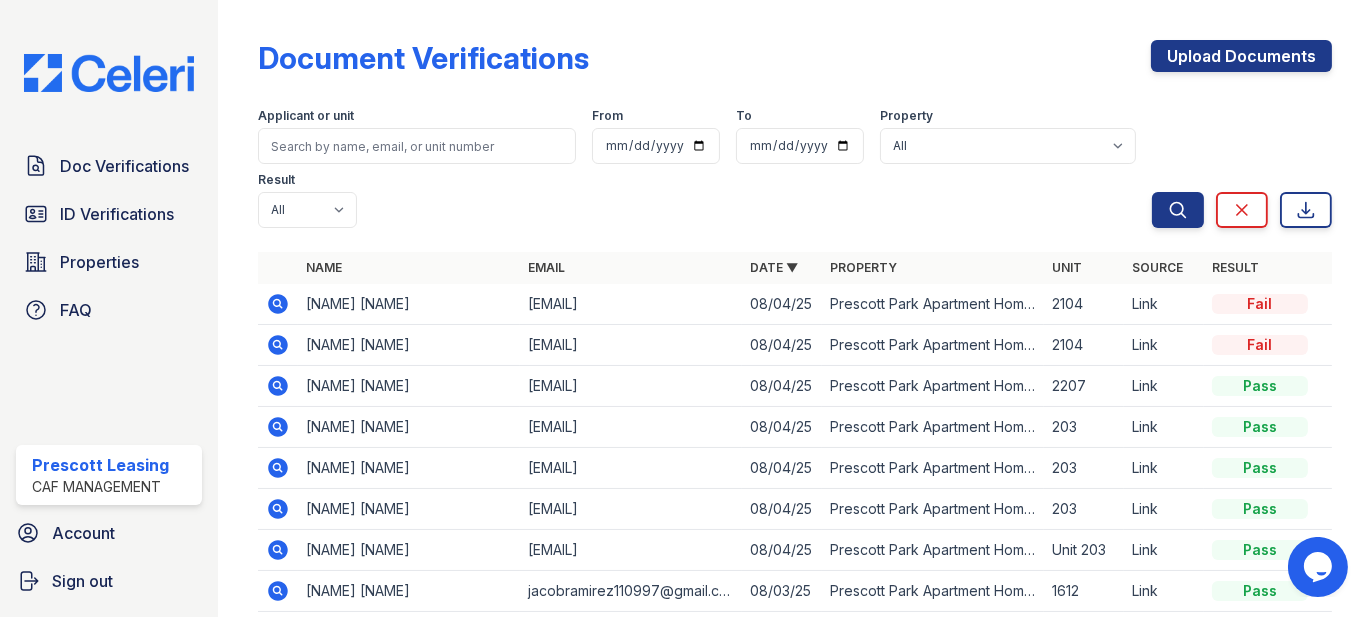 click 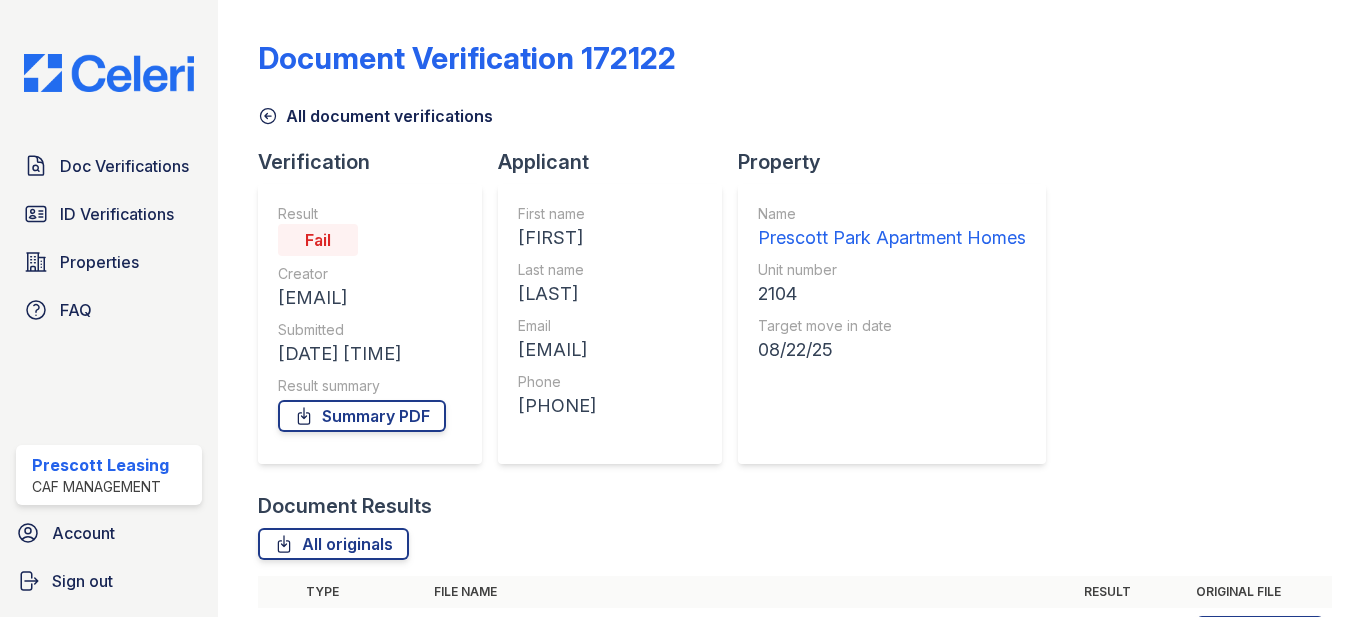 scroll, scrollTop: 0, scrollLeft: 0, axis: both 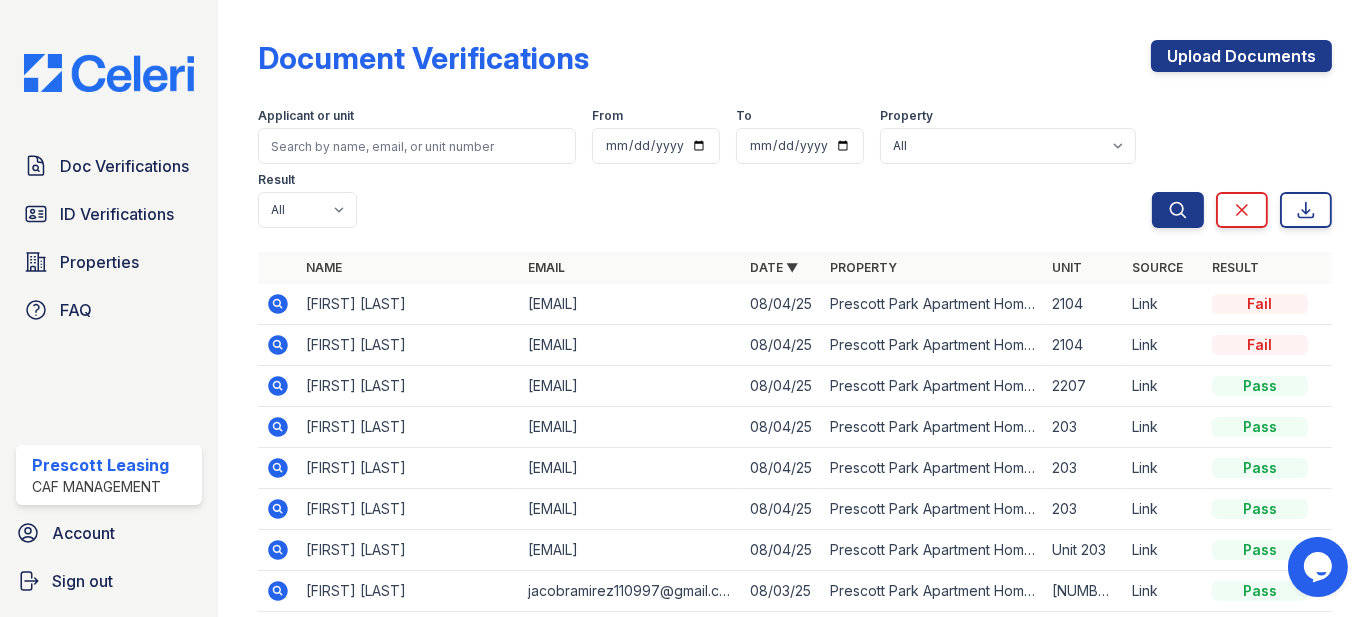 click 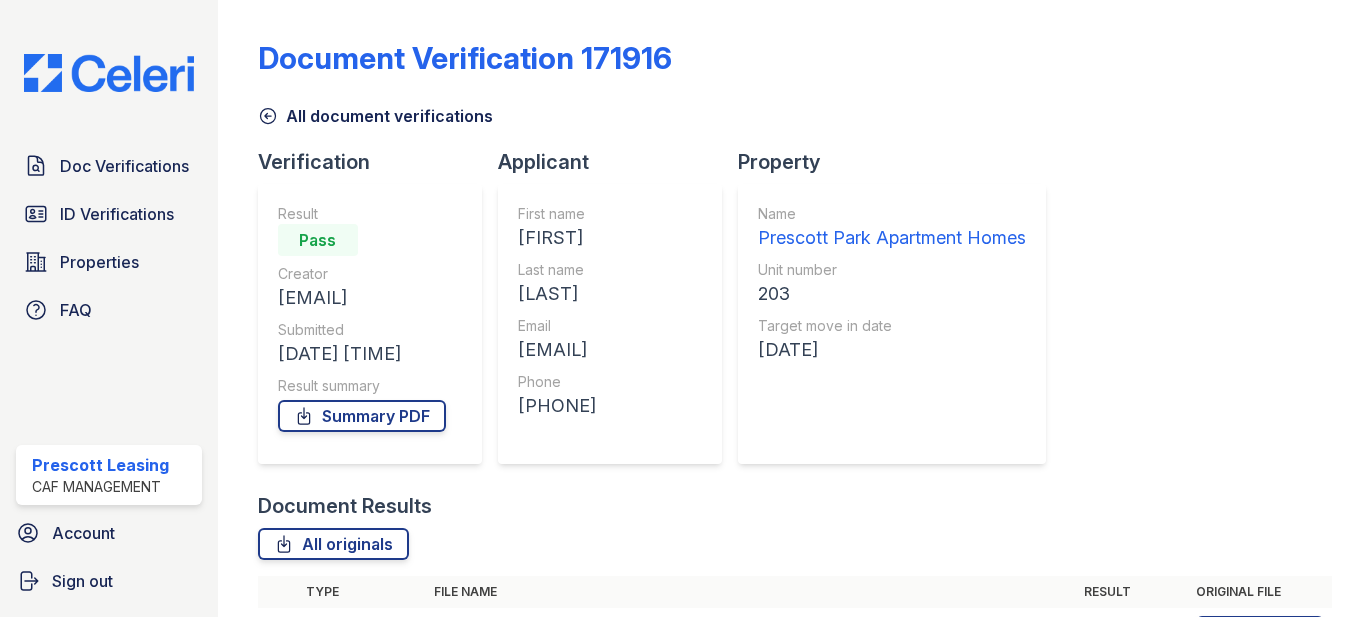 scroll, scrollTop: 0, scrollLeft: 0, axis: both 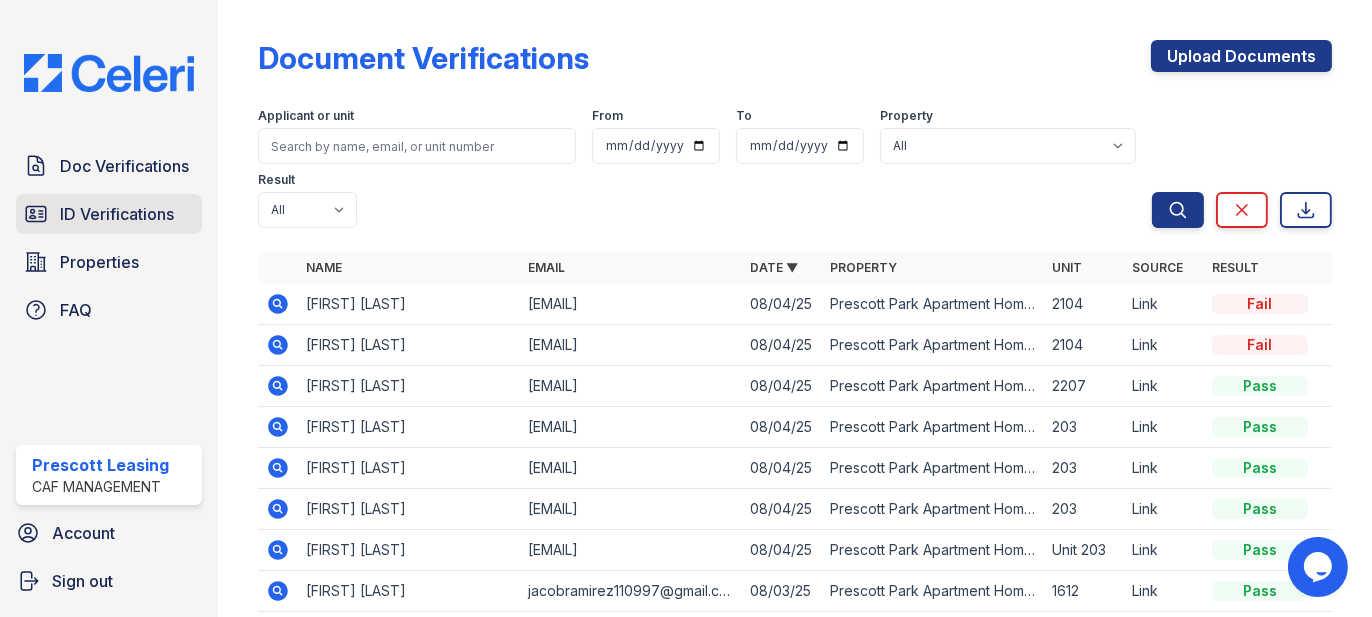 click on "ID Verifications" at bounding box center [117, 214] 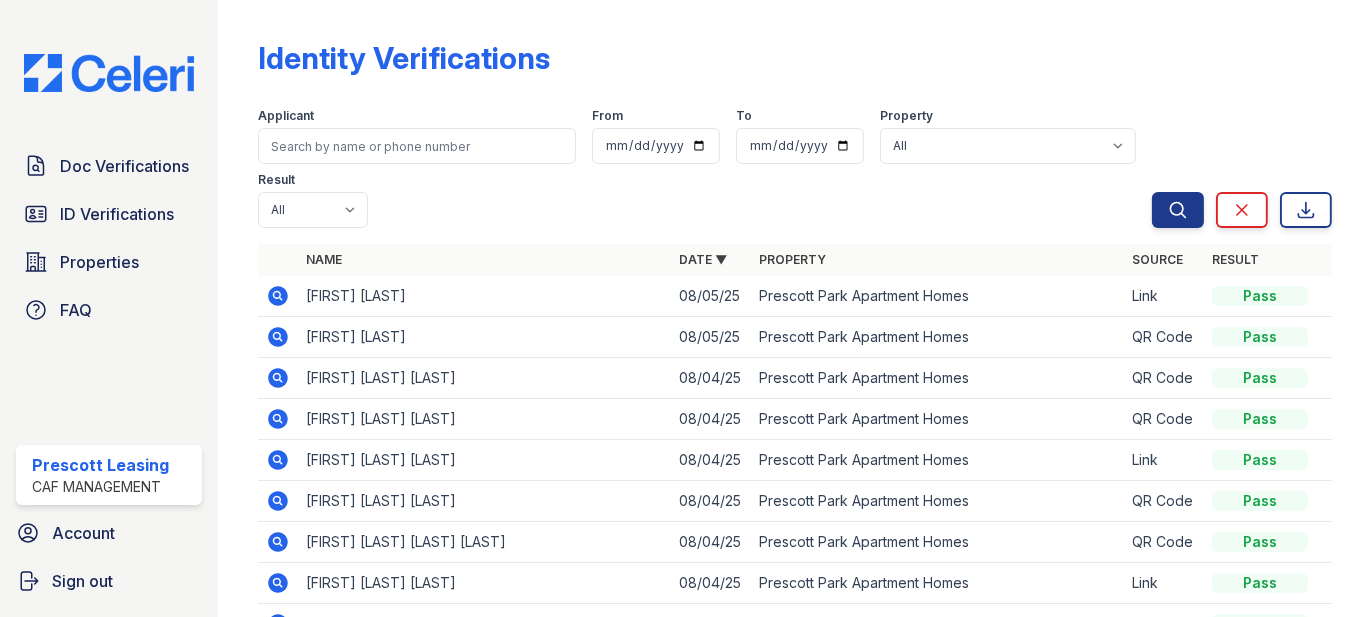 scroll, scrollTop: 100, scrollLeft: 0, axis: vertical 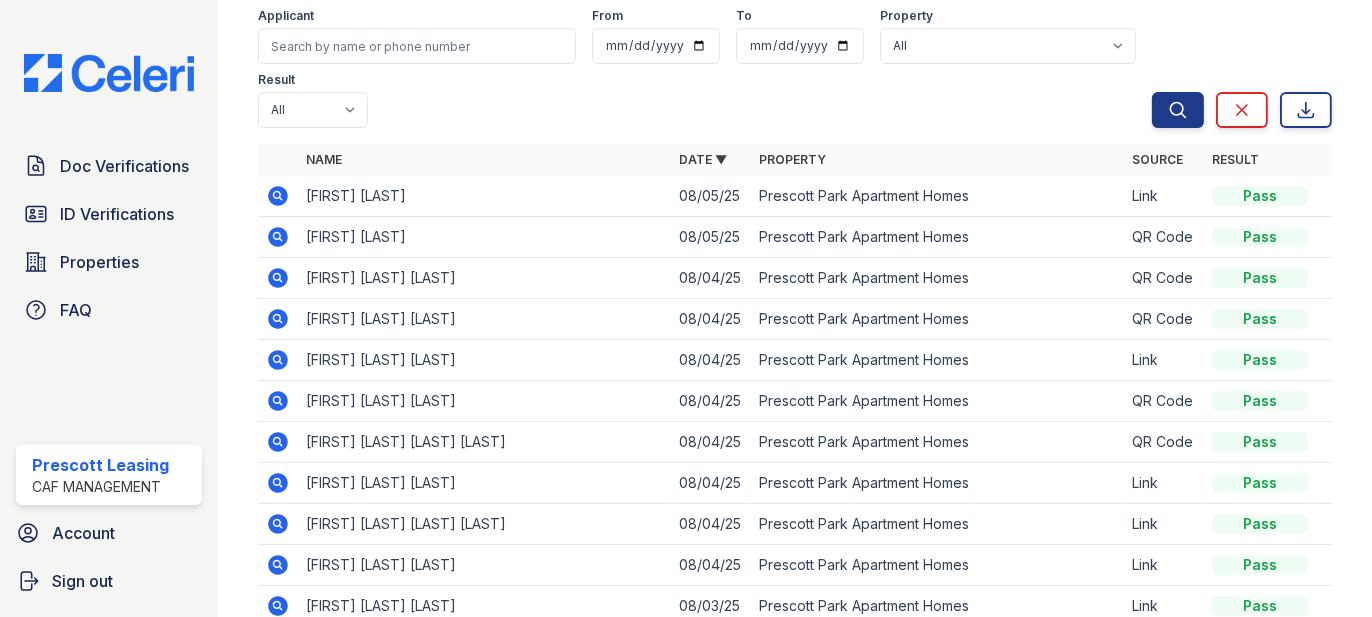 click 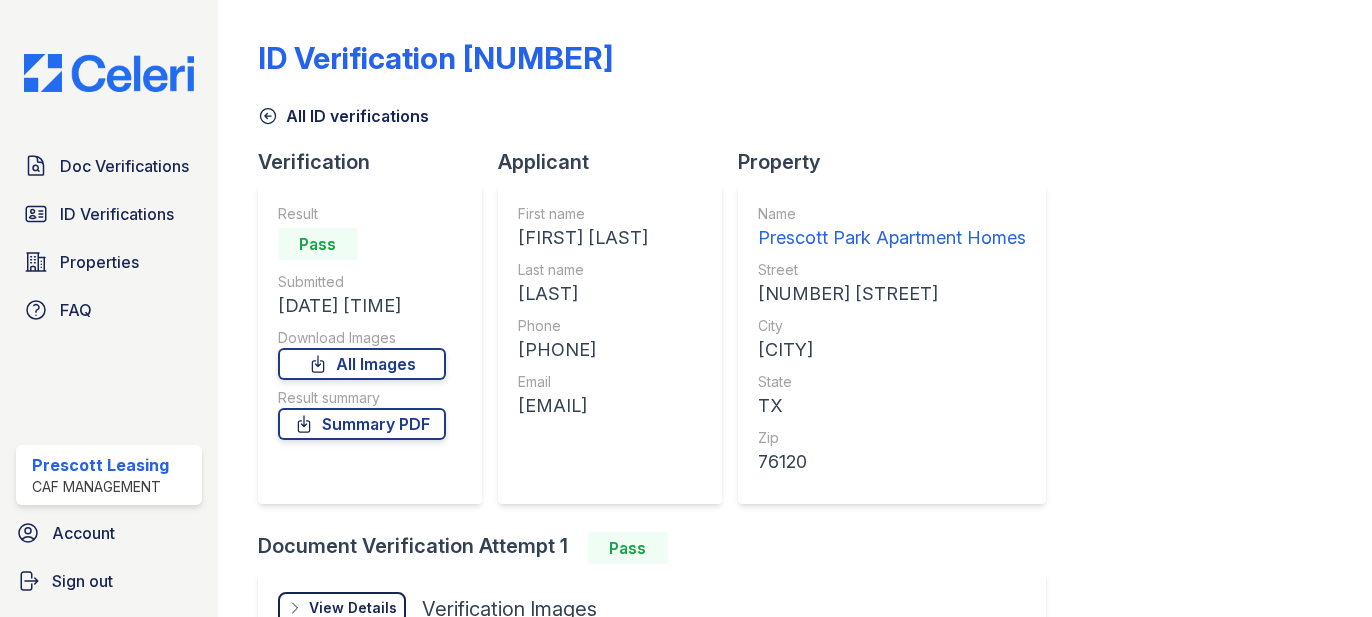 scroll, scrollTop: 0, scrollLeft: 0, axis: both 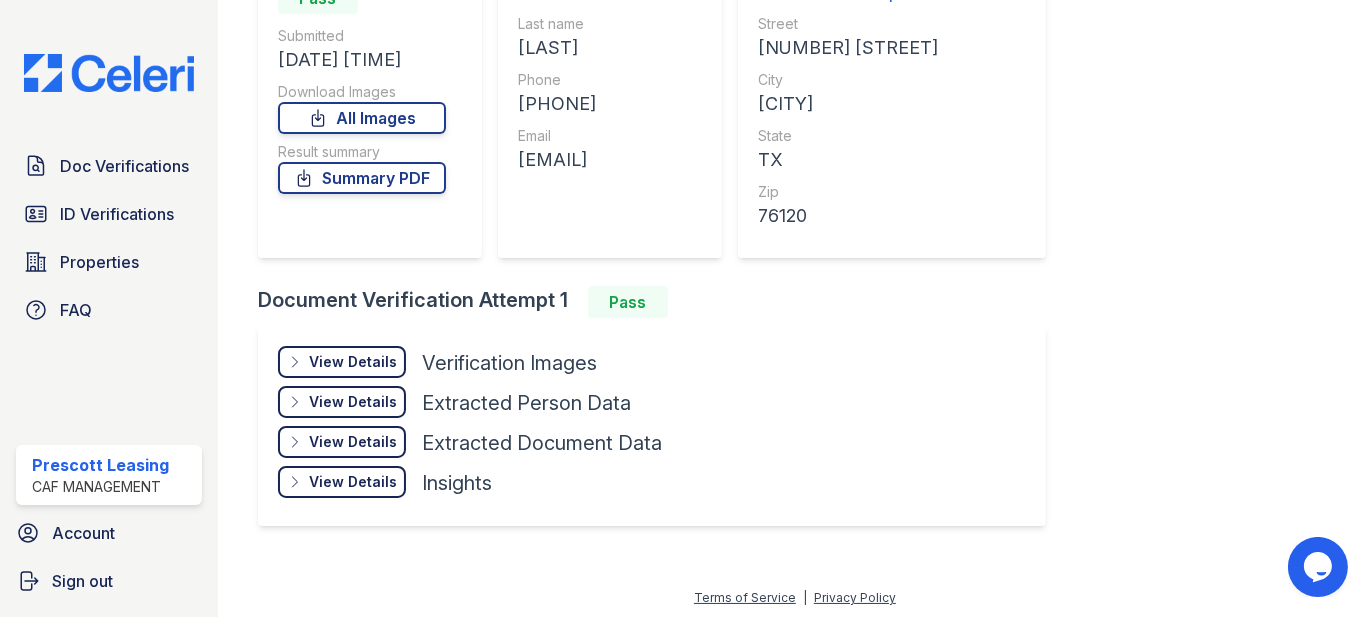 click on "View Details
Details" at bounding box center [342, 362] 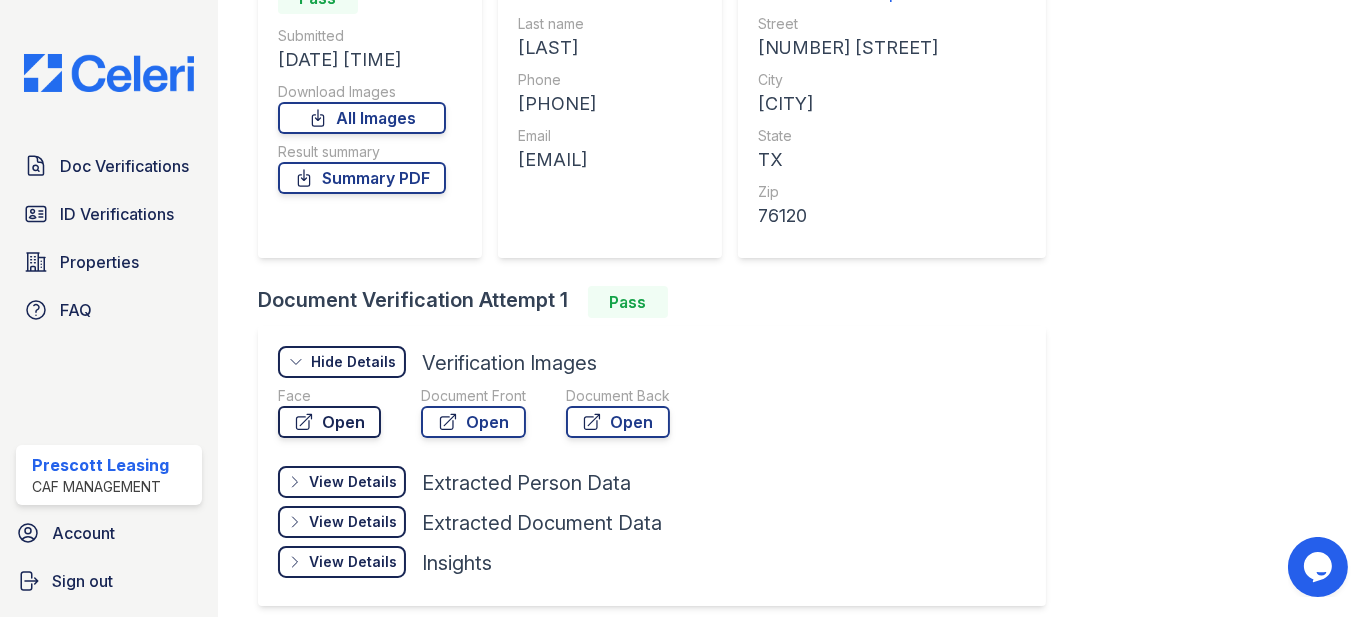 click on "Open" at bounding box center (329, 422) 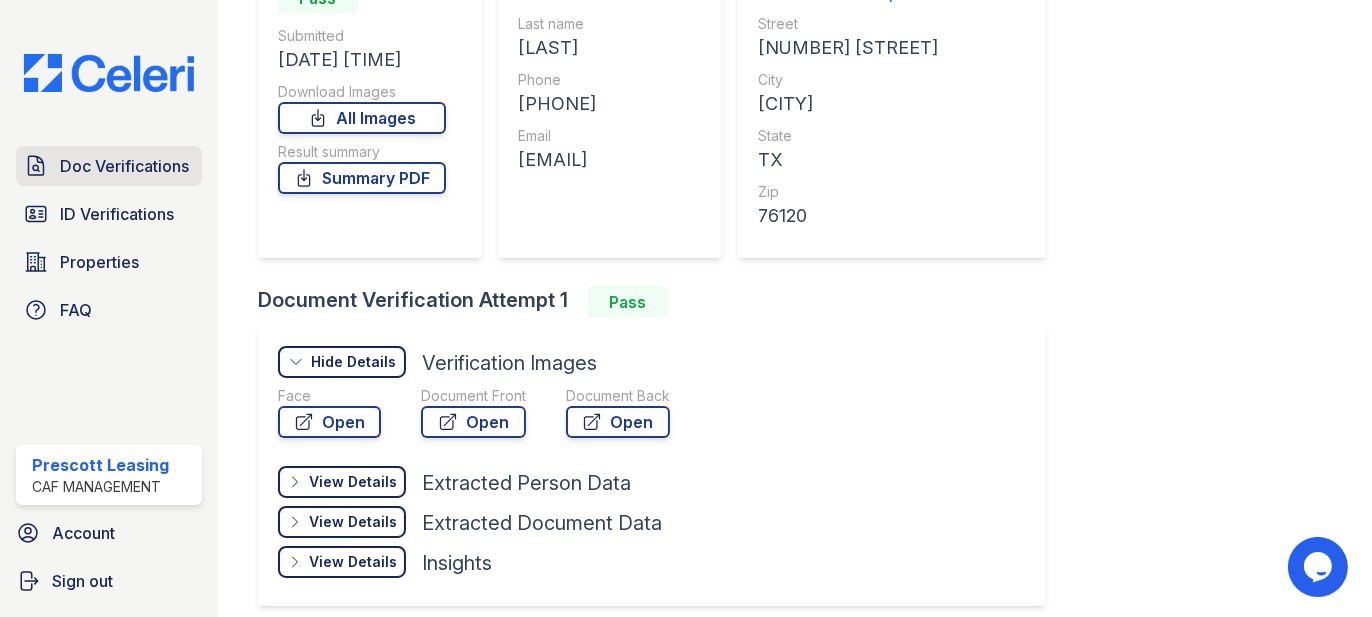 click on "Doc Verifications" at bounding box center [124, 166] 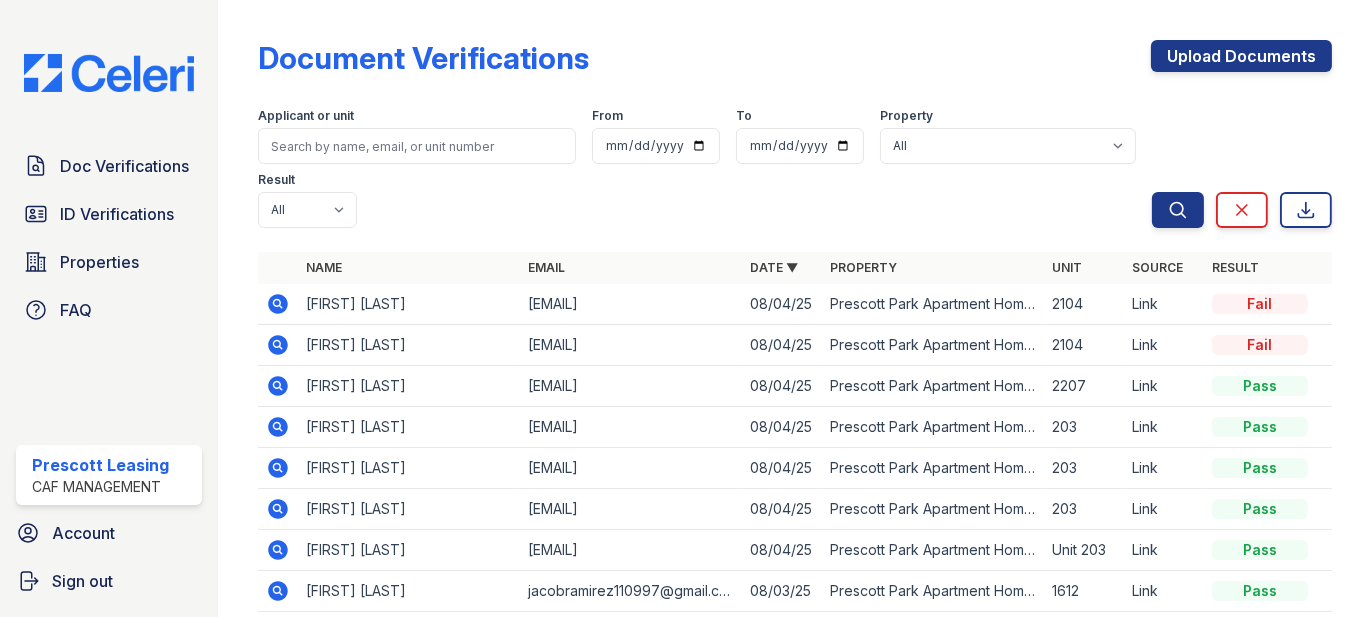 click 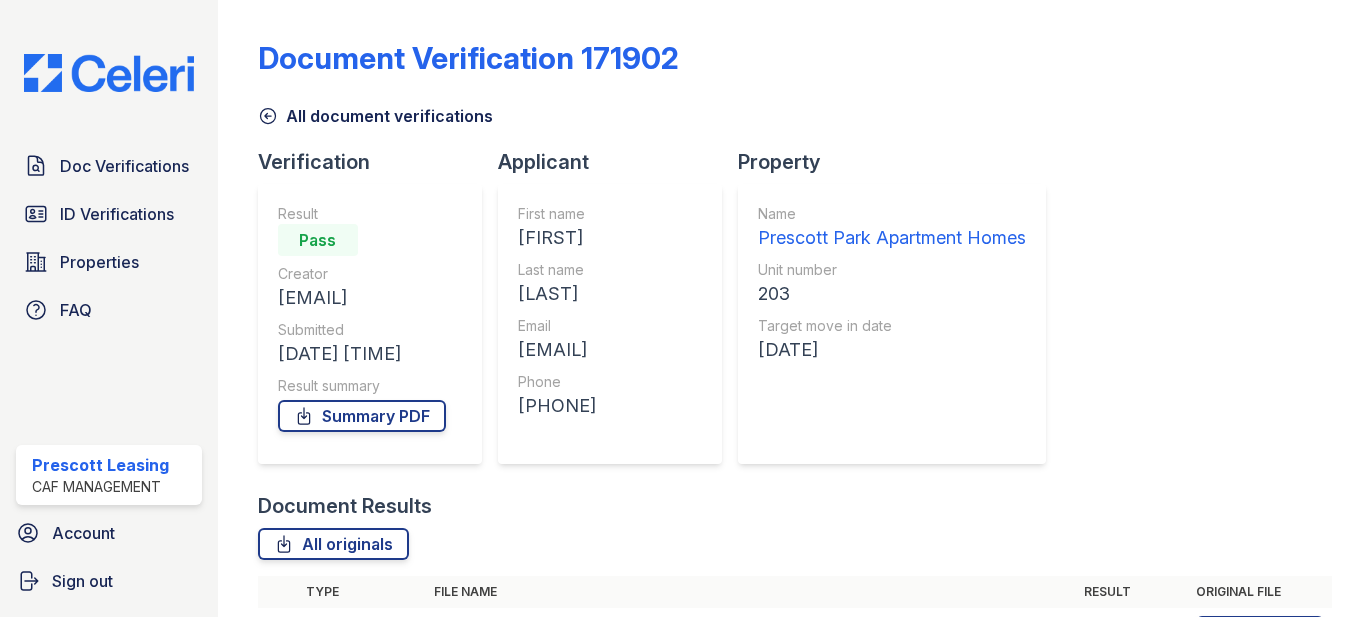 scroll, scrollTop: 0, scrollLeft: 0, axis: both 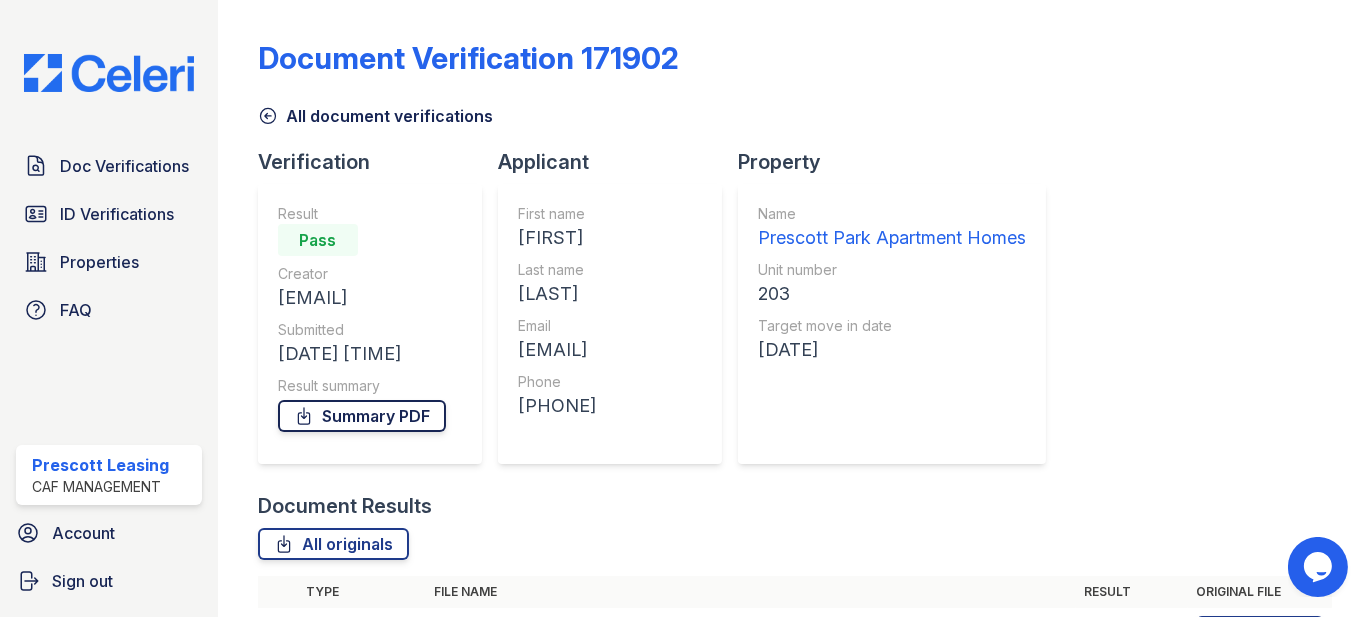 click on "Summary PDF" at bounding box center (362, 416) 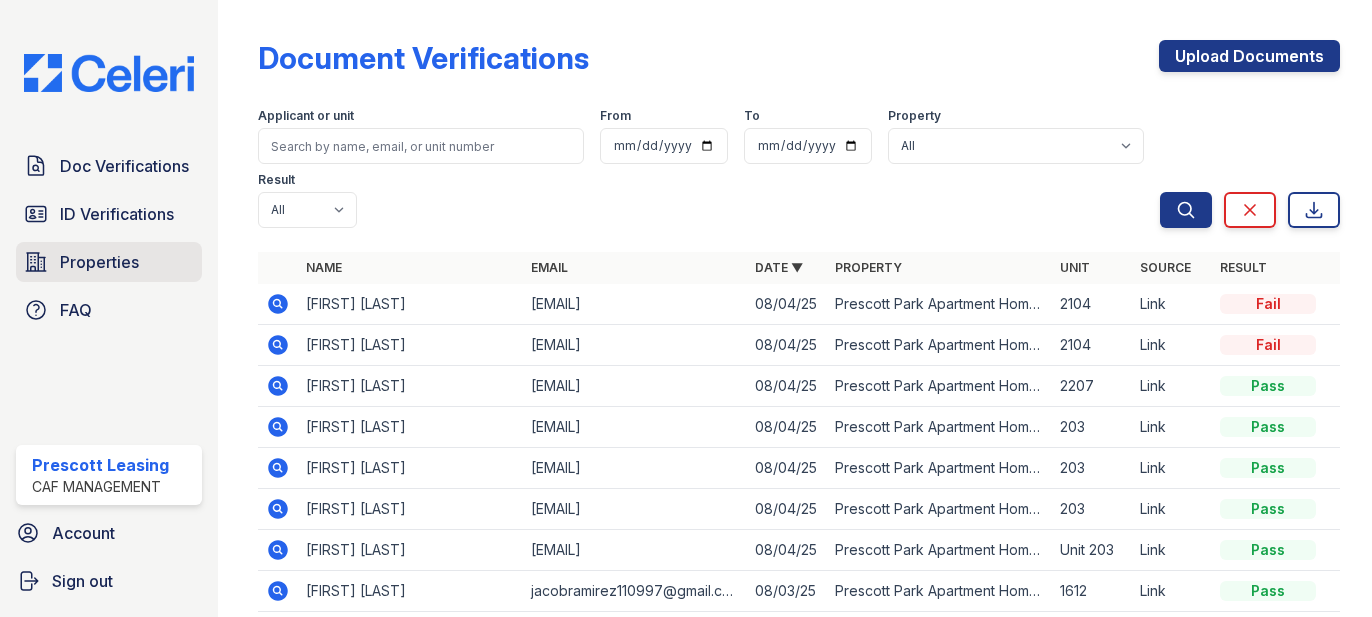 scroll, scrollTop: 0, scrollLeft: 0, axis: both 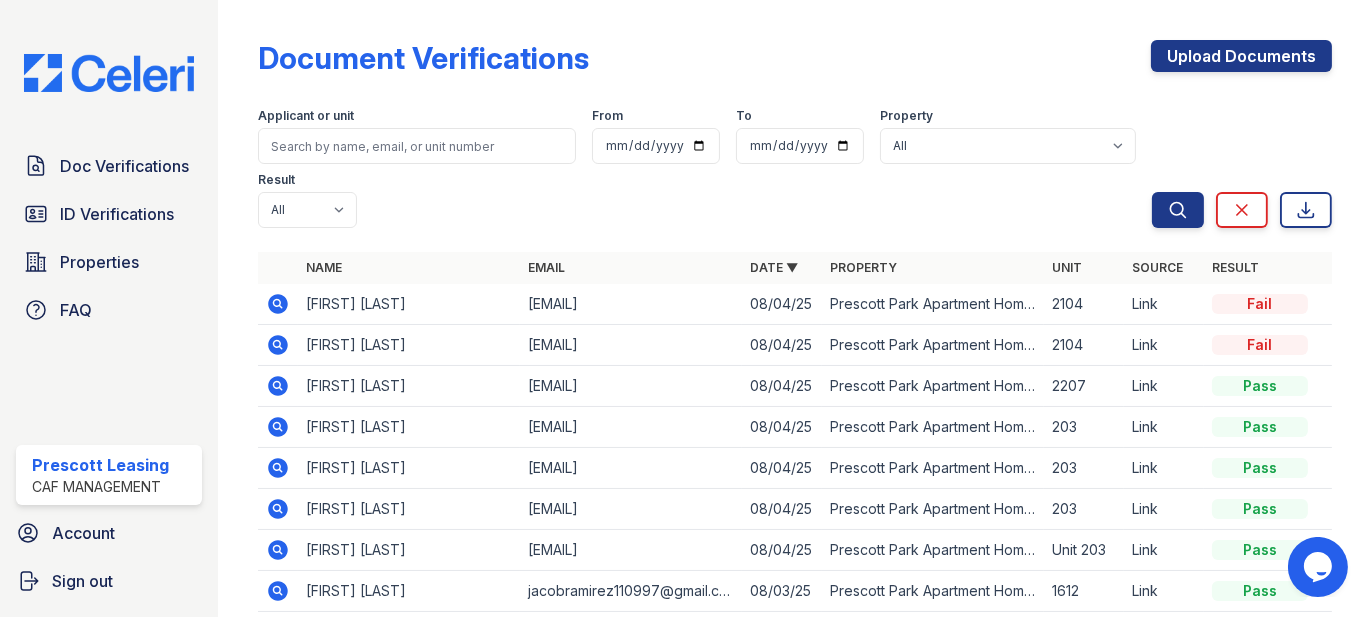 click 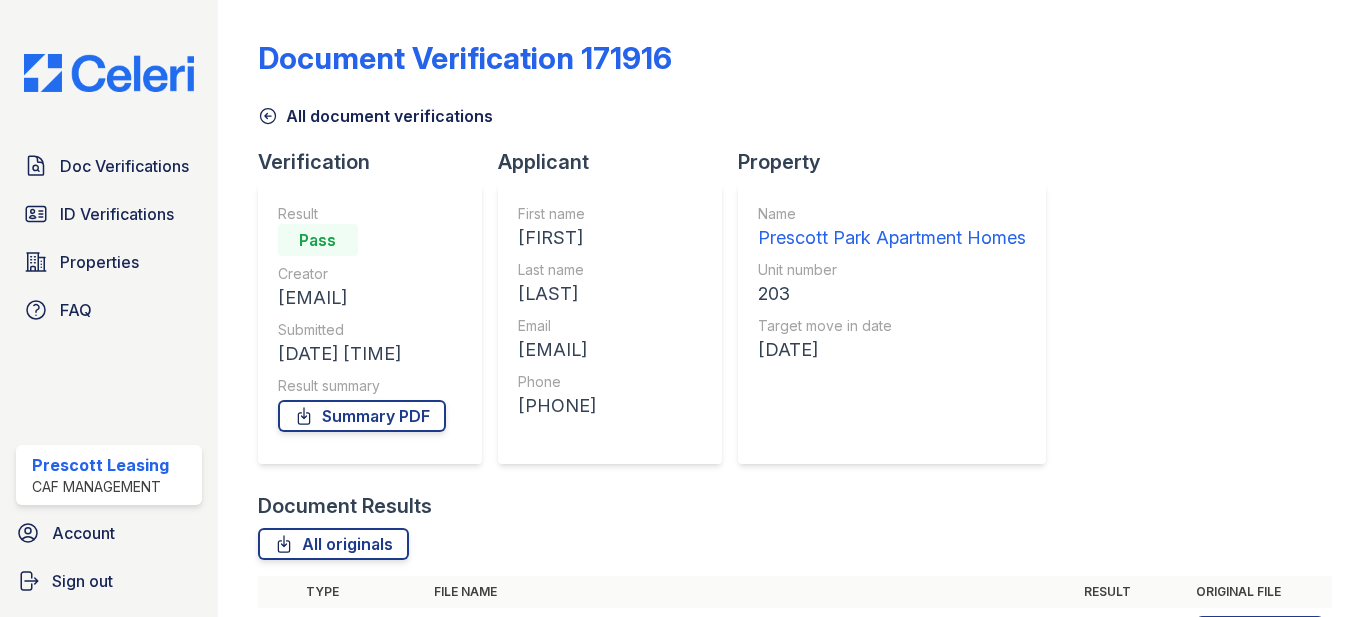 scroll, scrollTop: 0, scrollLeft: 0, axis: both 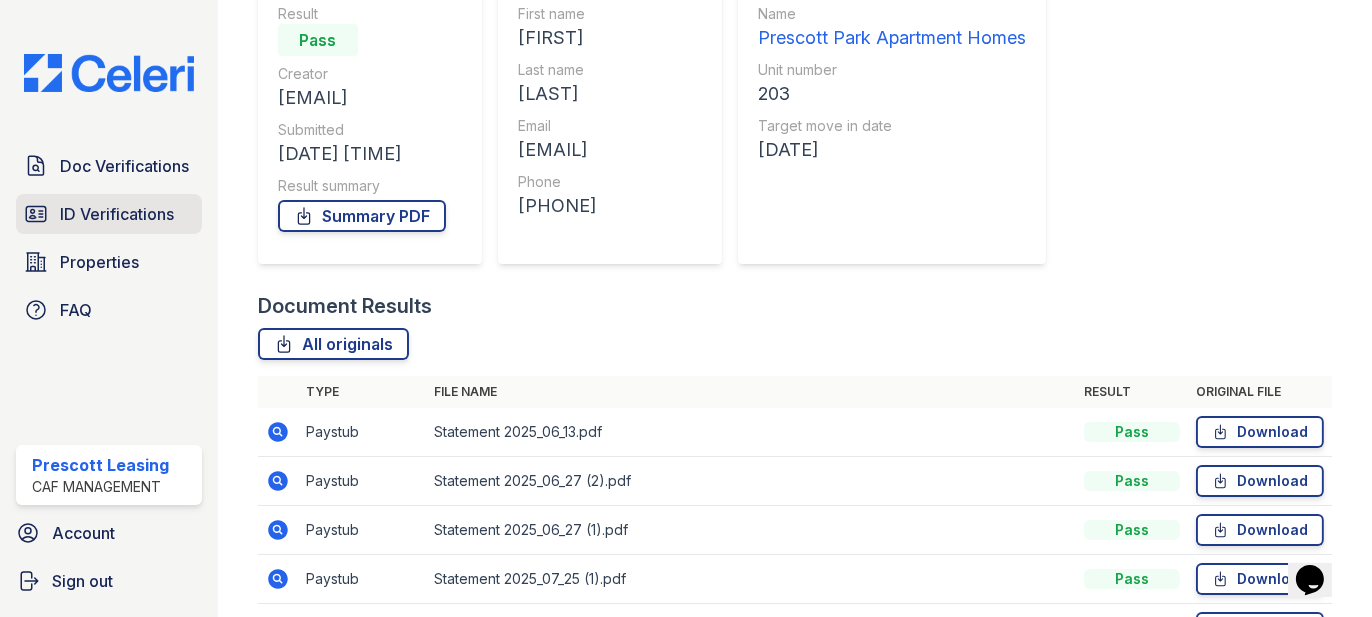click on "ID Verifications" at bounding box center [117, 214] 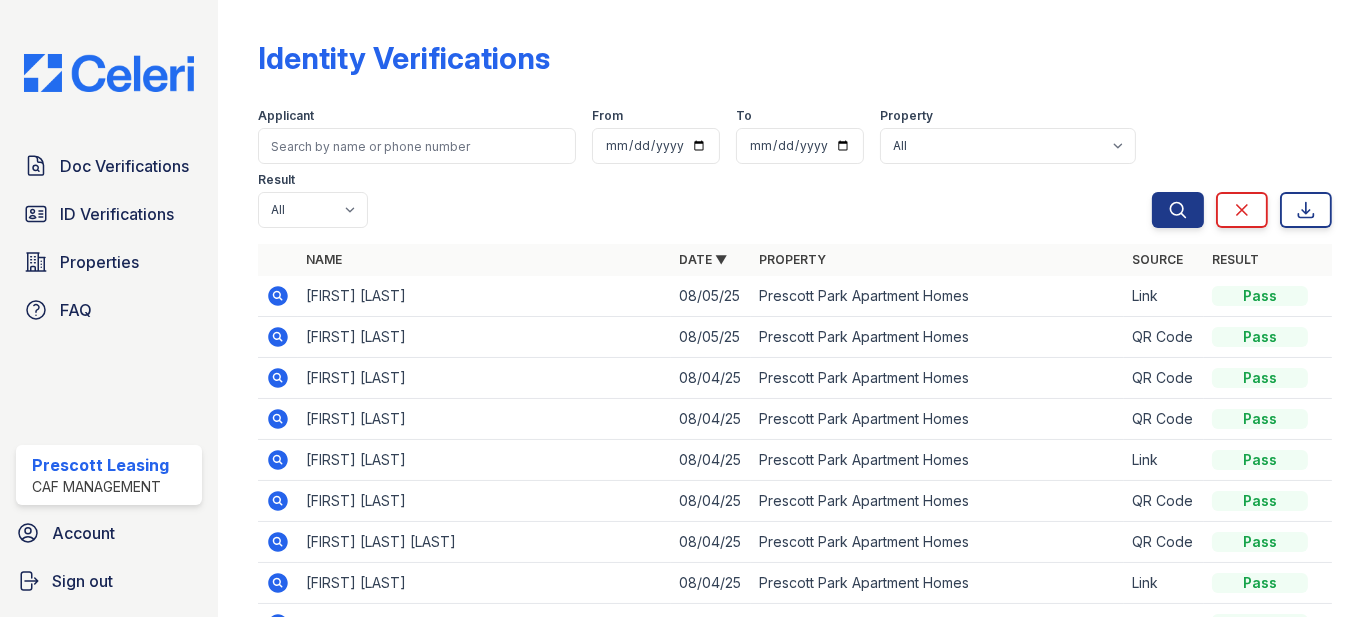 click on "Doc Verifications" at bounding box center [124, 166] 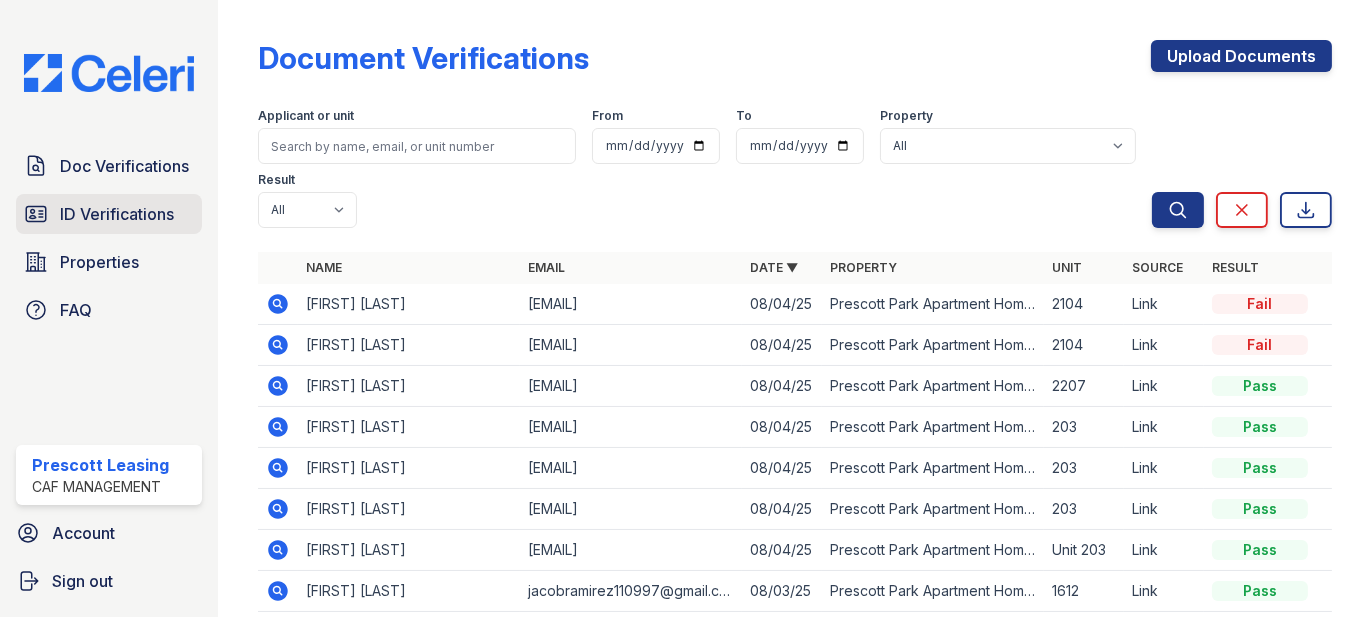 click on "ID Verifications" at bounding box center [117, 214] 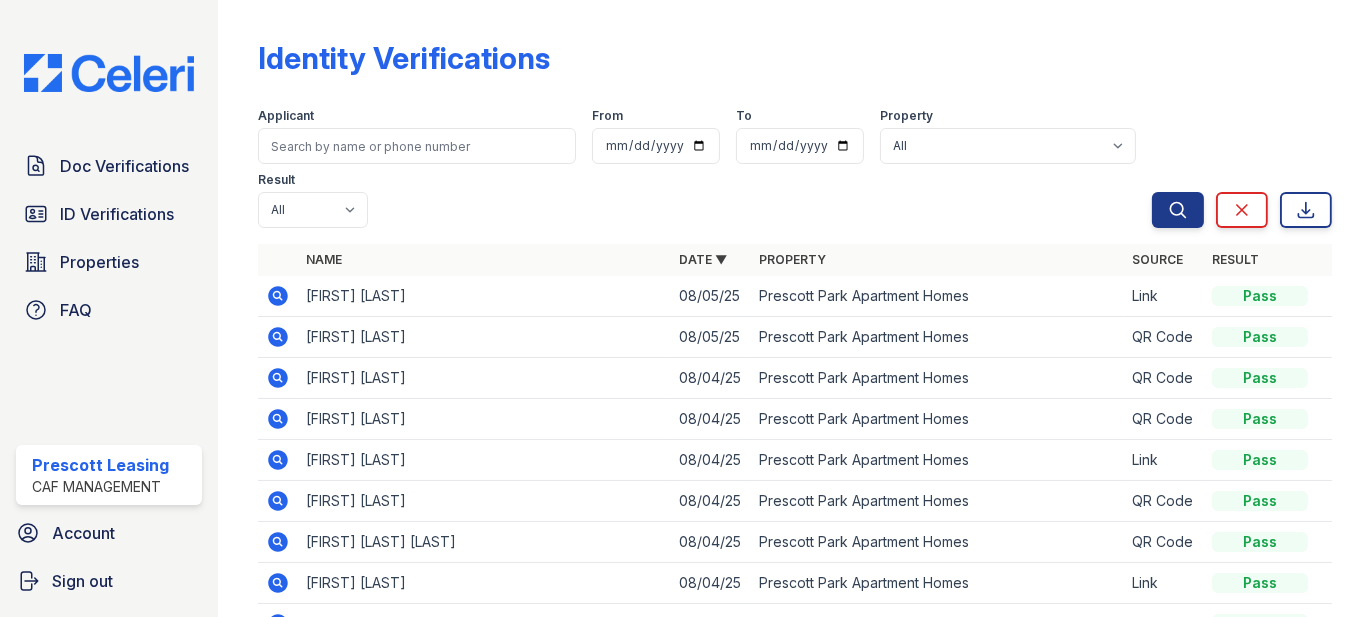 click on "ID Verifications" at bounding box center (117, 214) 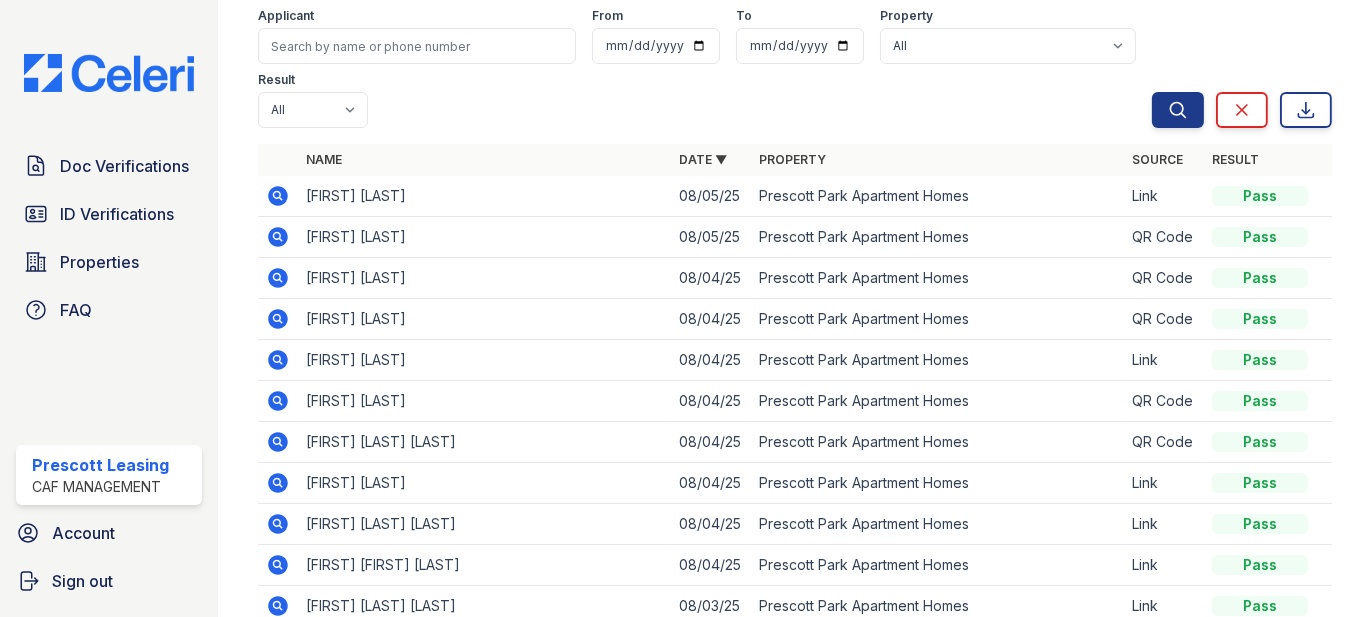 scroll, scrollTop: 200, scrollLeft: 0, axis: vertical 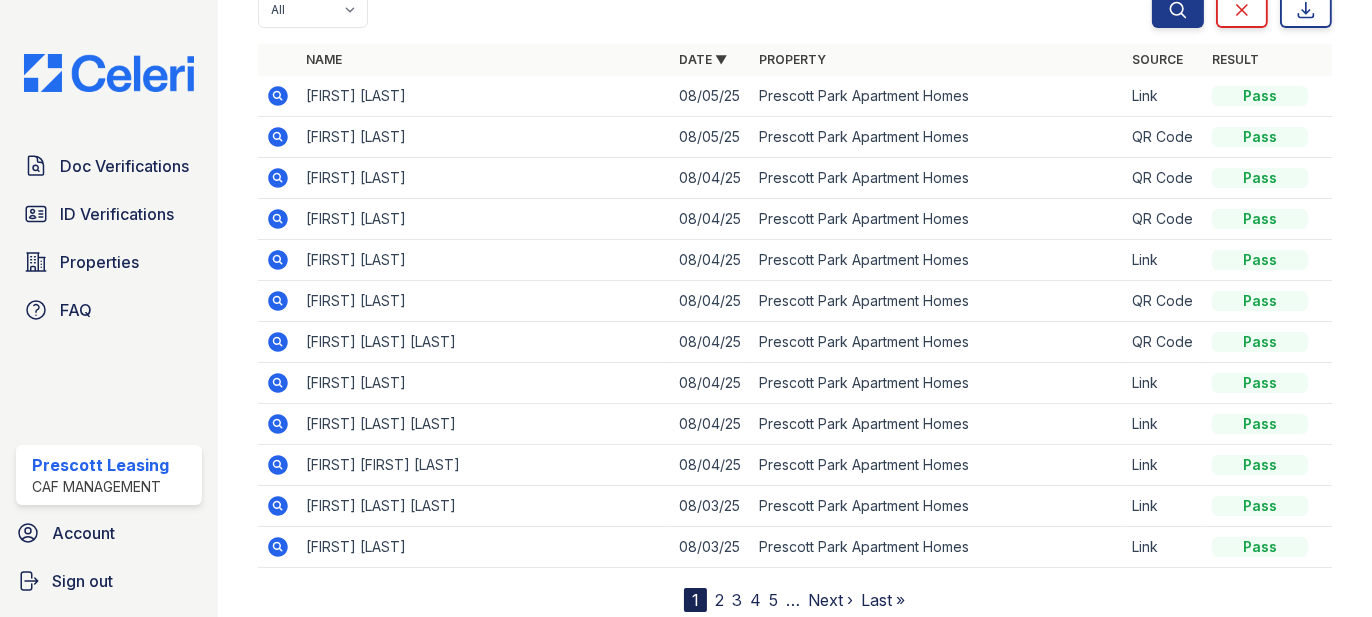 click 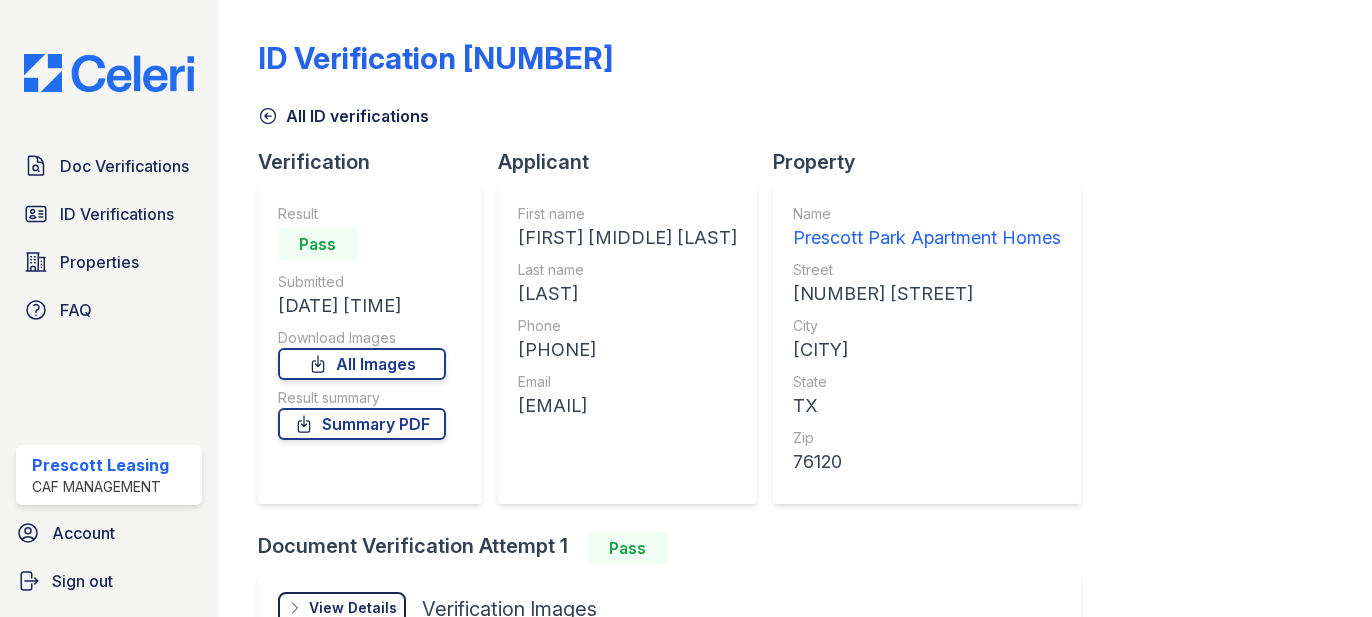 scroll, scrollTop: 0, scrollLeft: 0, axis: both 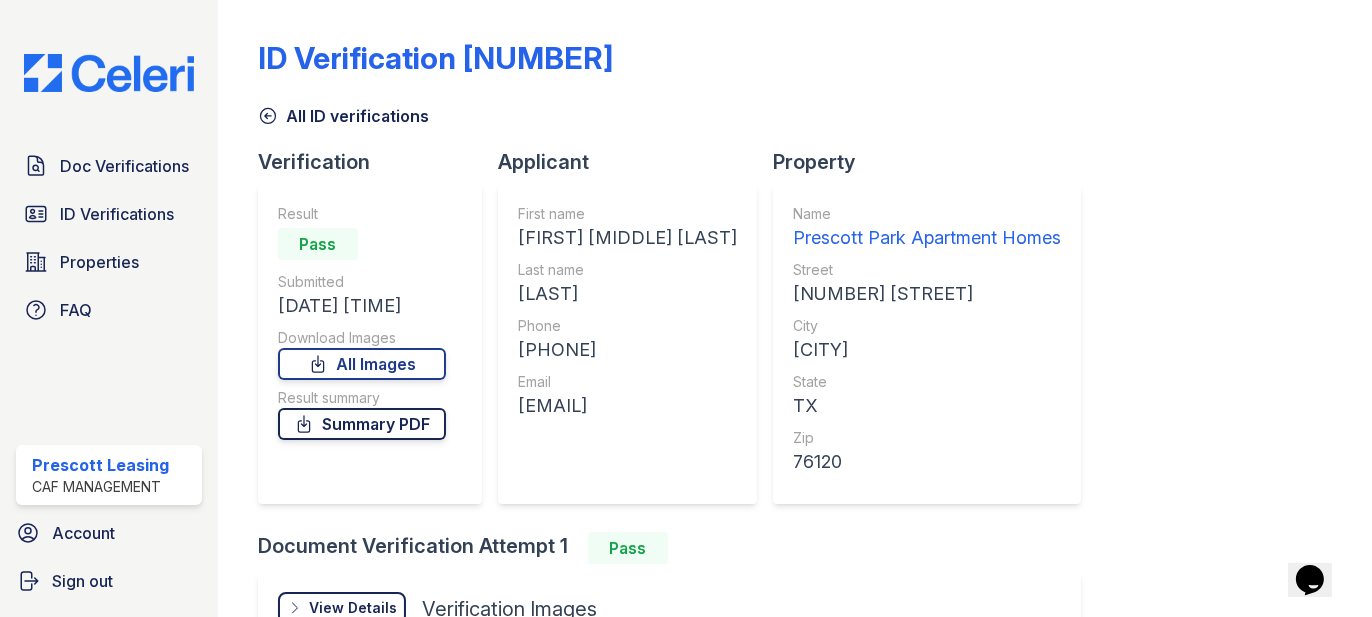 click on "Summary PDF" at bounding box center (362, 424) 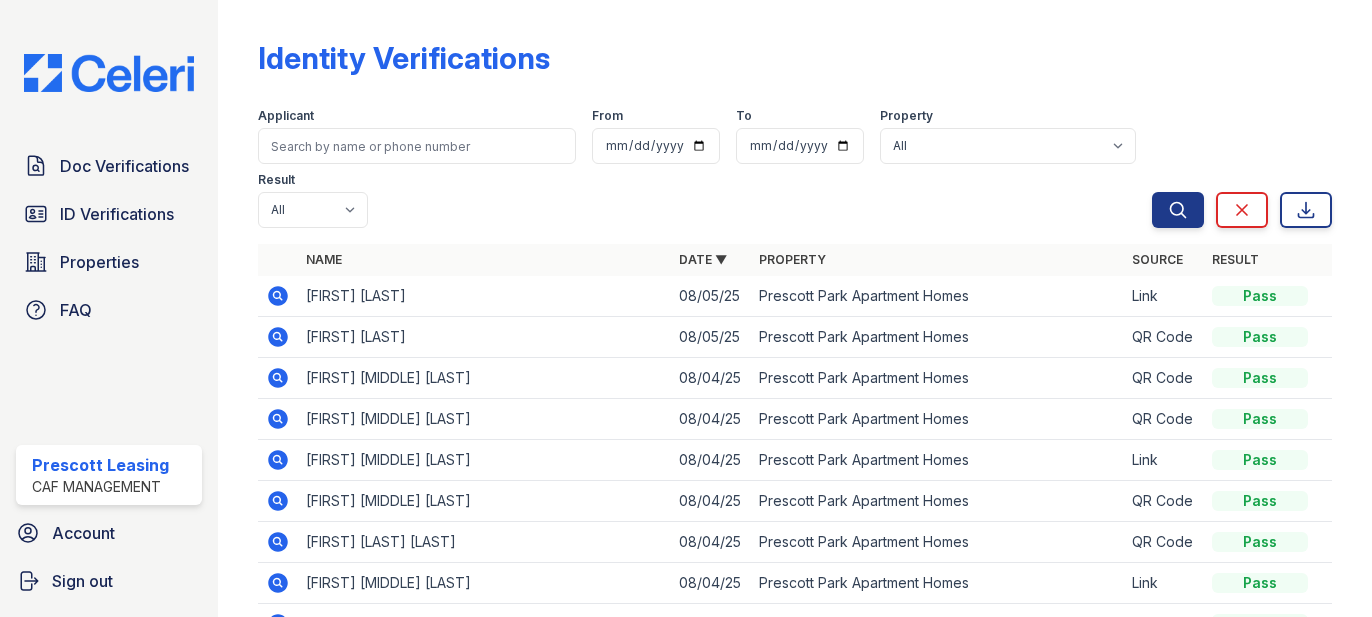 scroll, scrollTop: 0, scrollLeft: 0, axis: both 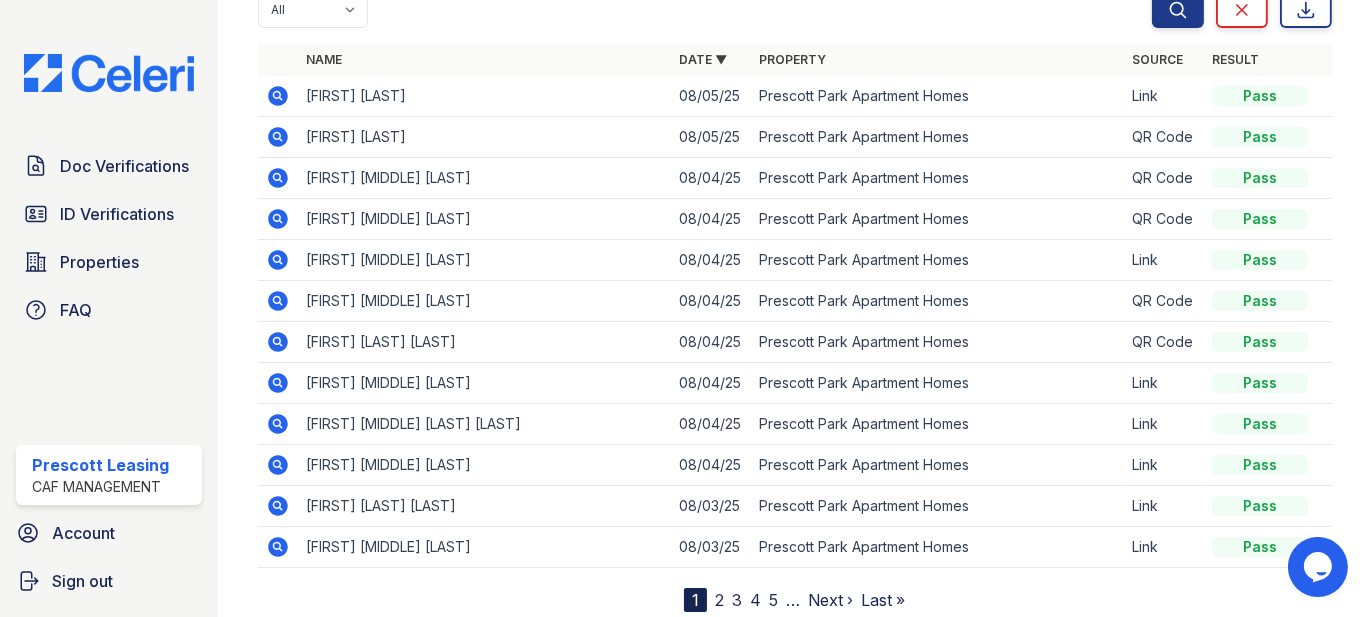 click 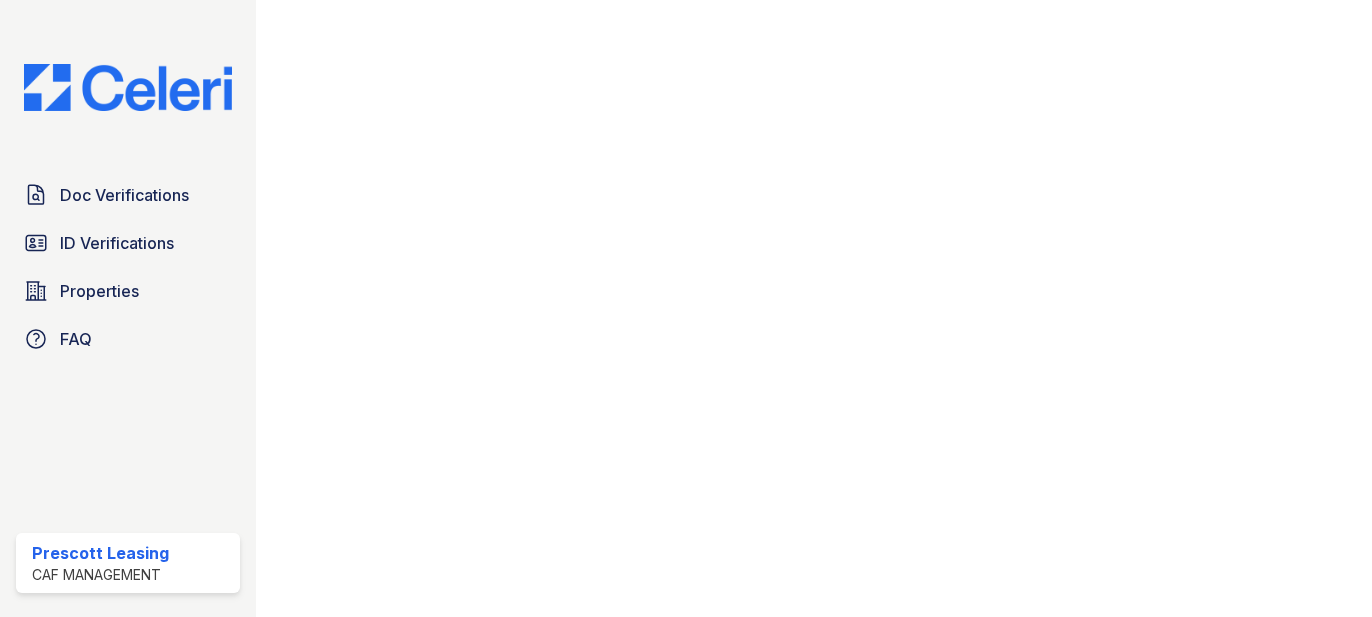 scroll, scrollTop: 0, scrollLeft: 0, axis: both 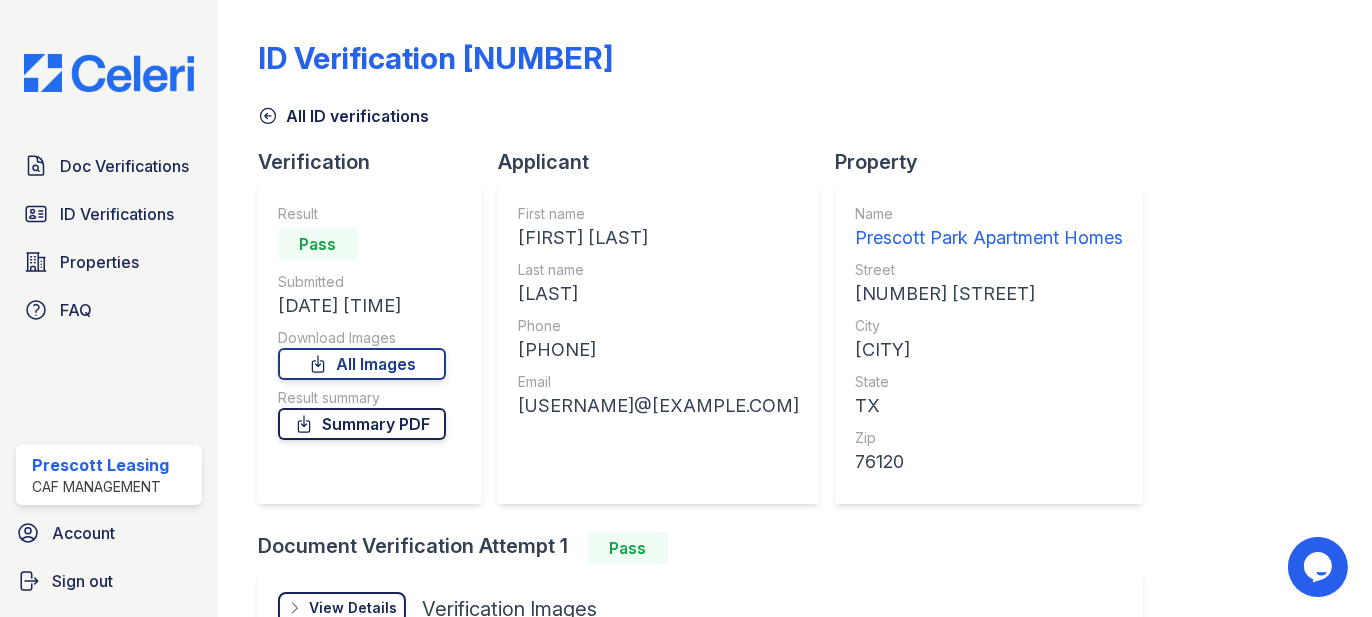 click on "Summary PDF" at bounding box center (362, 424) 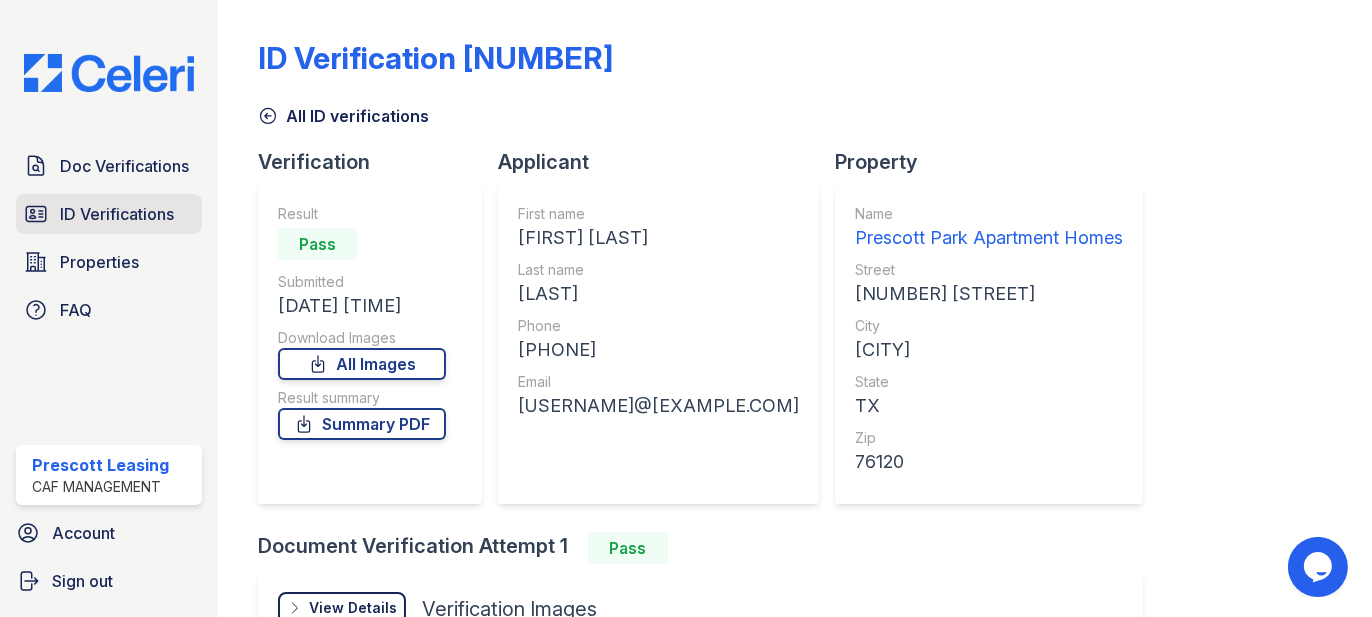 click on "ID Verifications" at bounding box center (109, 214) 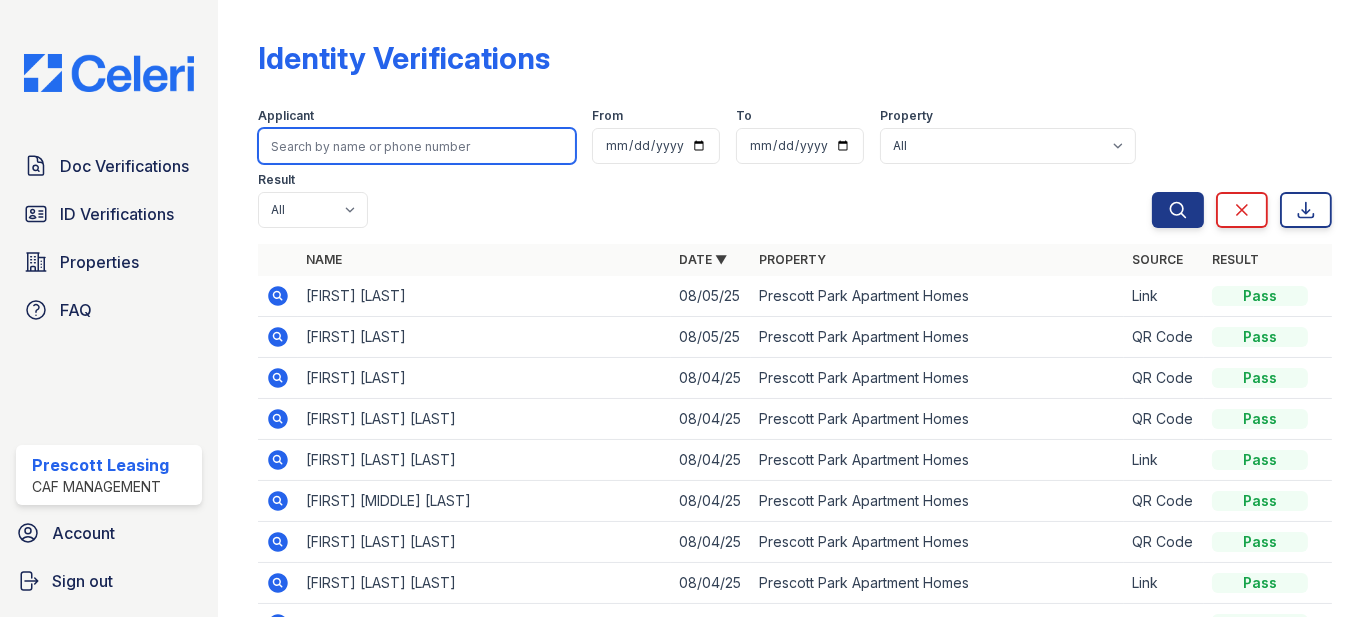 click at bounding box center [417, 146] 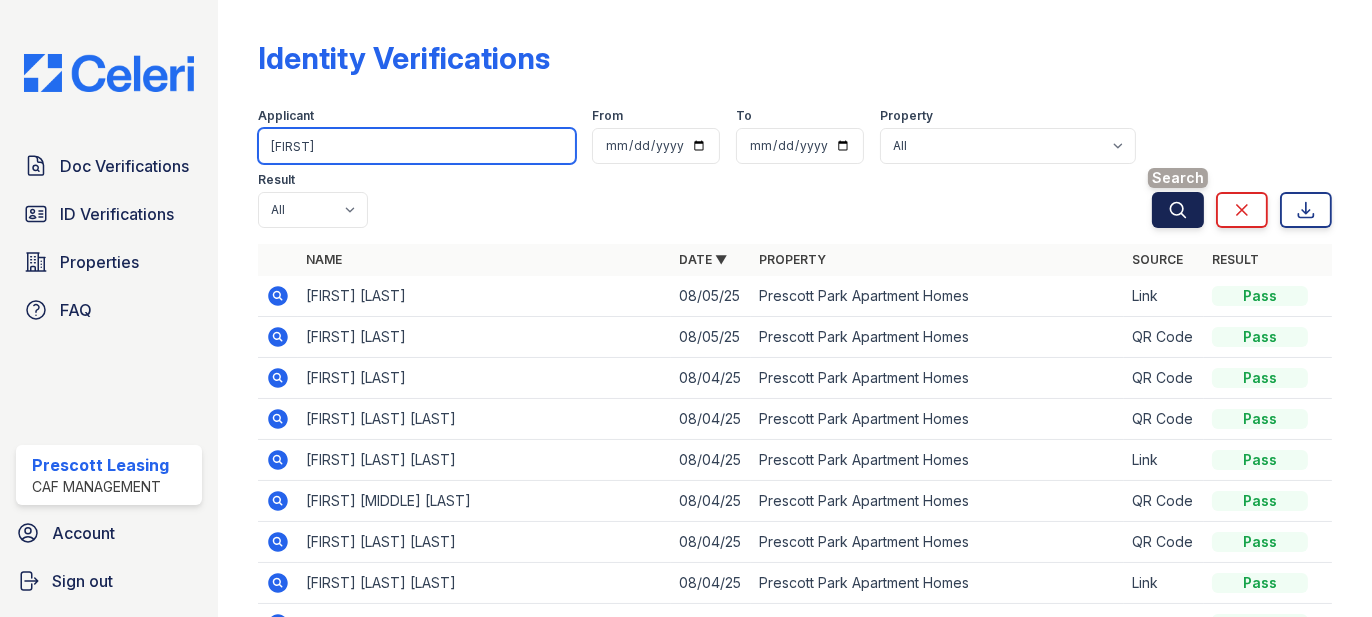 type on "andrew" 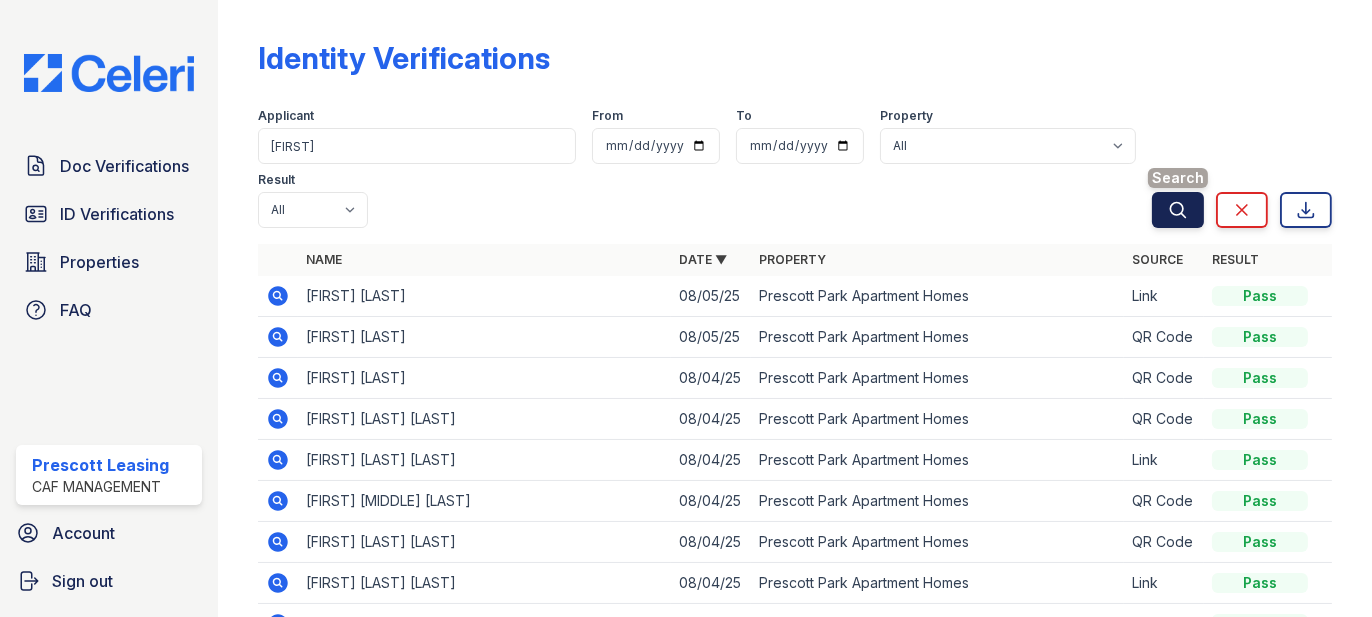 click 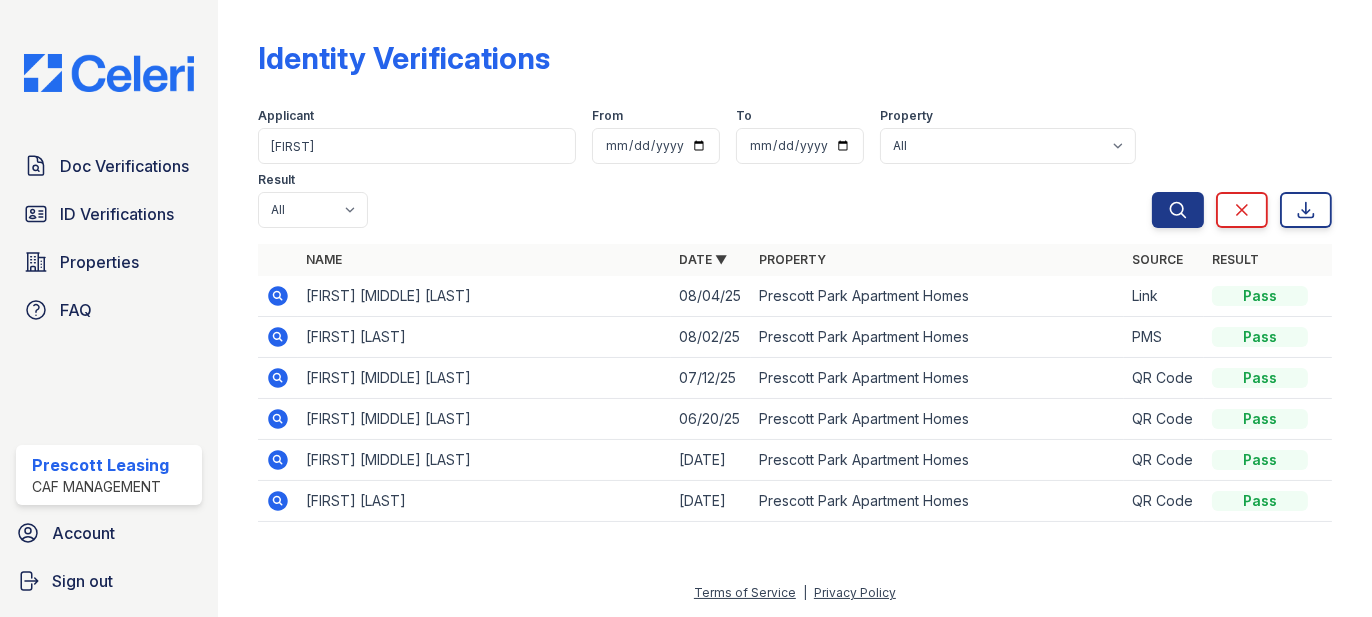 click 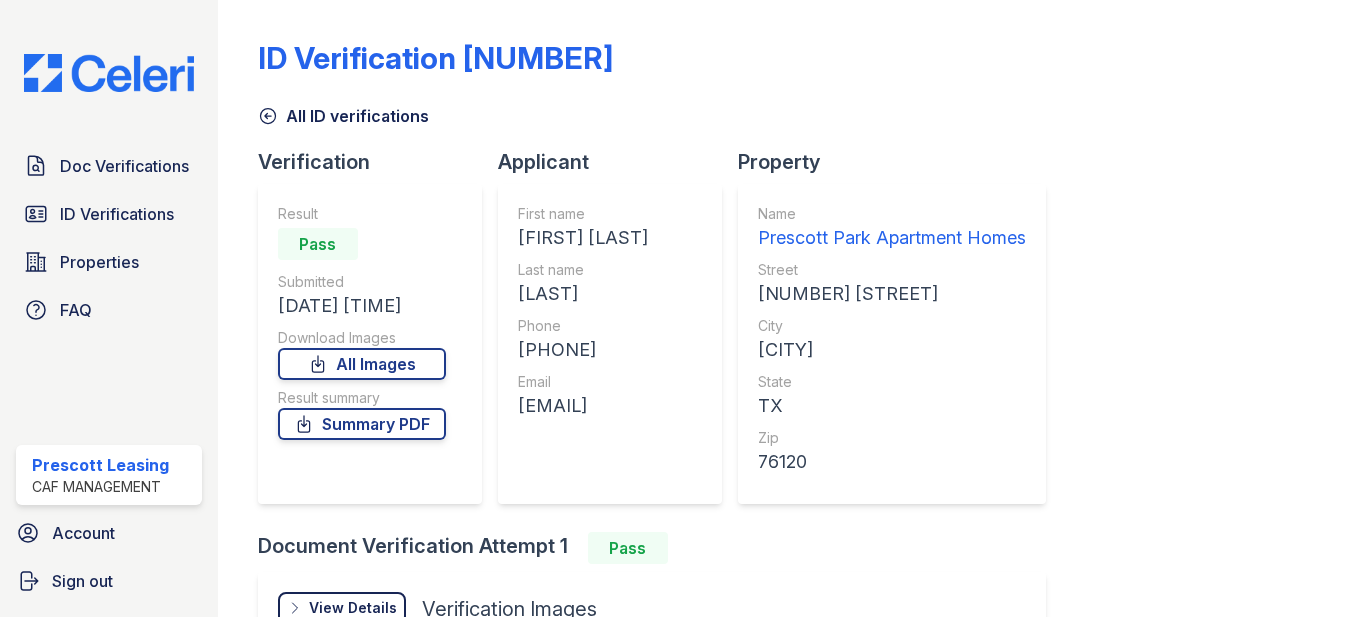 scroll, scrollTop: 0, scrollLeft: 0, axis: both 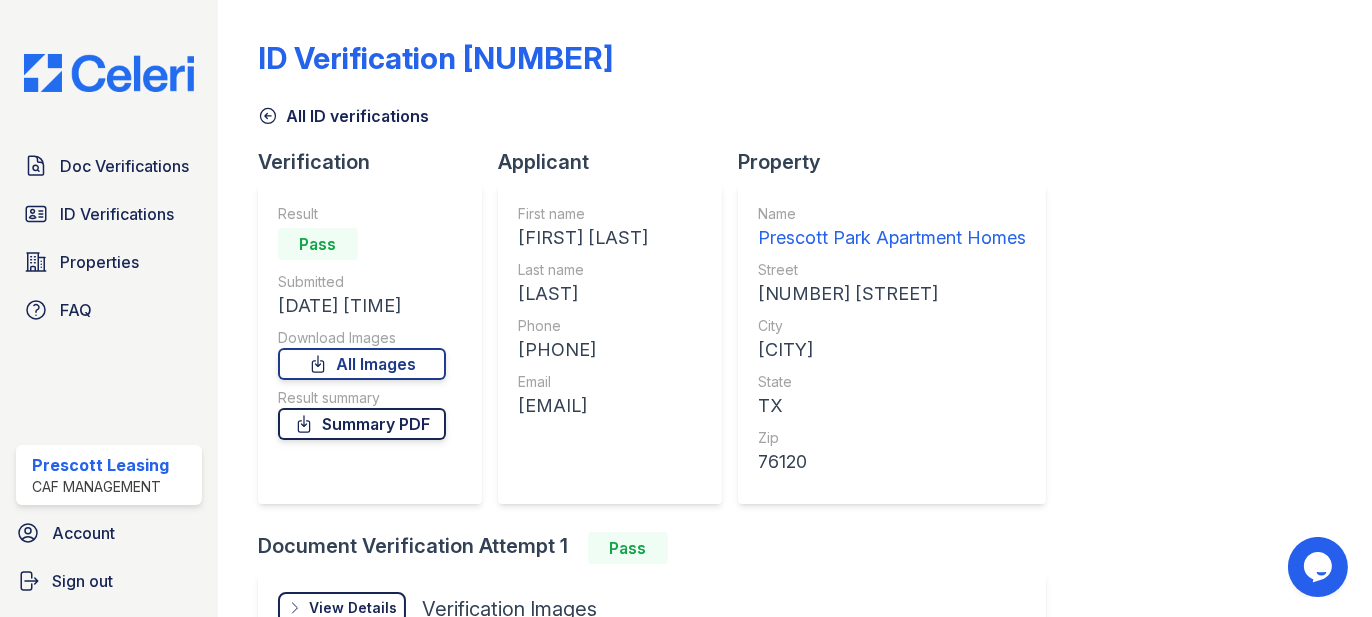 click on "Summary PDF" at bounding box center (362, 424) 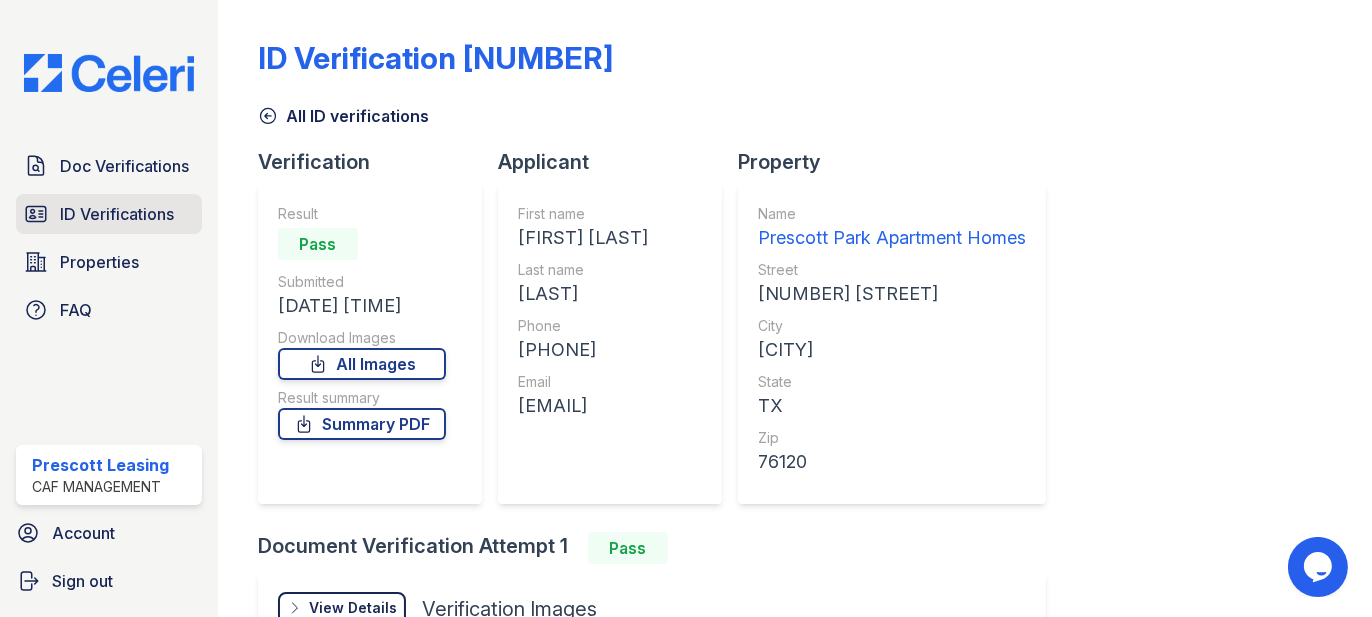 click on "ID Verifications" at bounding box center (117, 214) 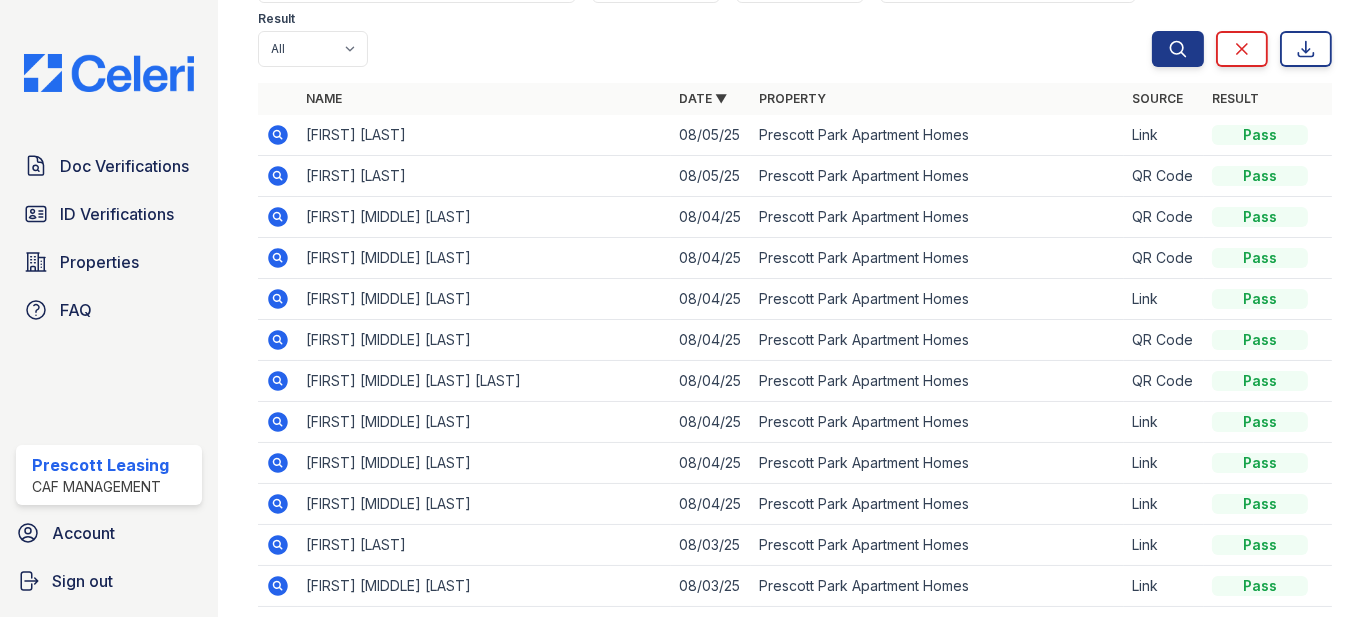 scroll, scrollTop: 59, scrollLeft: 0, axis: vertical 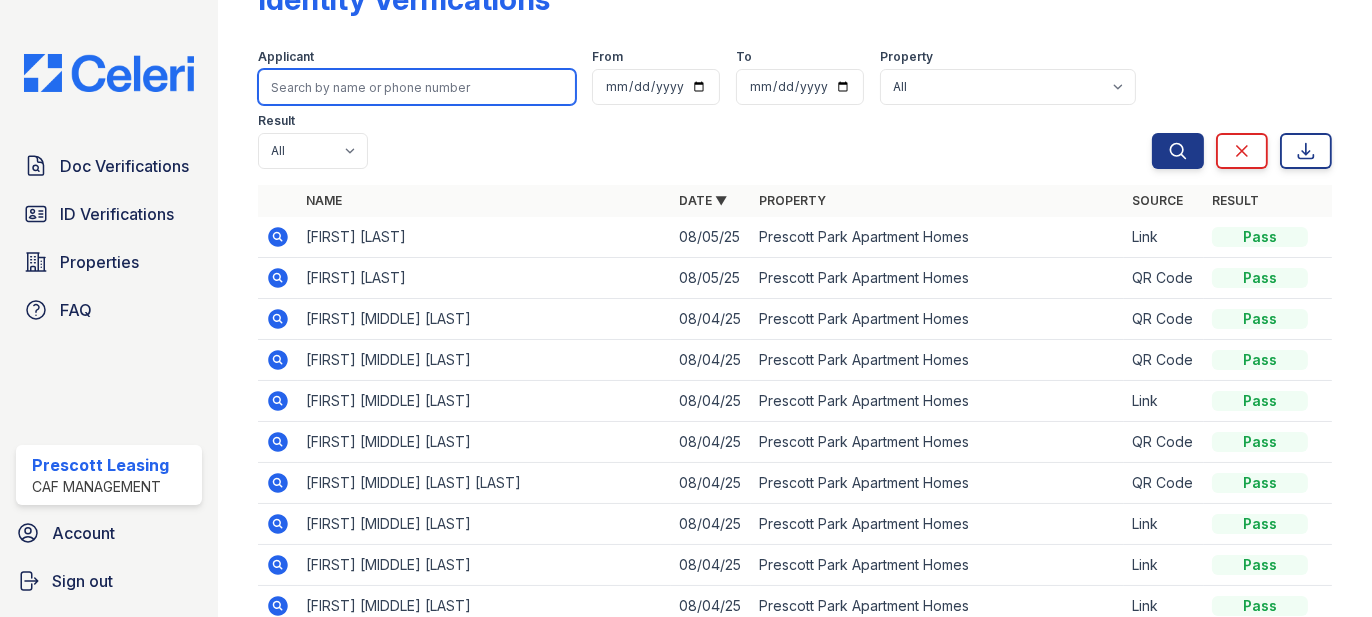 click at bounding box center [417, 87] 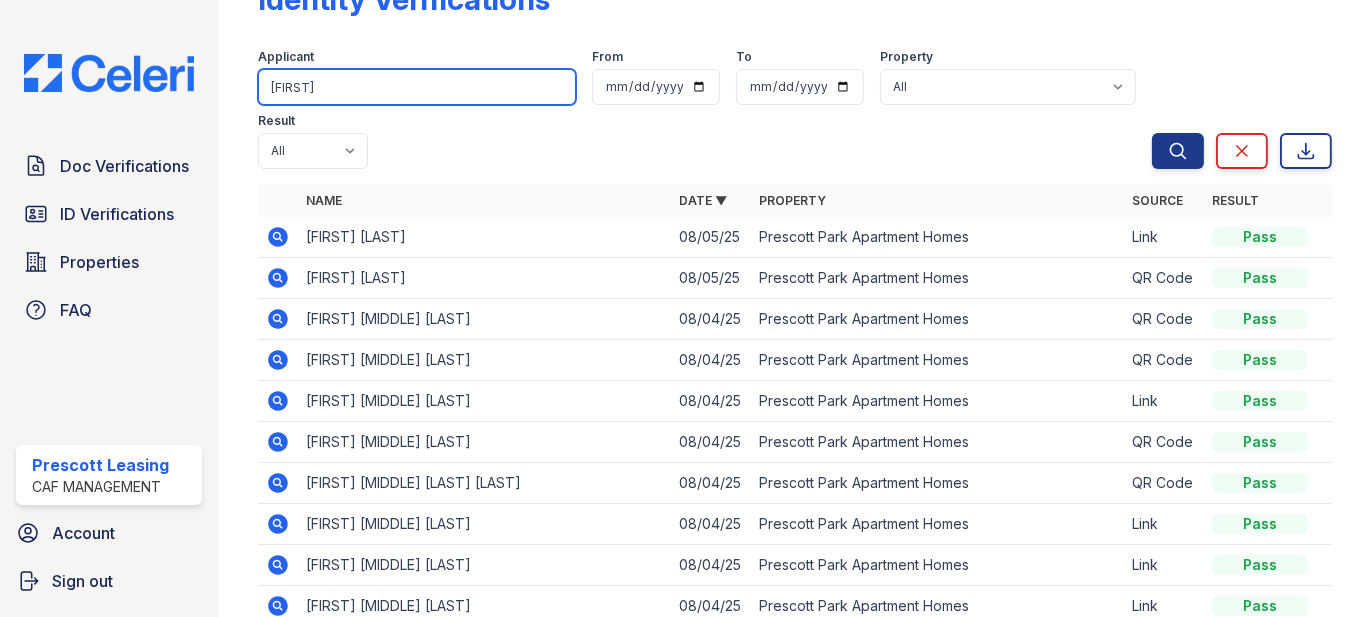 type on "micheal" 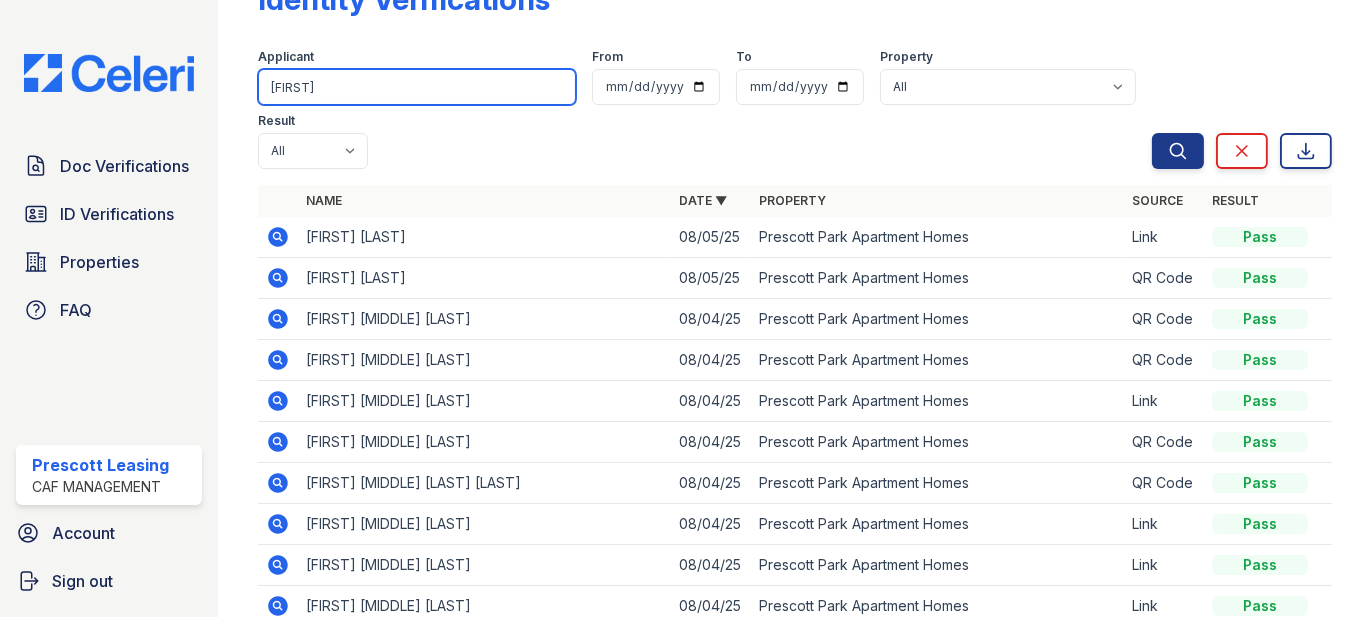 click on "Search" at bounding box center (1178, 151) 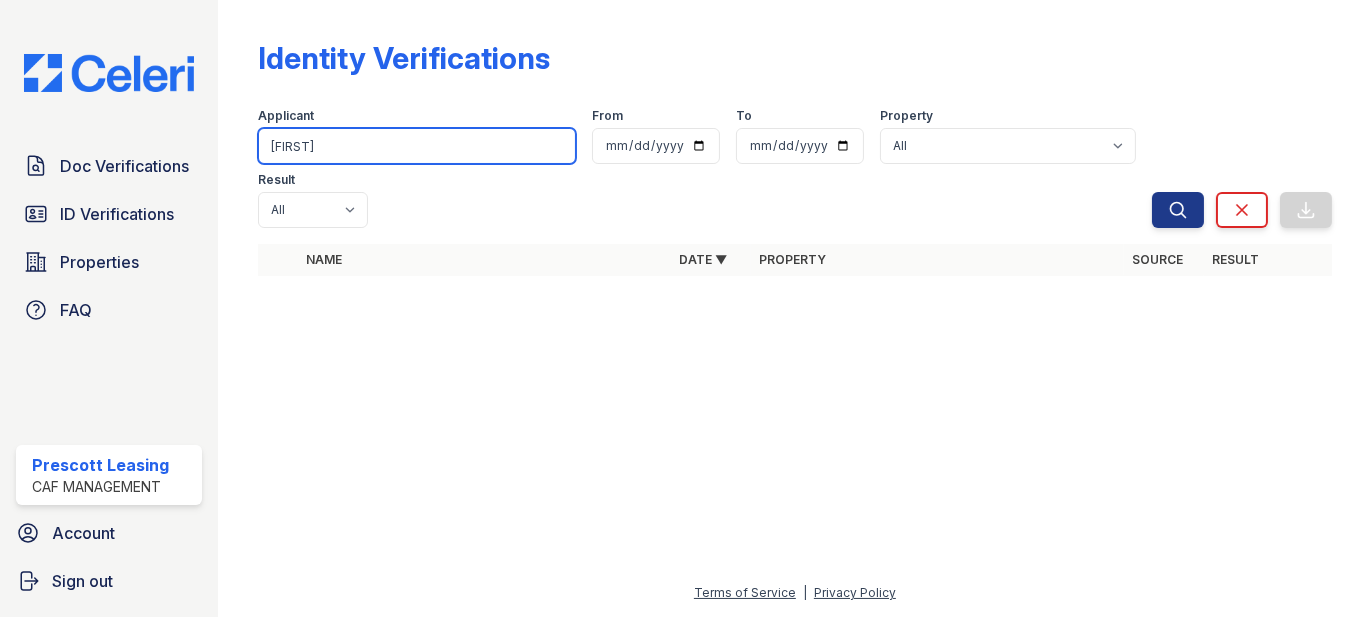 click on "micheal" at bounding box center (417, 146) 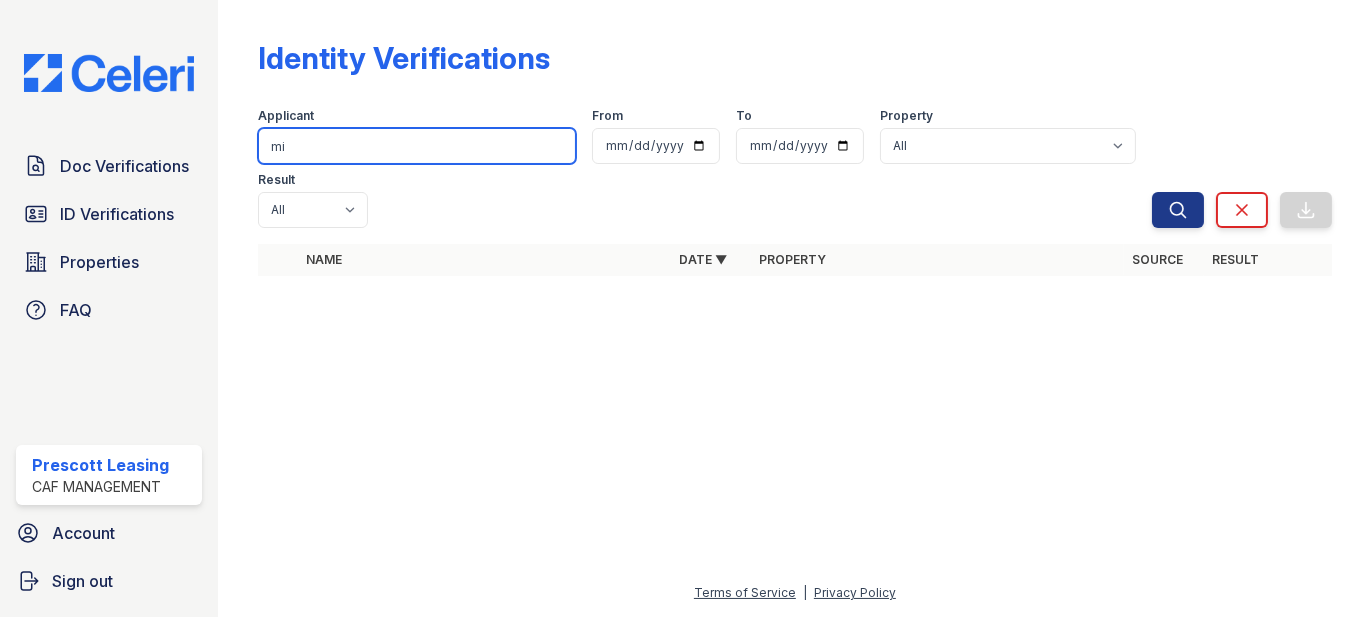 type on "m" 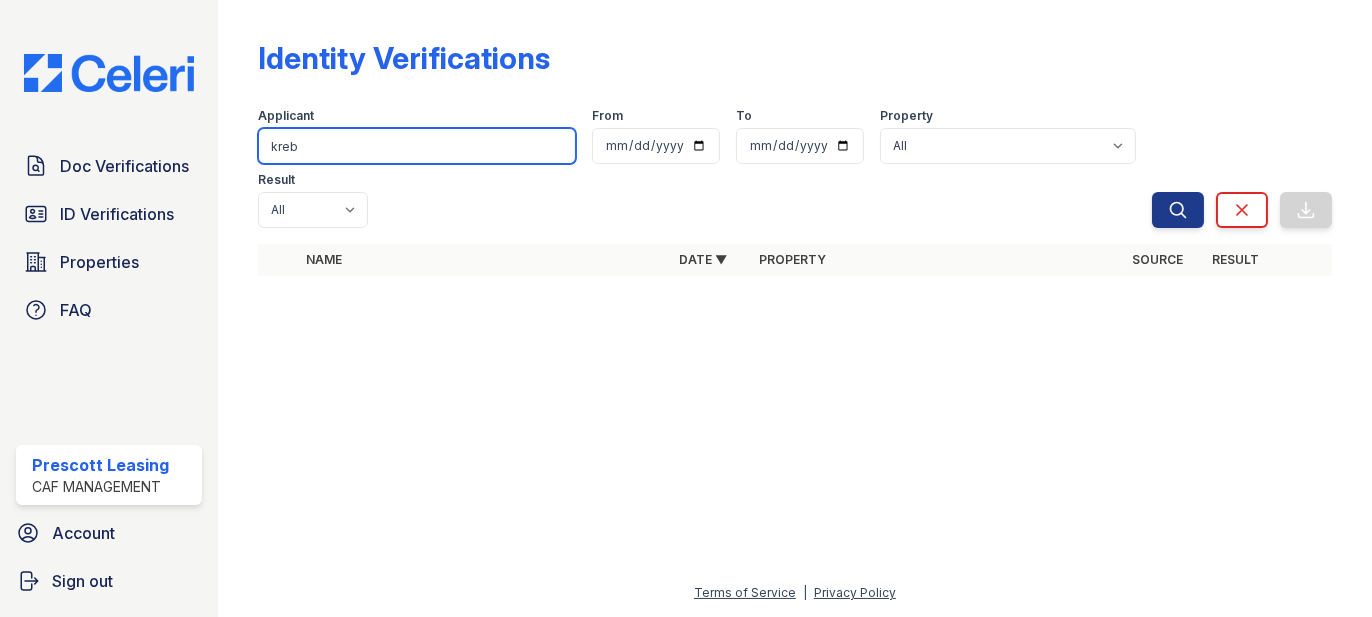 type on "kreb" 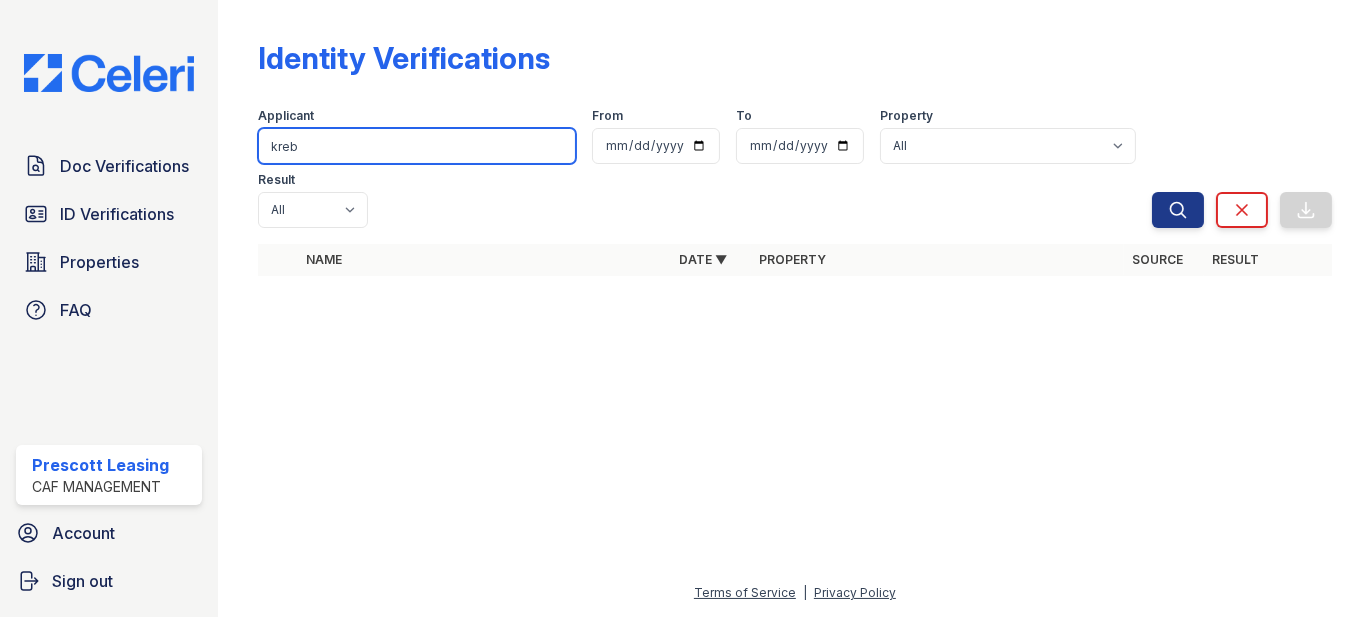 click on "Search" at bounding box center [1178, 210] 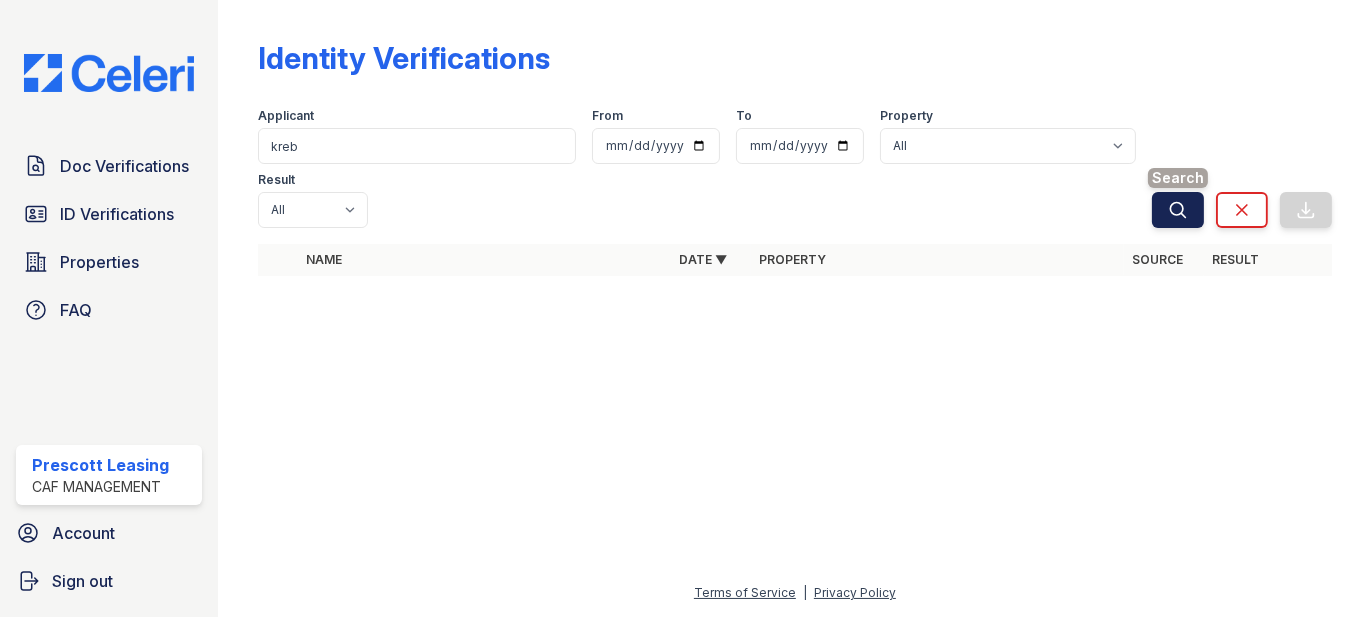 click 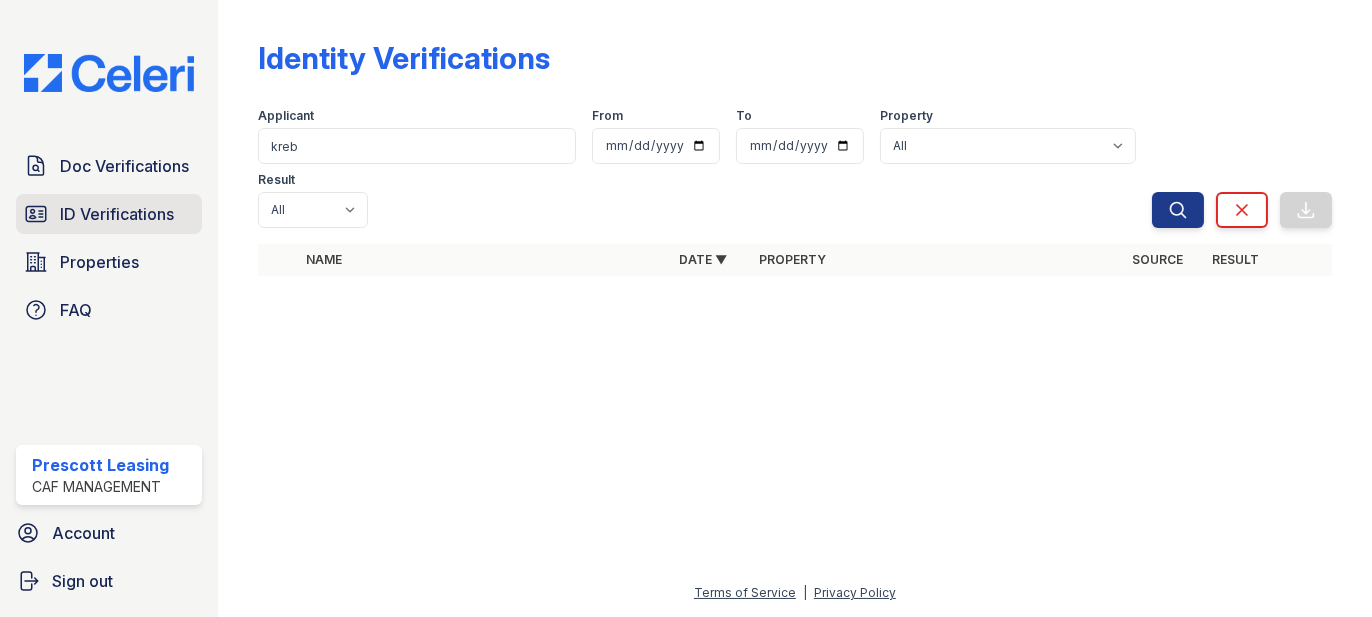 click on "ID Verifications" at bounding box center (109, 214) 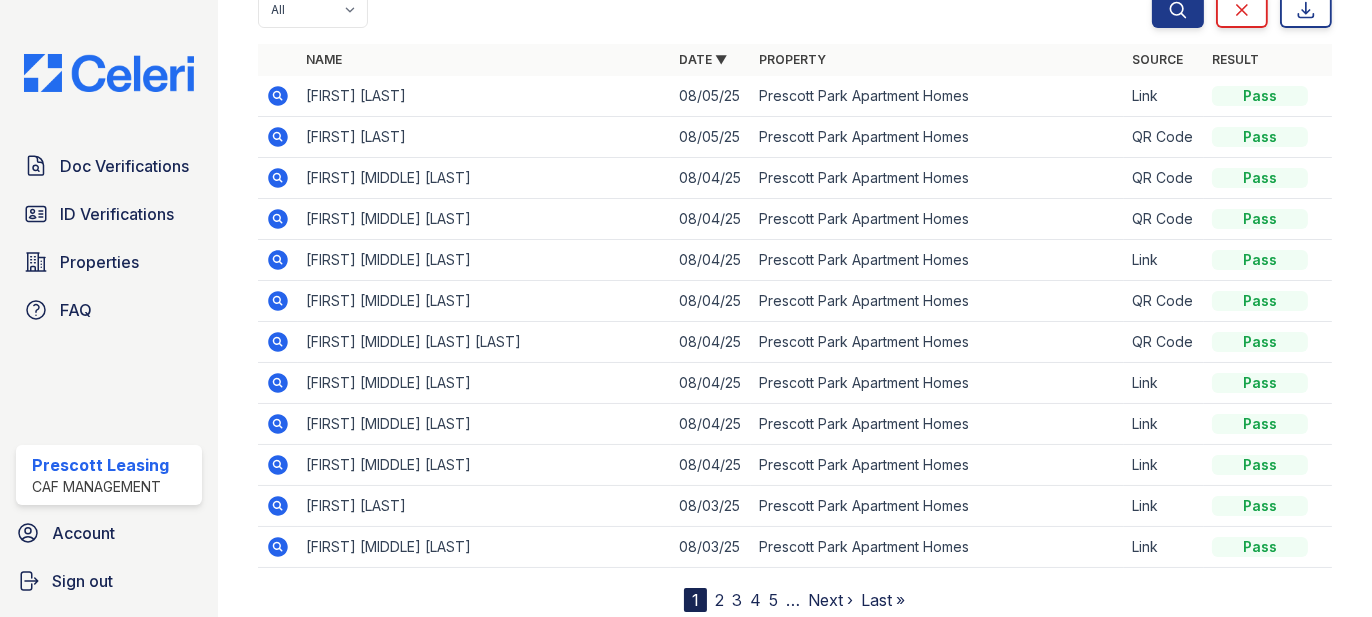 scroll, scrollTop: 259, scrollLeft: 0, axis: vertical 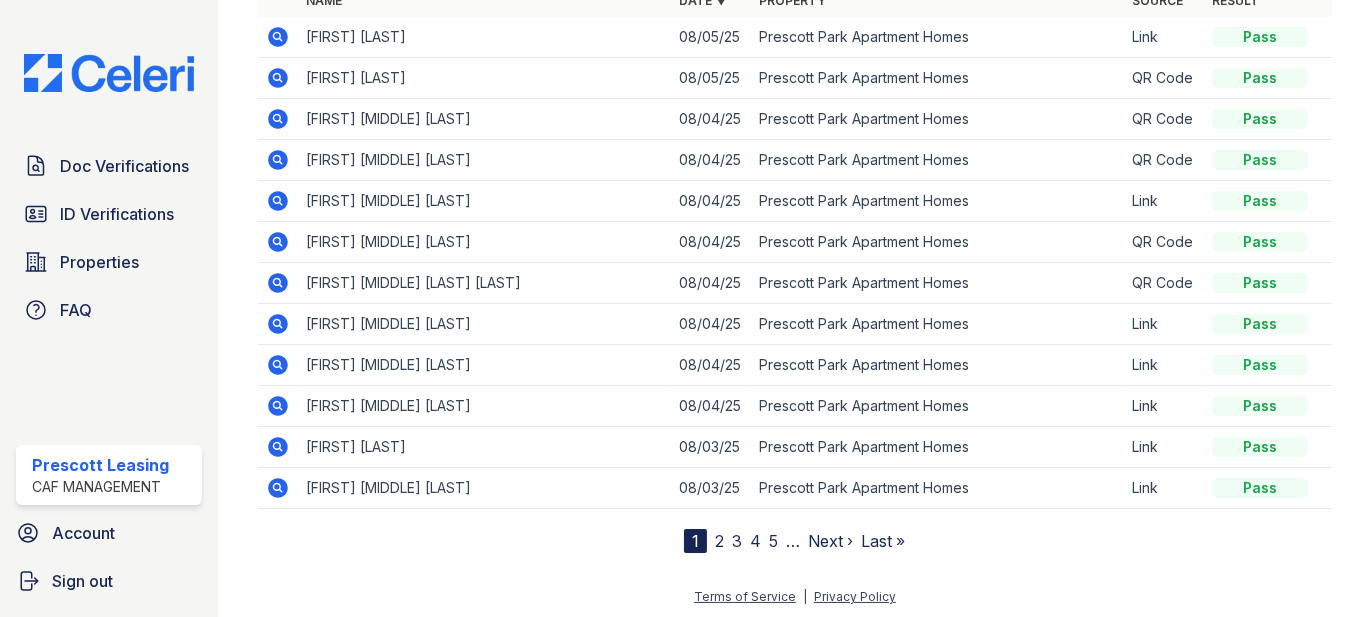 click on "2" at bounding box center [719, 541] 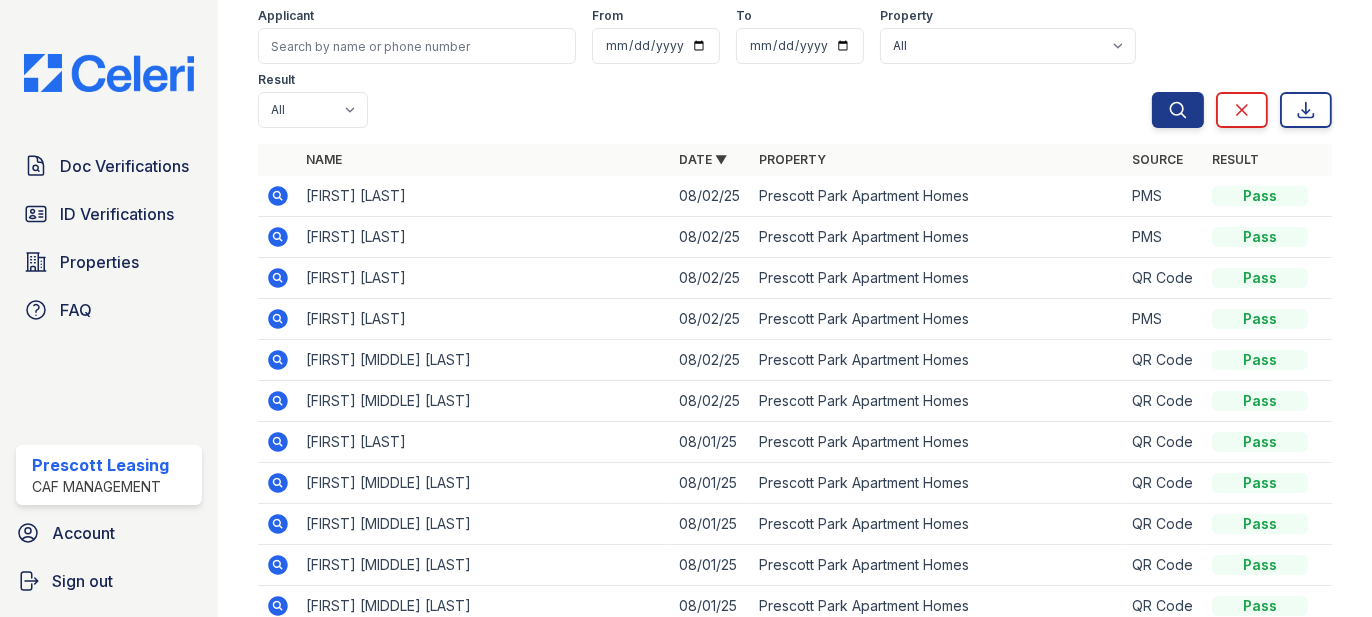 scroll, scrollTop: 200, scrollLeft: 0, axis: vertical 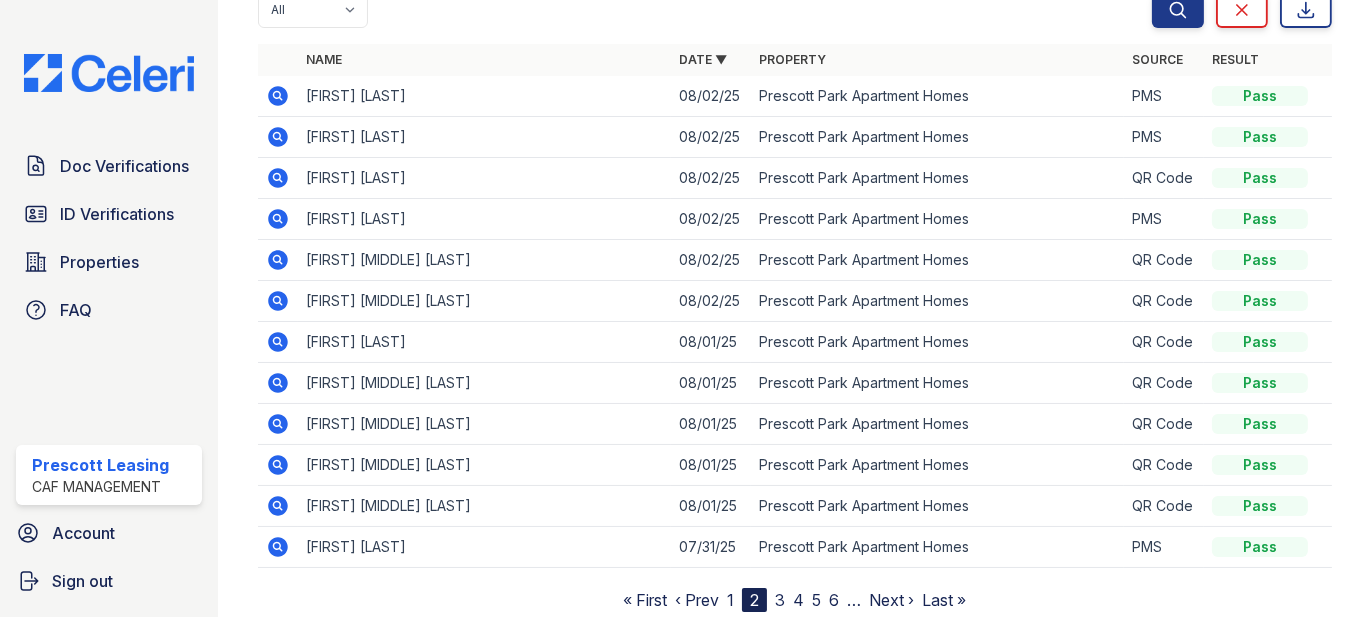click on "3" at bounding box center (780, 600) 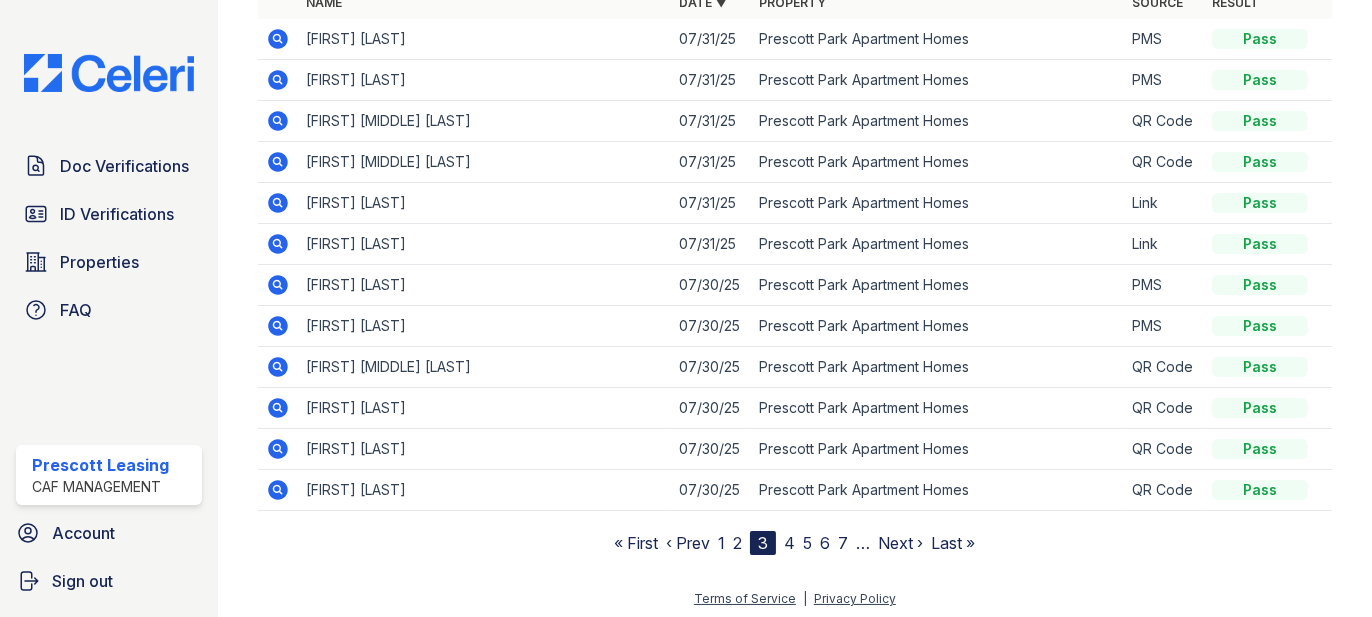 scroll, scrollTop: 259, scrollLeft: 0, axis: vertical 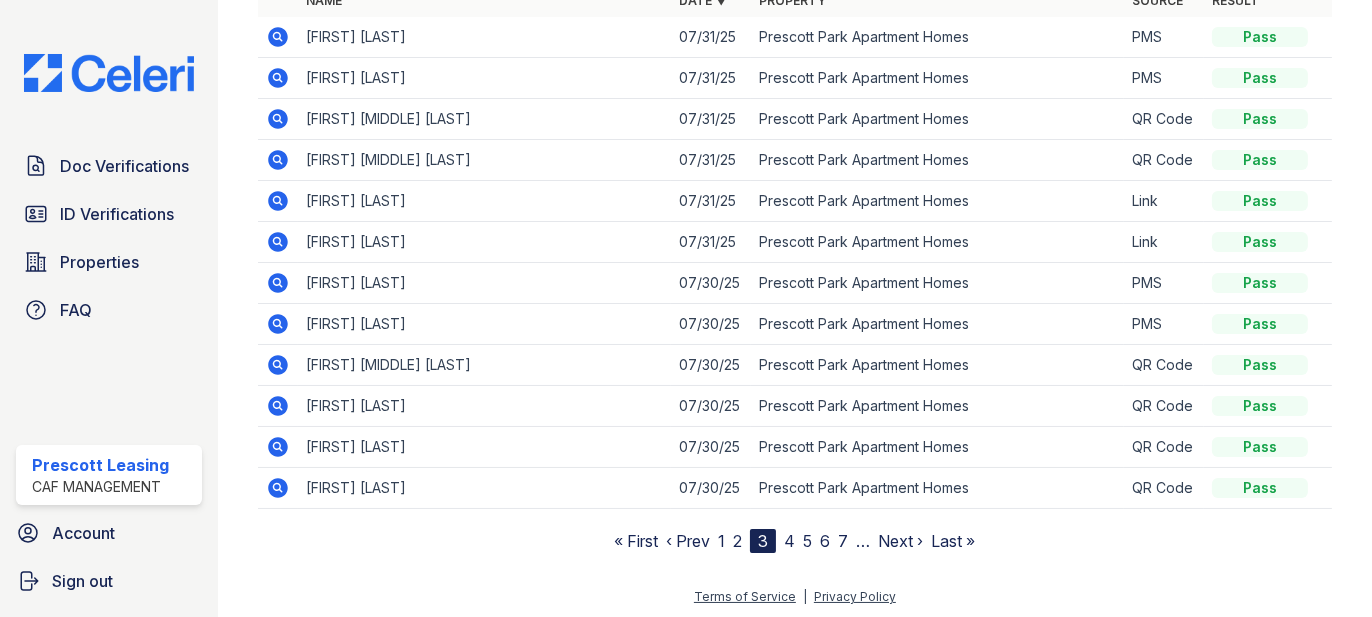 click on "« First
‹ Prev
1
2
3
4
5
6
7
…
Next ›
Last »" at bounding box center [794, 541] 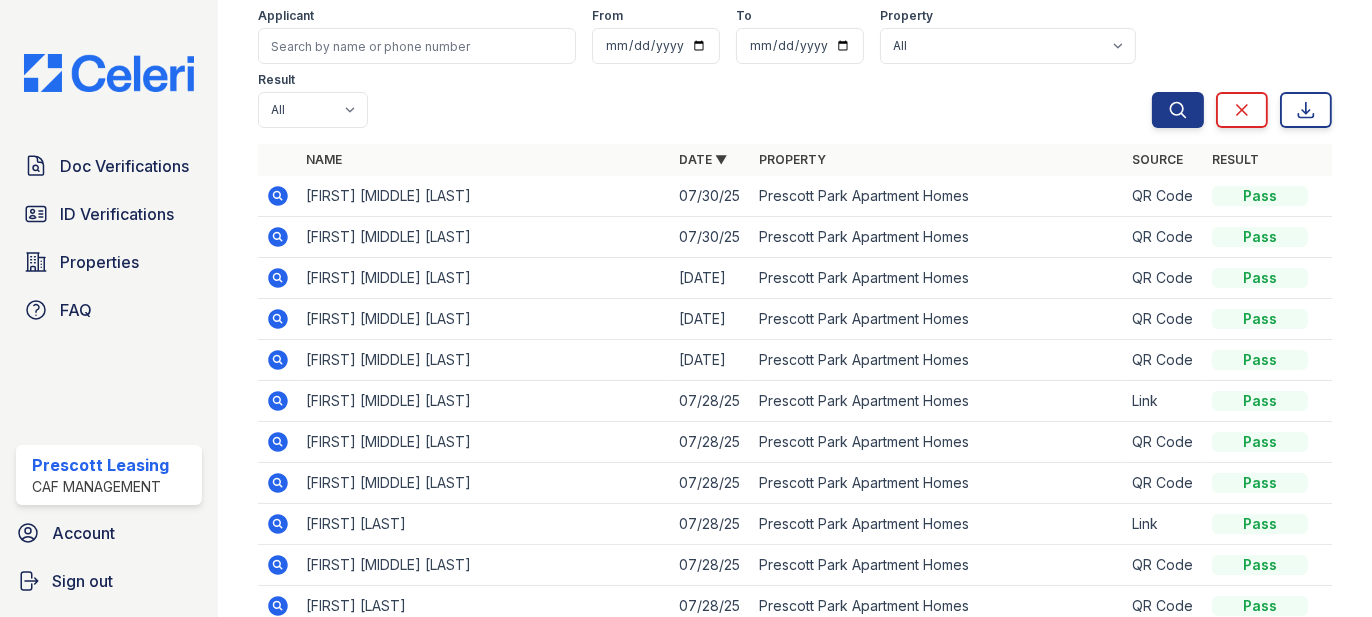 scroll, scrollTop: 200, scrollLeft: 0, axis: vertical 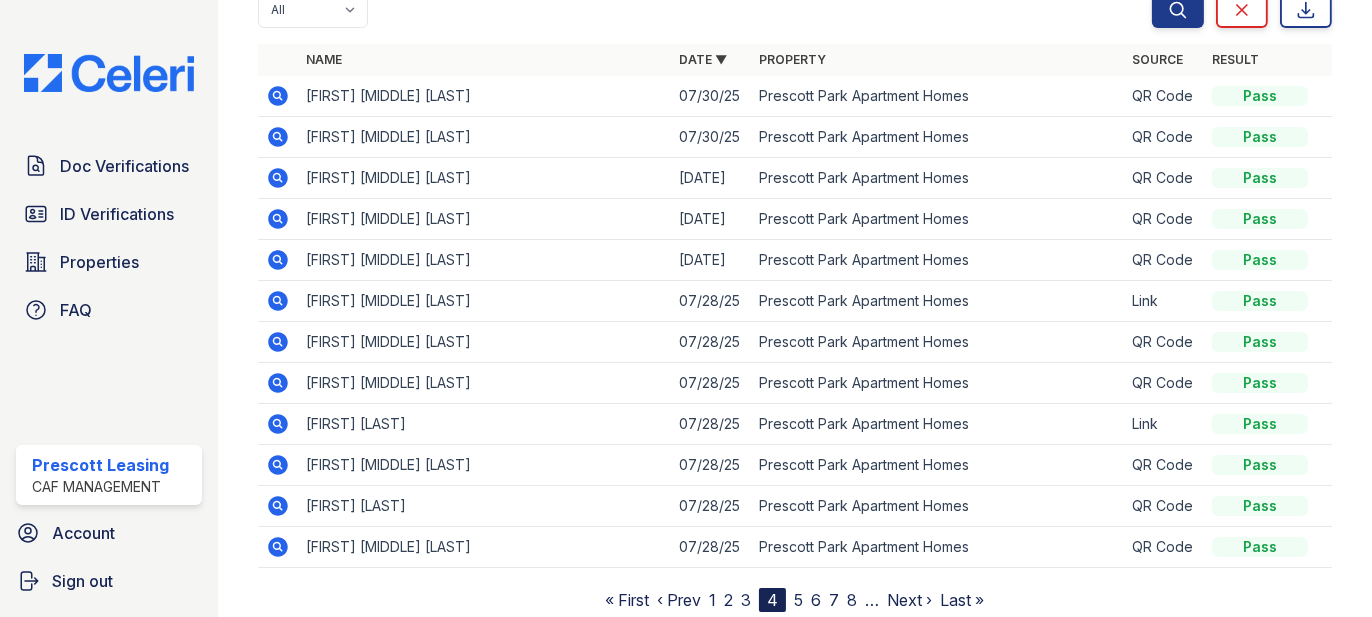 click on "5" at bounding box center [798, 600] 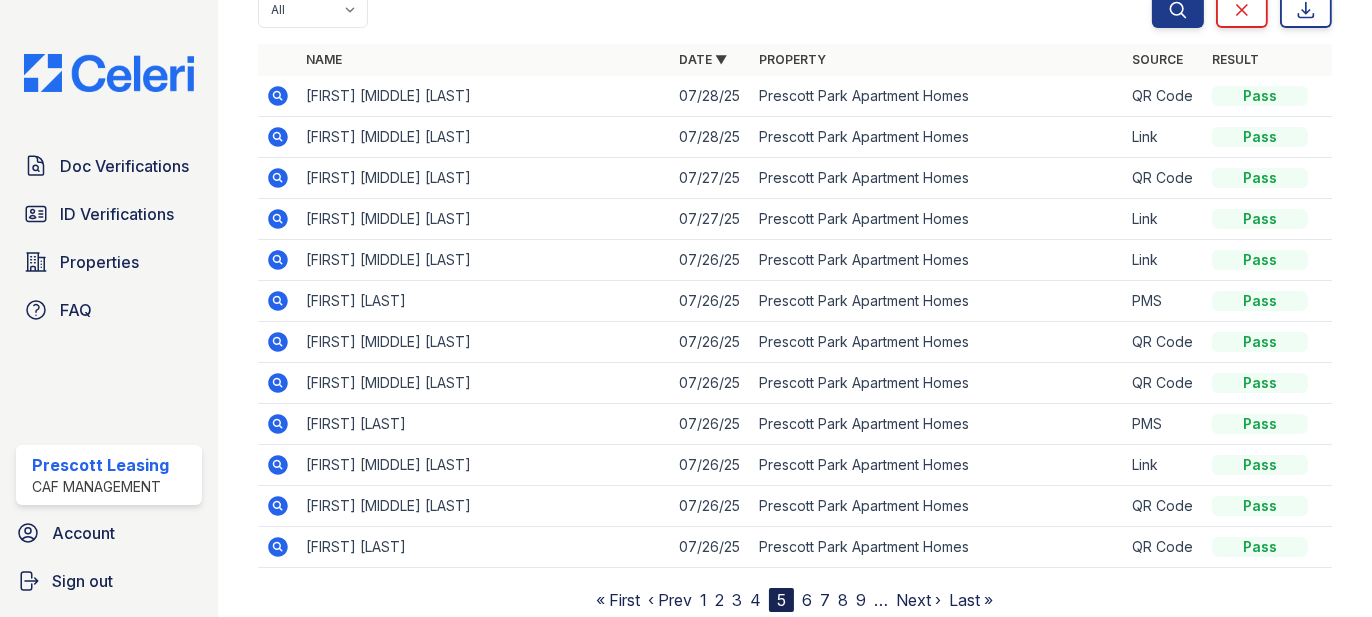 scroll, scrollTop: 259, scrollLeft: 0, axis: vertical 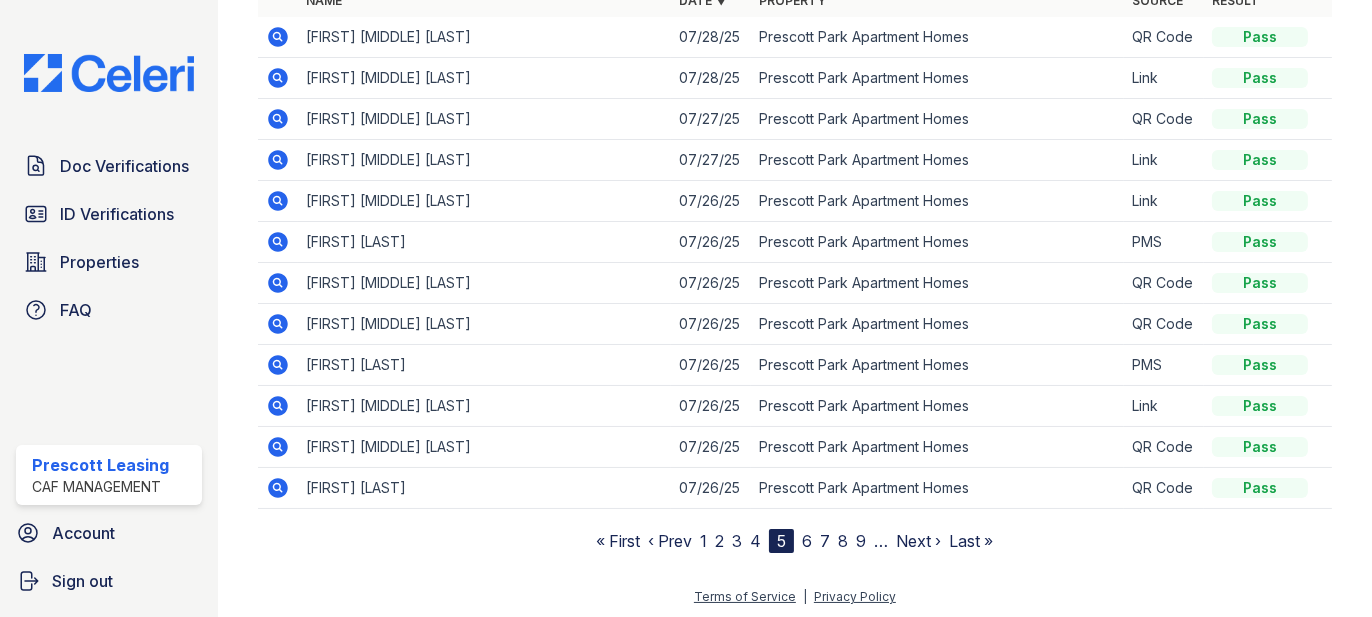 click on "6" at bounding box center [807, 541] 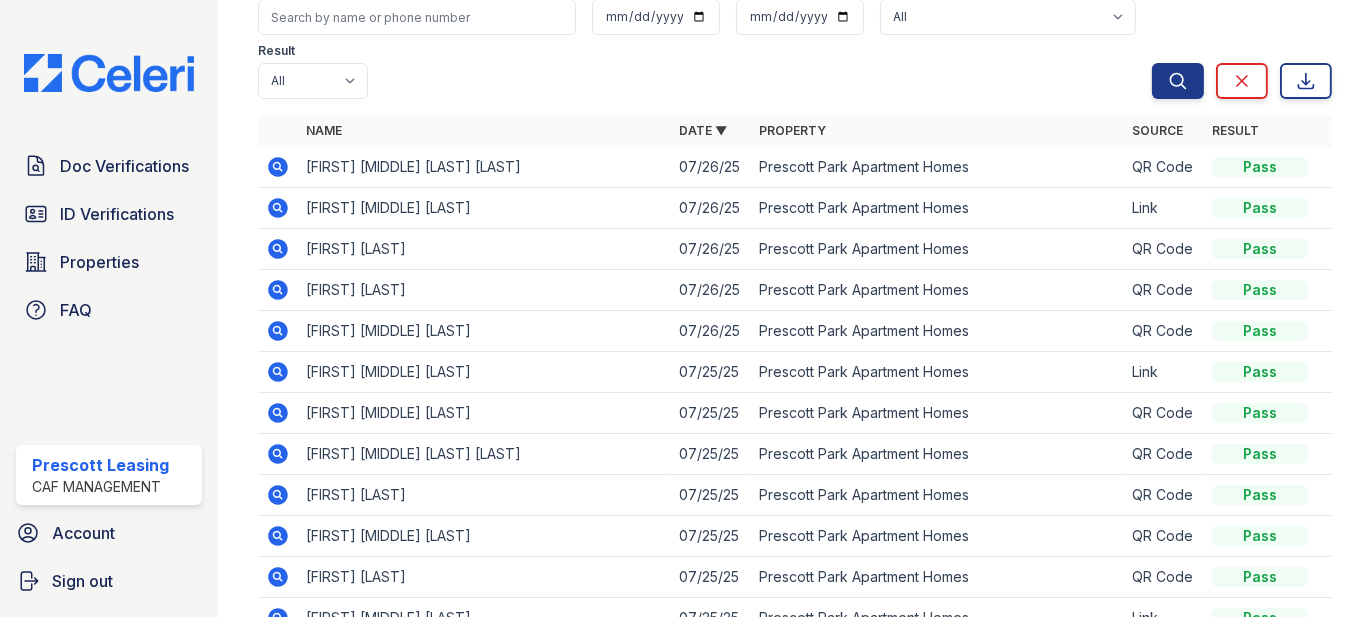 scroll, scrollTop: 0, scrollLeft: 0, axis: both 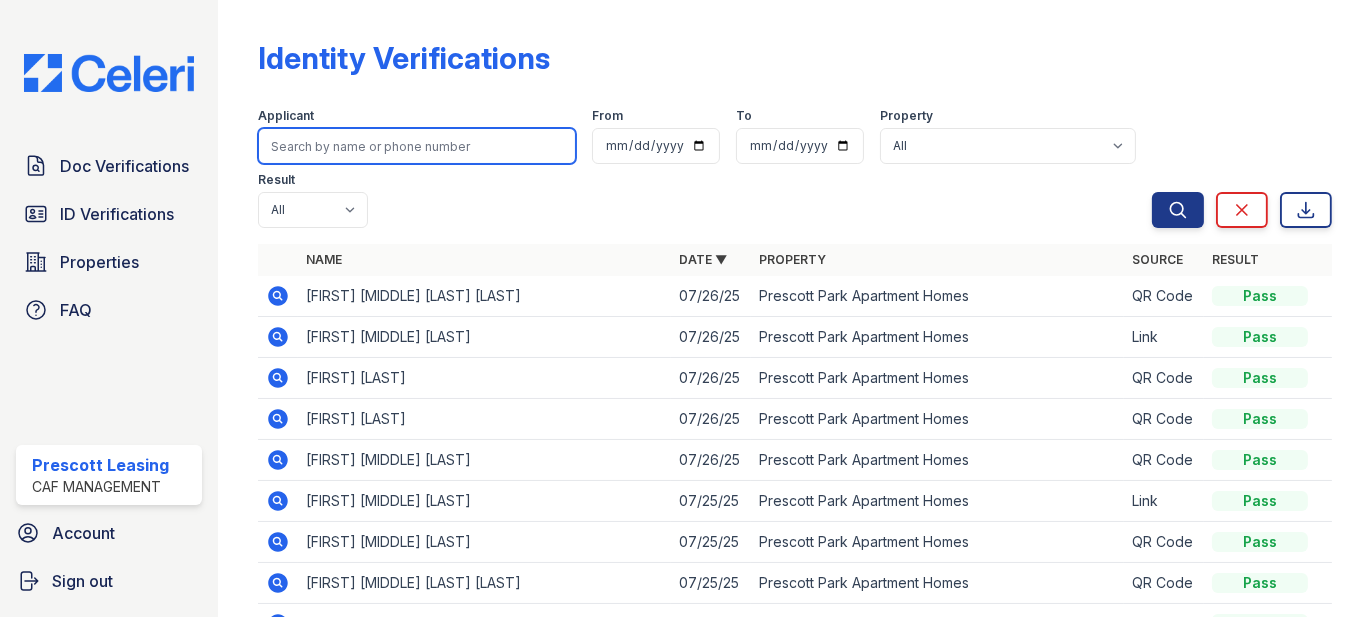 click at bounding box center (417, 146) 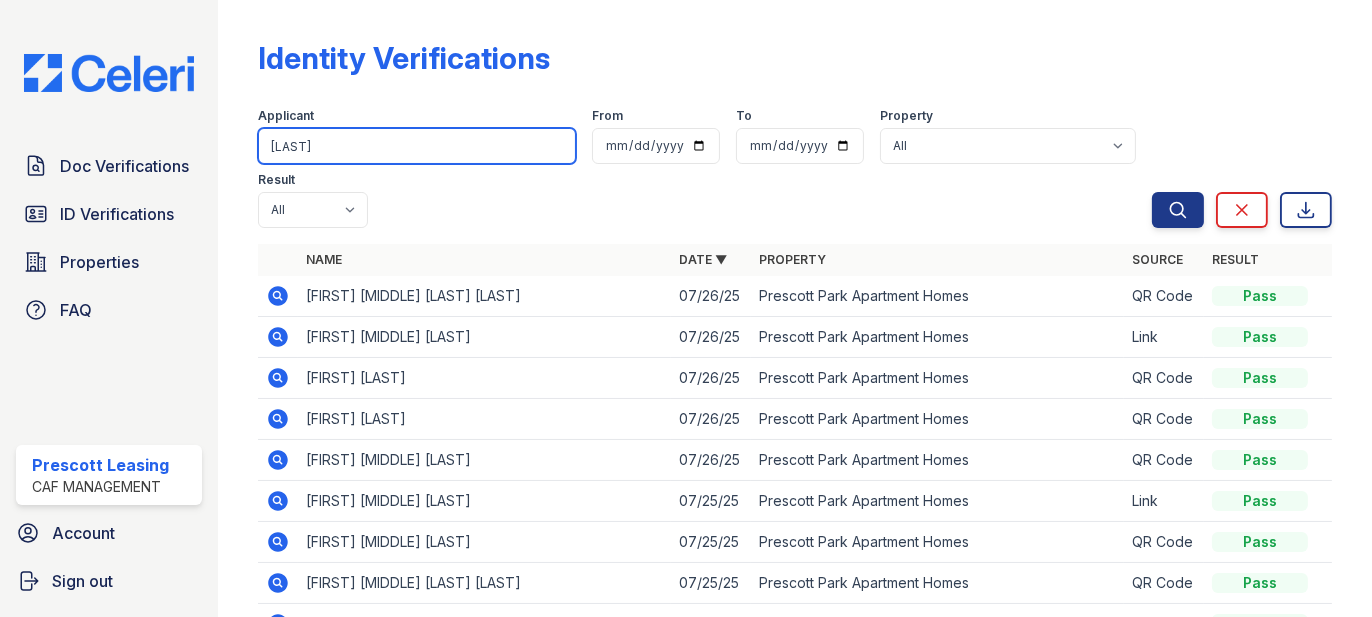 type on "krebs" 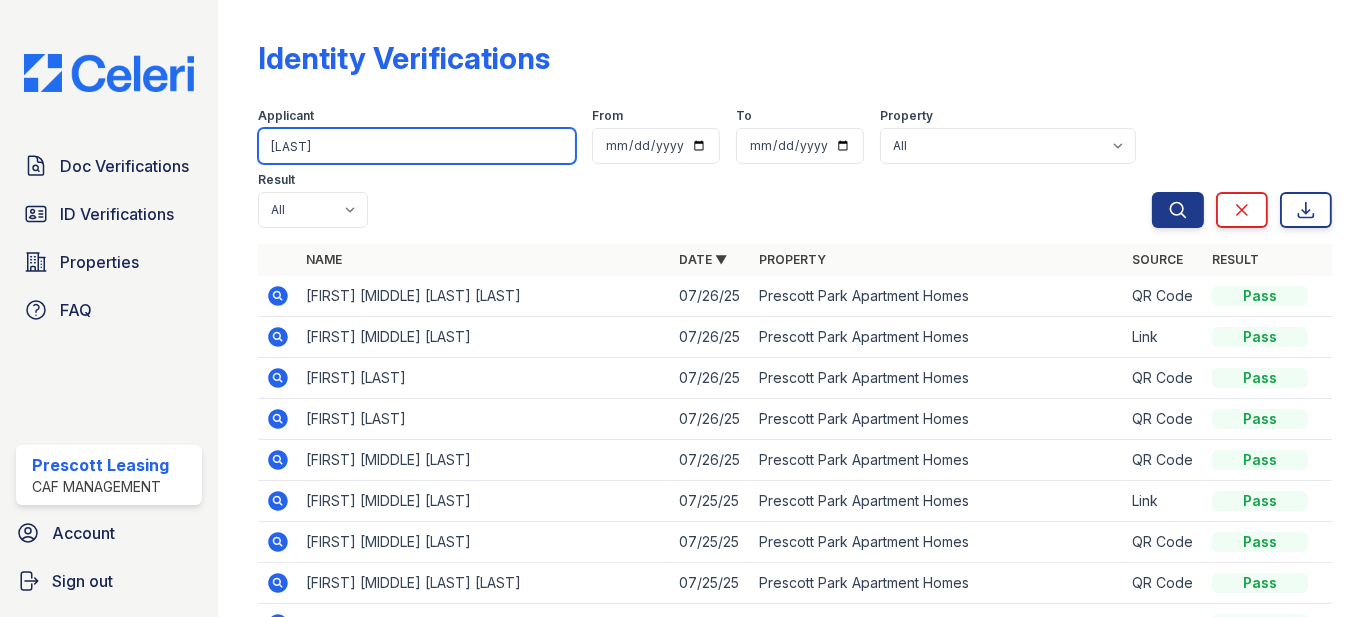 click on "Search" at bounding box center (1178, 210) 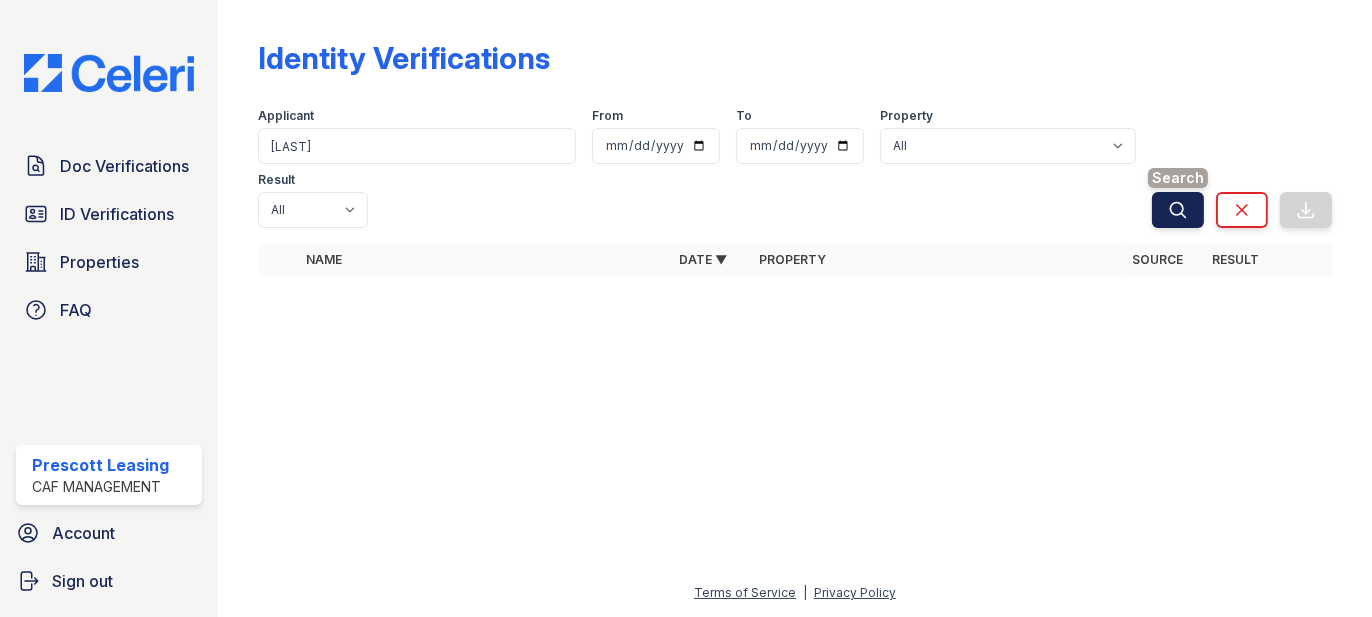 click on "Search" at bounding box center (1178, 210) 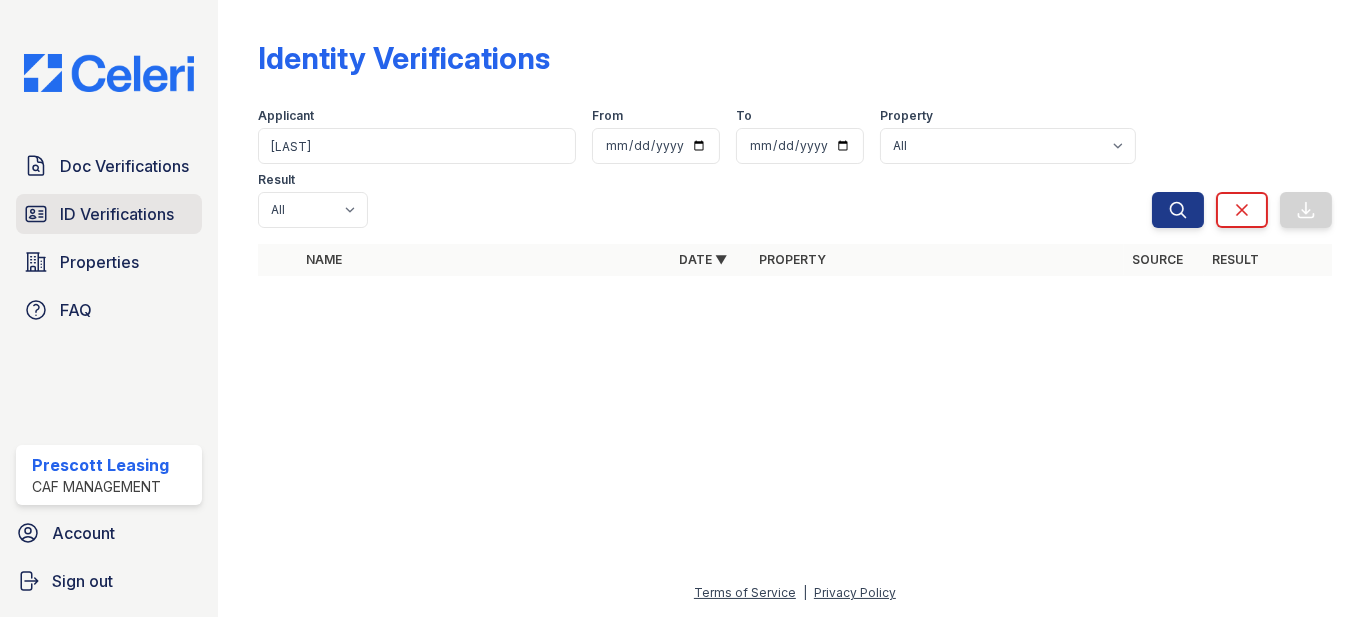 click on "ID Verifications" at bounding box center [117, 214] 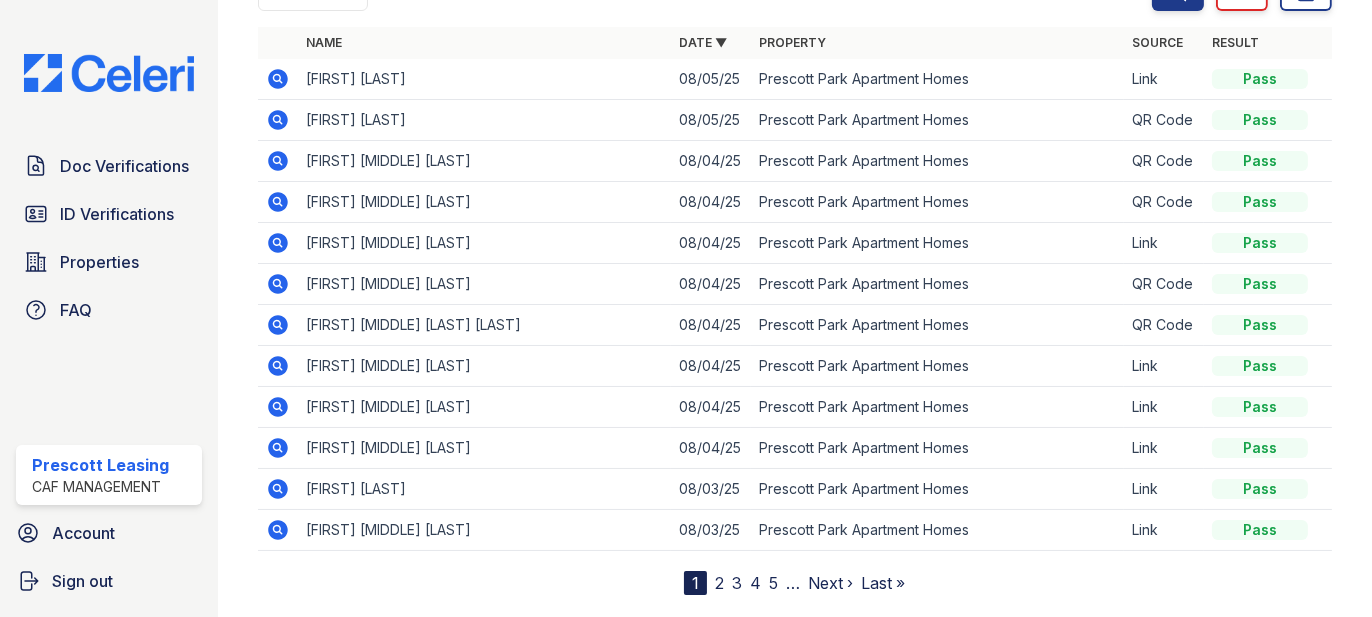 scroll, scrollTop: 259, scrollLeft: 0, axis: vertical 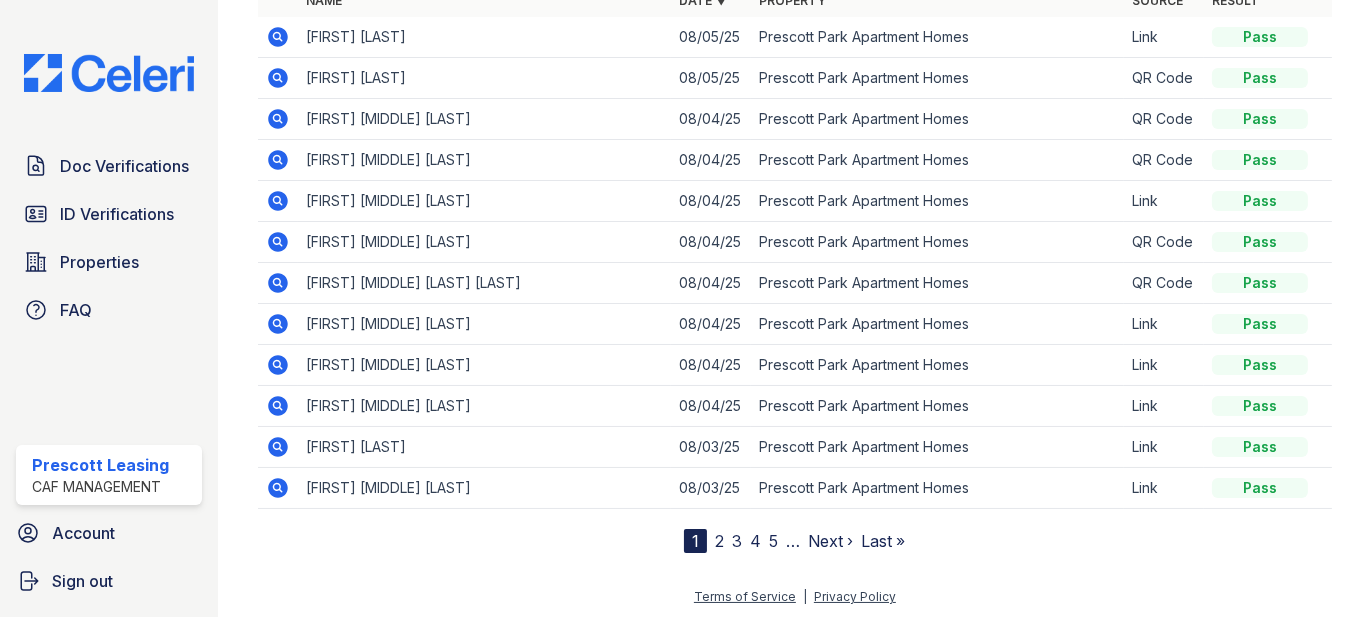 click on "2" at bounding box center [719, 541] 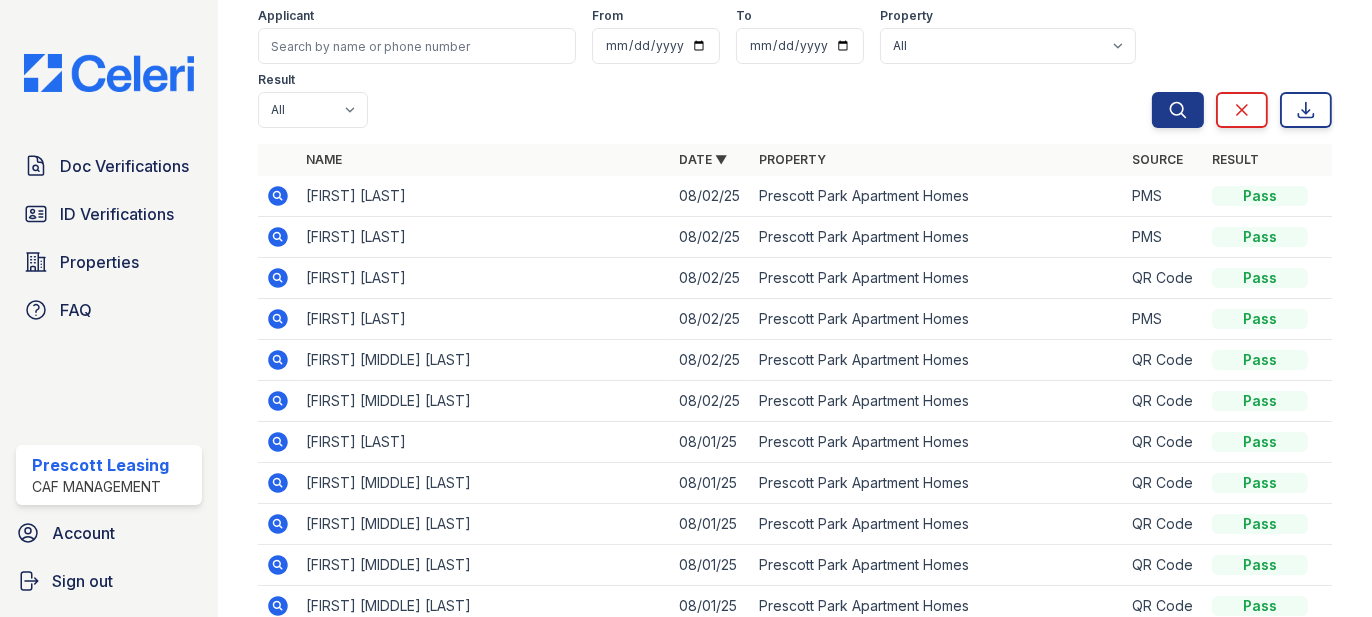 scroll, scrollTop: 200, scrollLeft: 0, axis: vertical 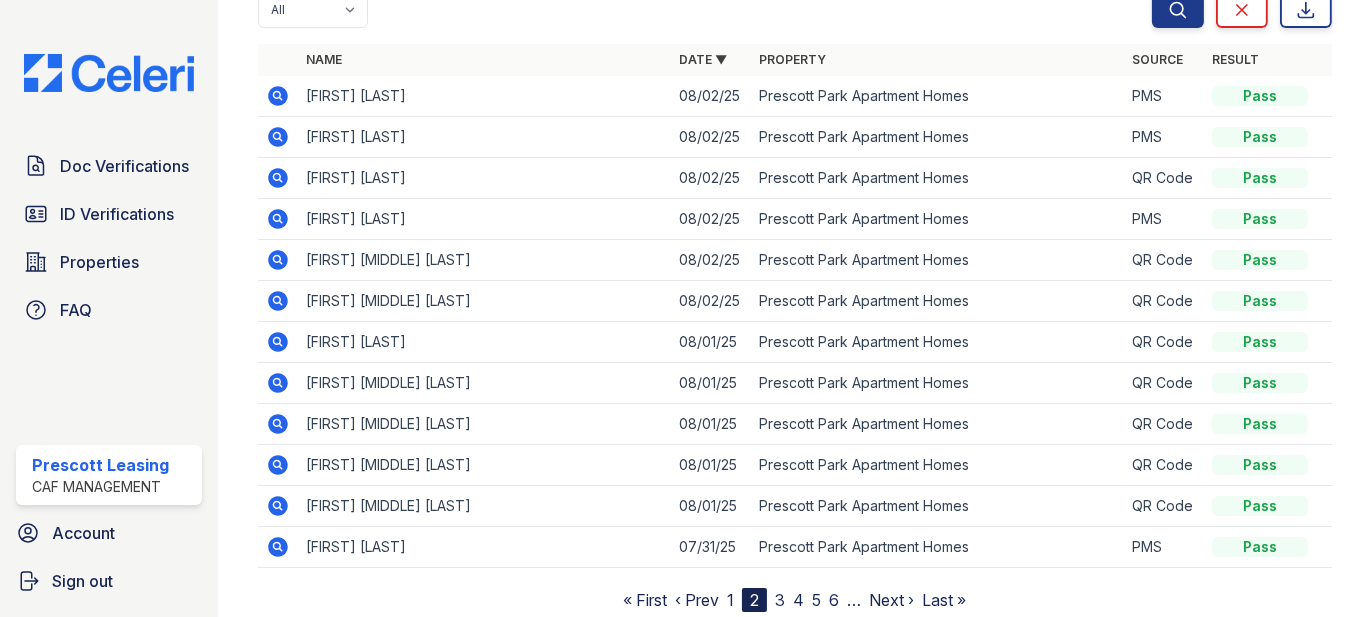 click on "3" at bounding box center (780, 600) 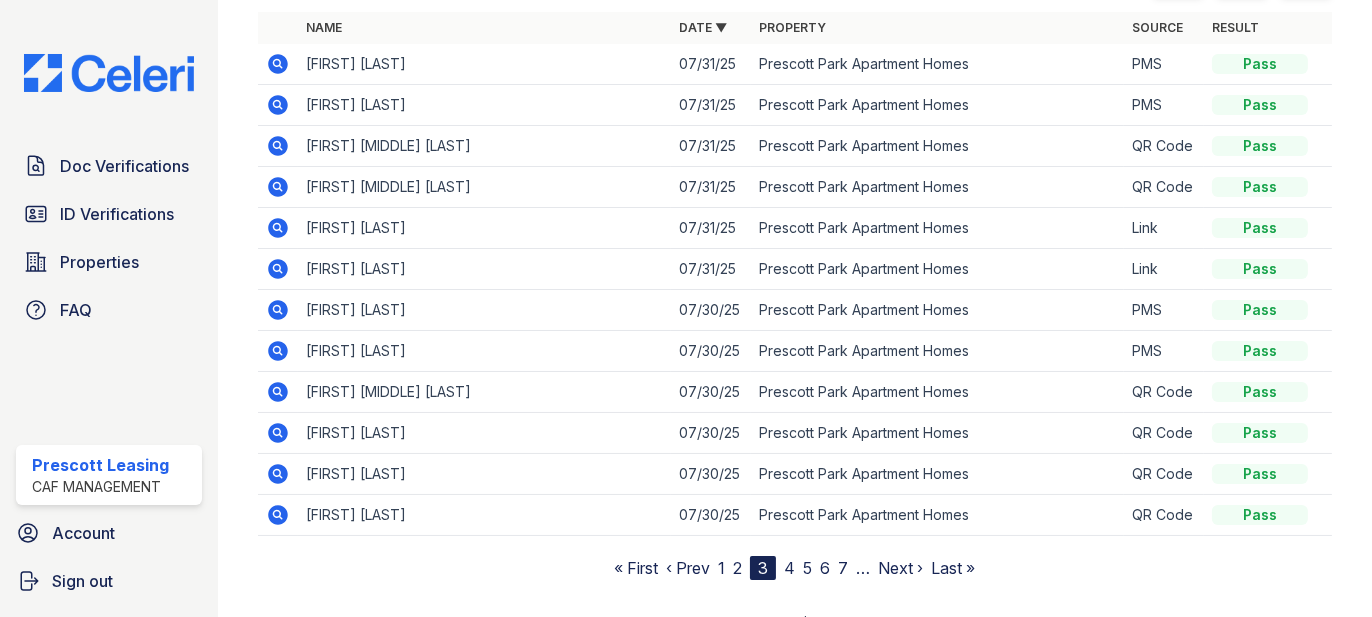 scroll, scrollTop: 259, scrollLeft: 0, axis: vertical 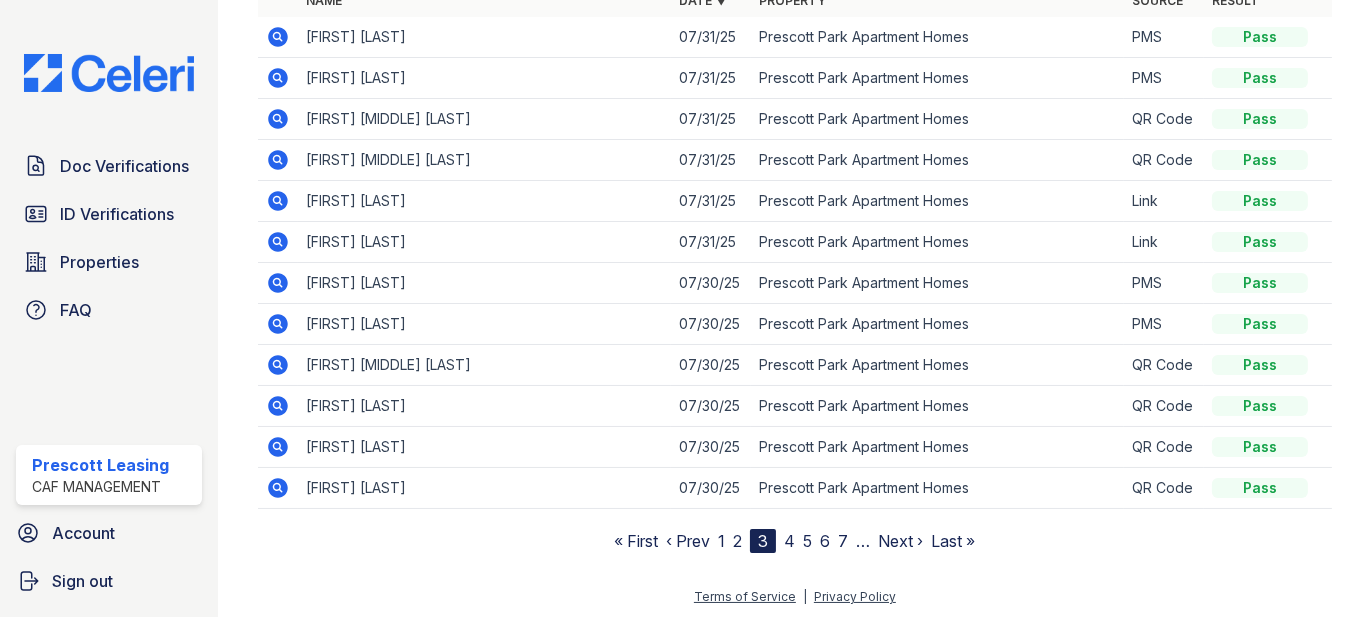 click on "4" at bounding box center (789, 541) 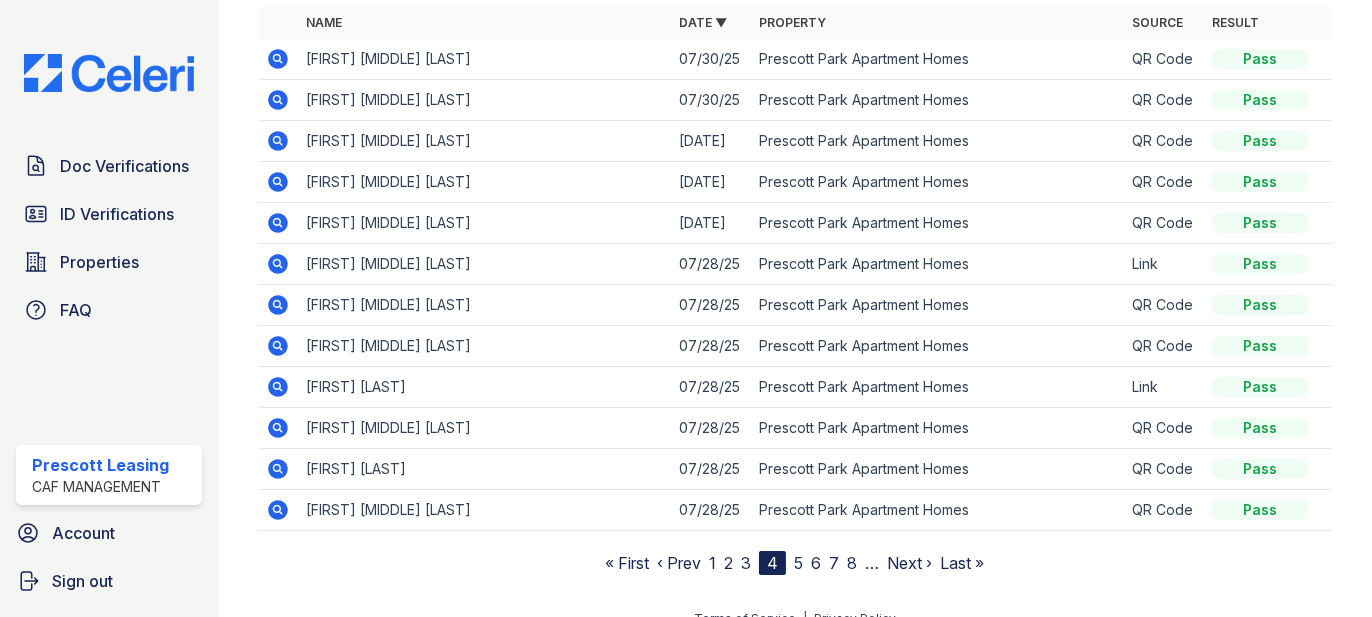 scroll, scrollTop: 259, scrollLeft: 0, axis: vertical 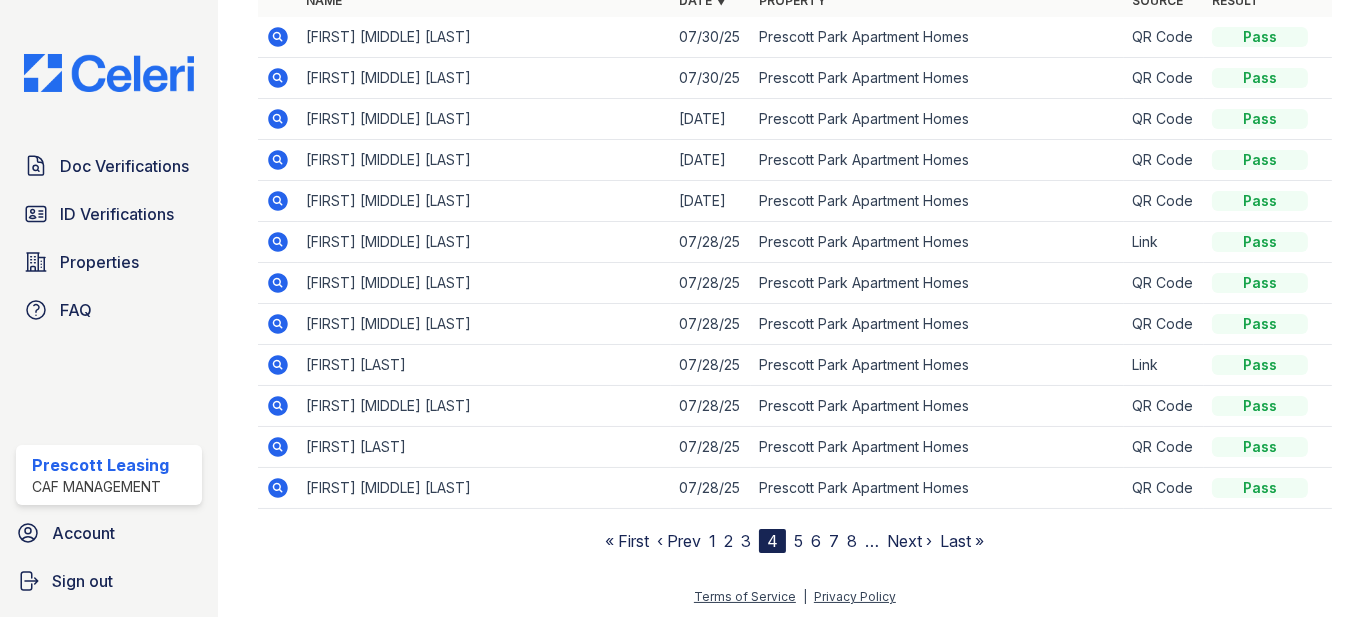 click on "« First
‹ Prev
1
2
3
4
5
6
7
8
…
Next ›
Last »" at bounding box center [794, 541] 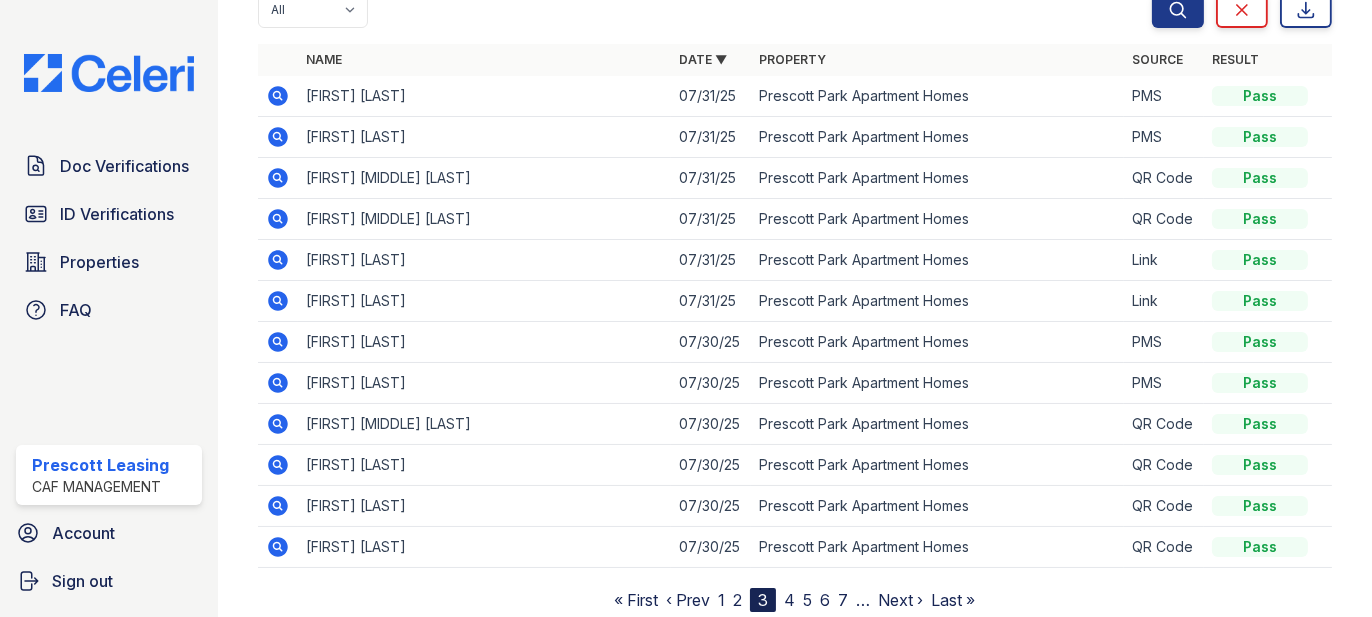 scroll, scrollTop: 0, scrollLeft: 0, axis: both 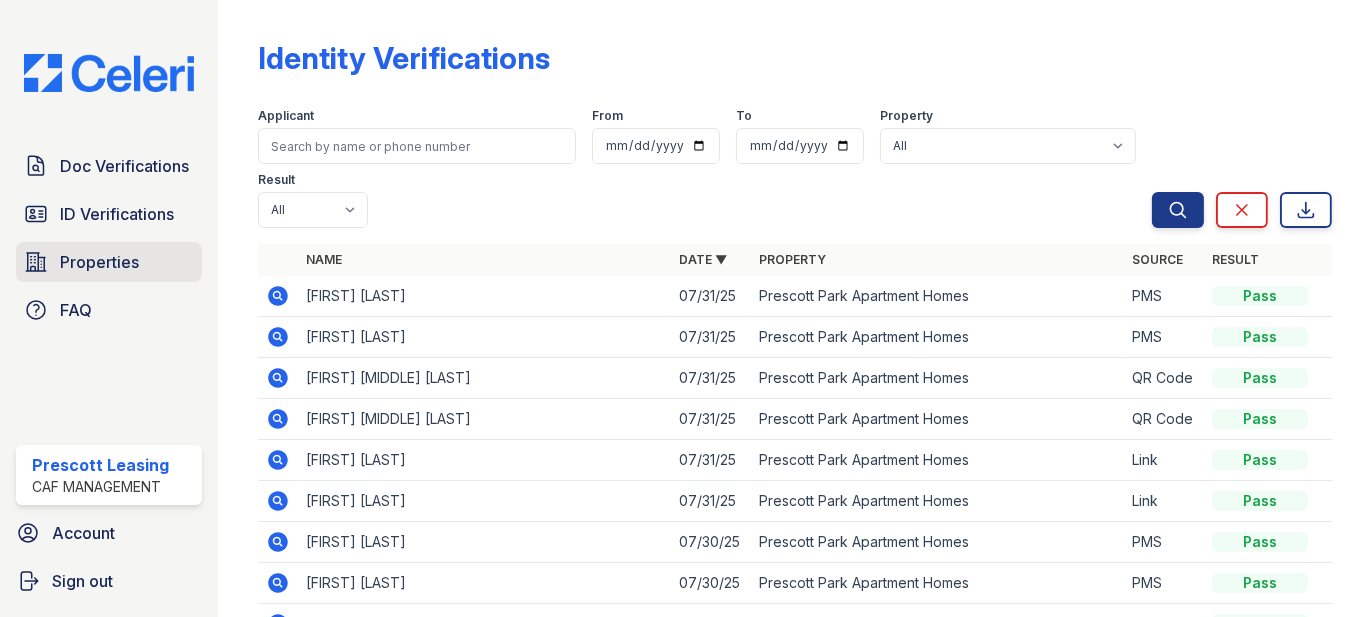 click on "Properties" at bounding box center (99, 262) 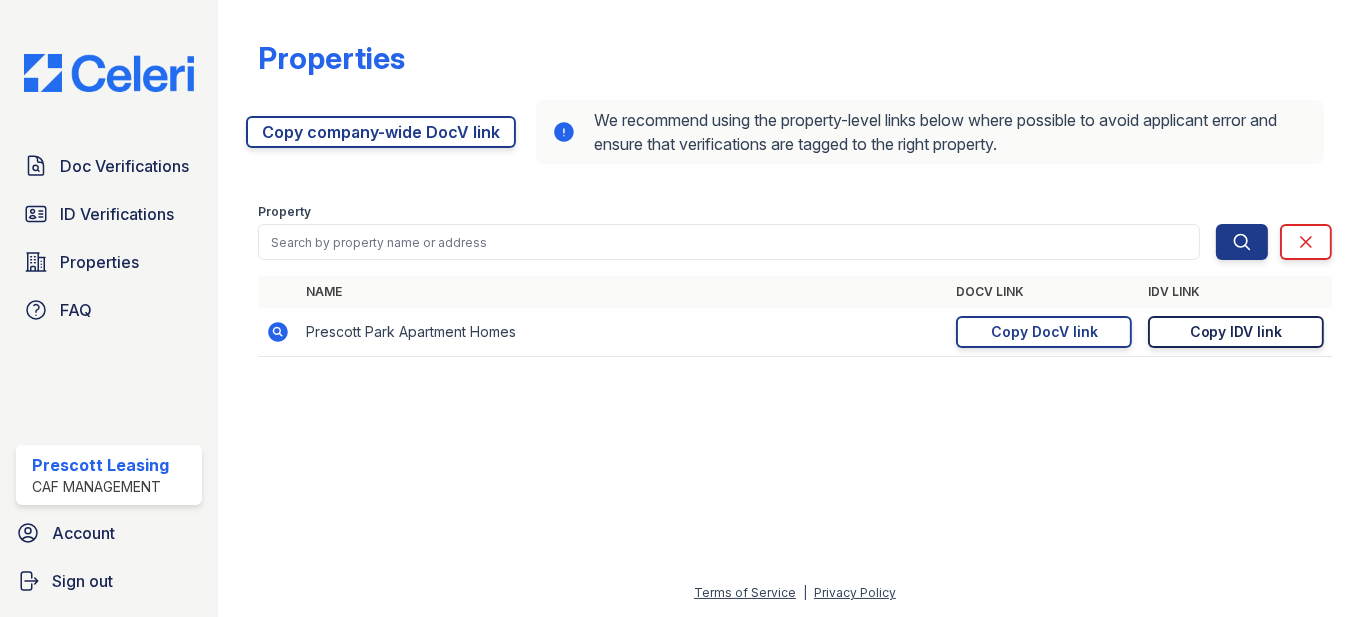 click on "Copy IDV link" at bounding box center [1236, 332] 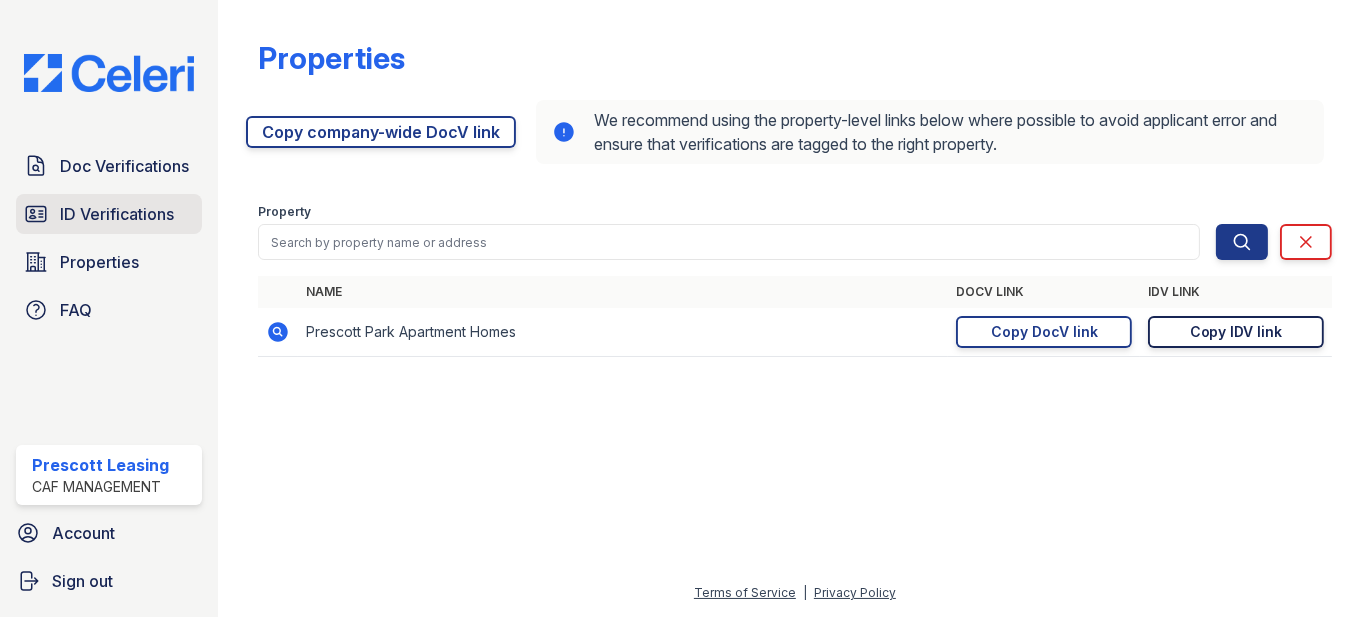 click on "ID Verifications" at bounding box center (109, 214) 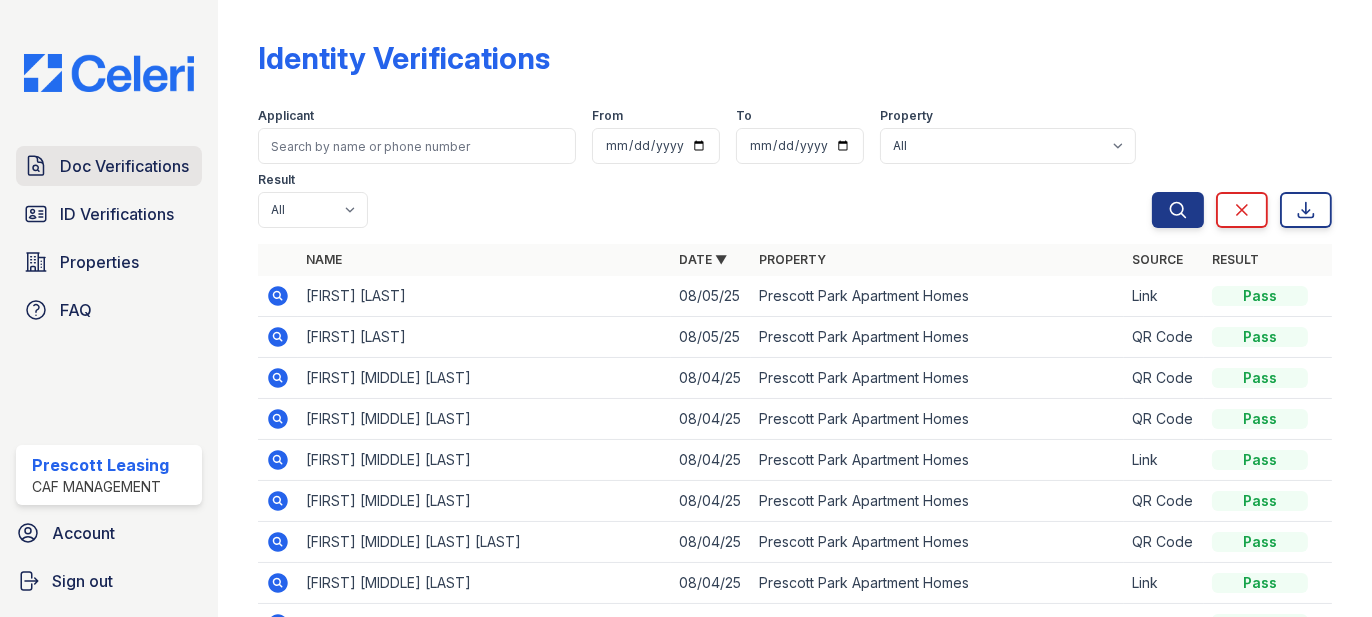 click on "Doc Verifications" at bounding box center (109, 166) 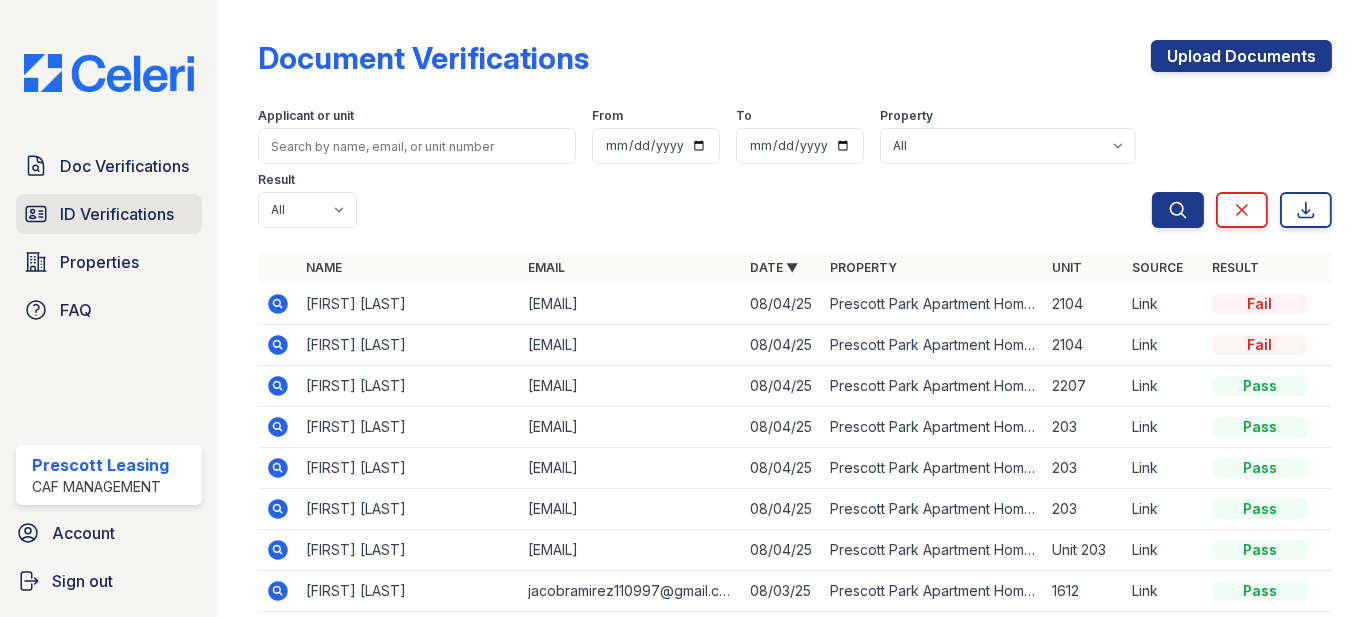 click on "ID Verifications" at bounding box center (117, 214) 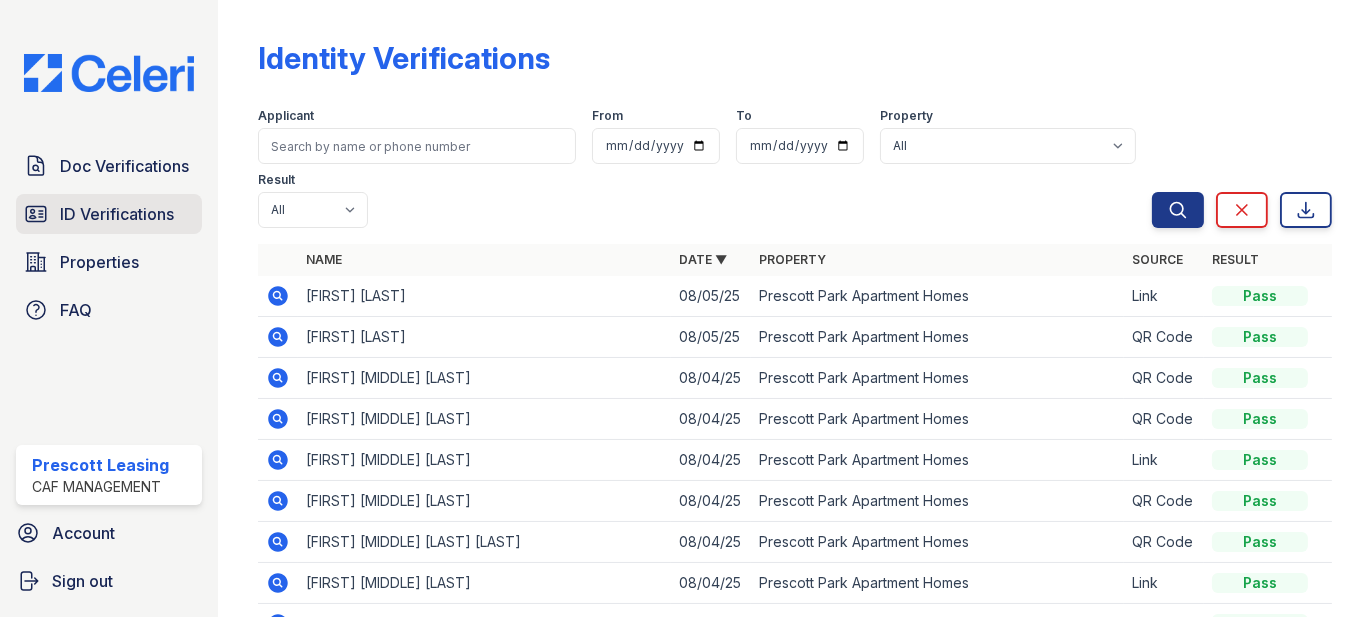 click on "ID Verifications" at bounding box center [117, 214] 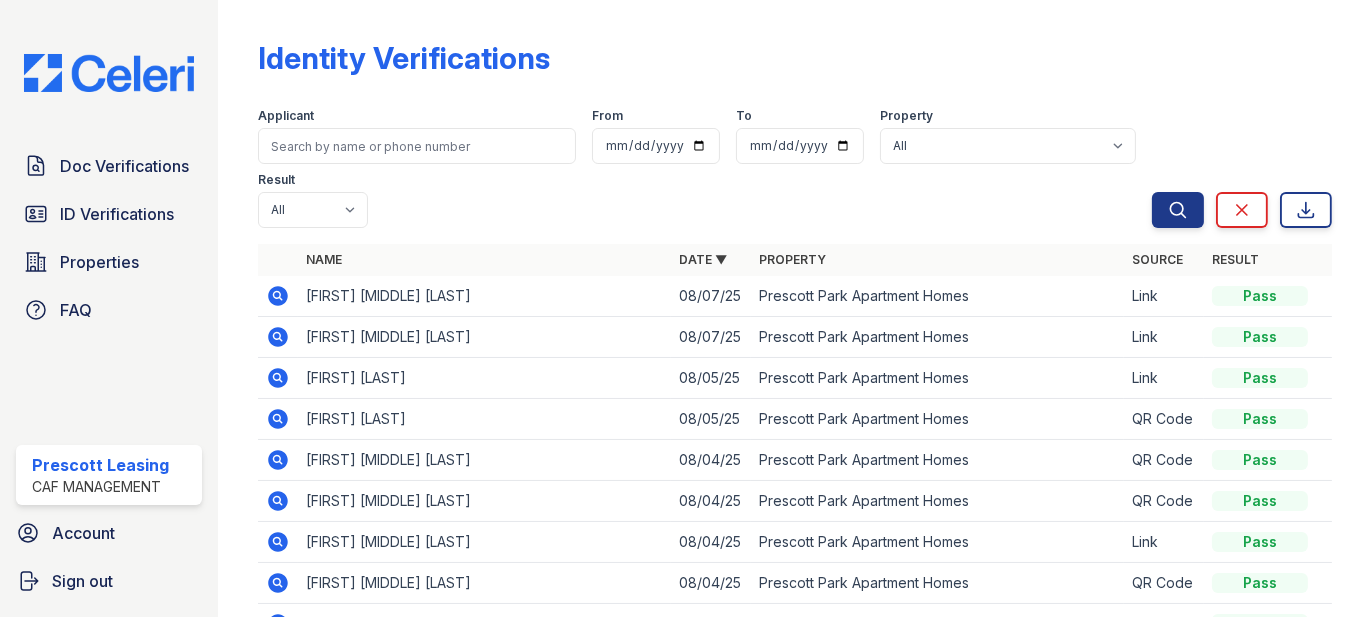 click 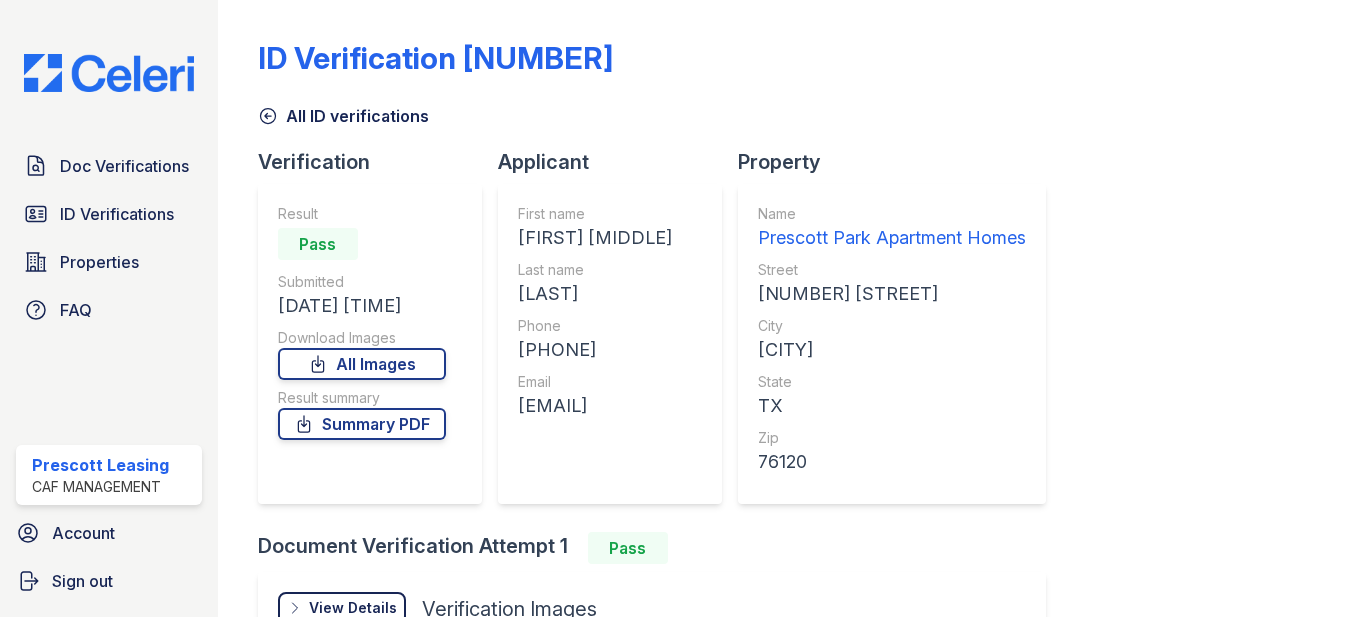 scroll, scrollTop: 0, scrollLeft: 0, axis: both 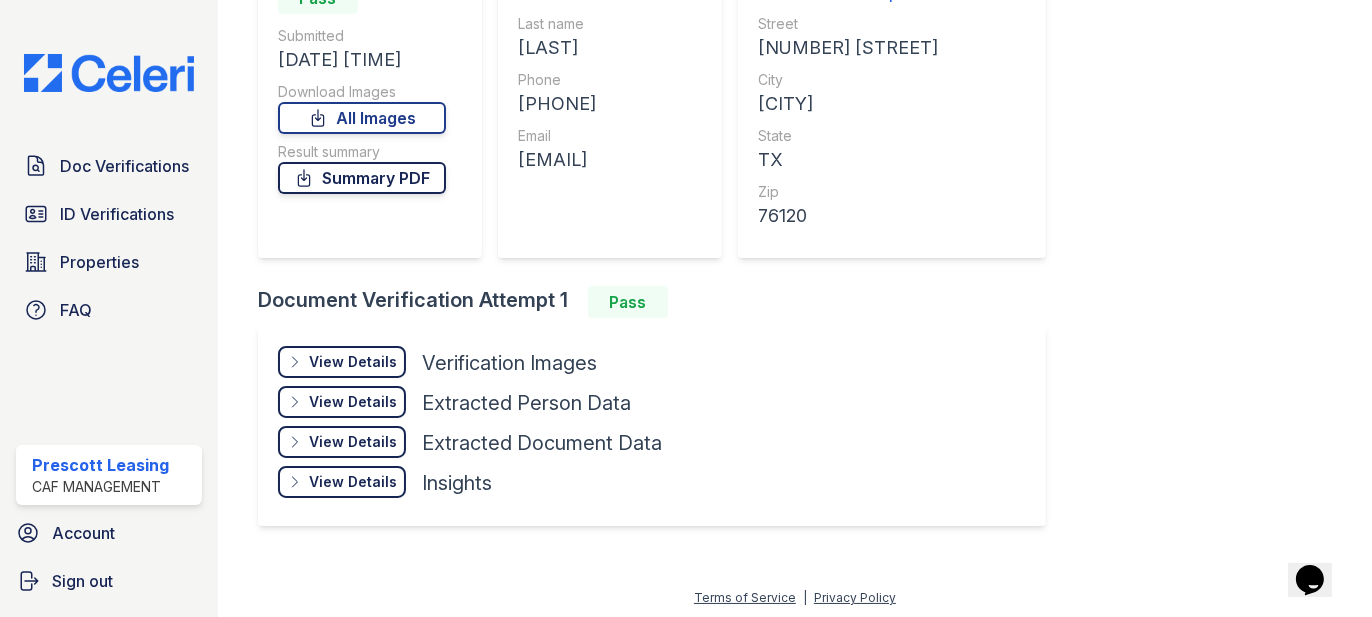 click on "Summary PDF" at bounding box center [362, 178] 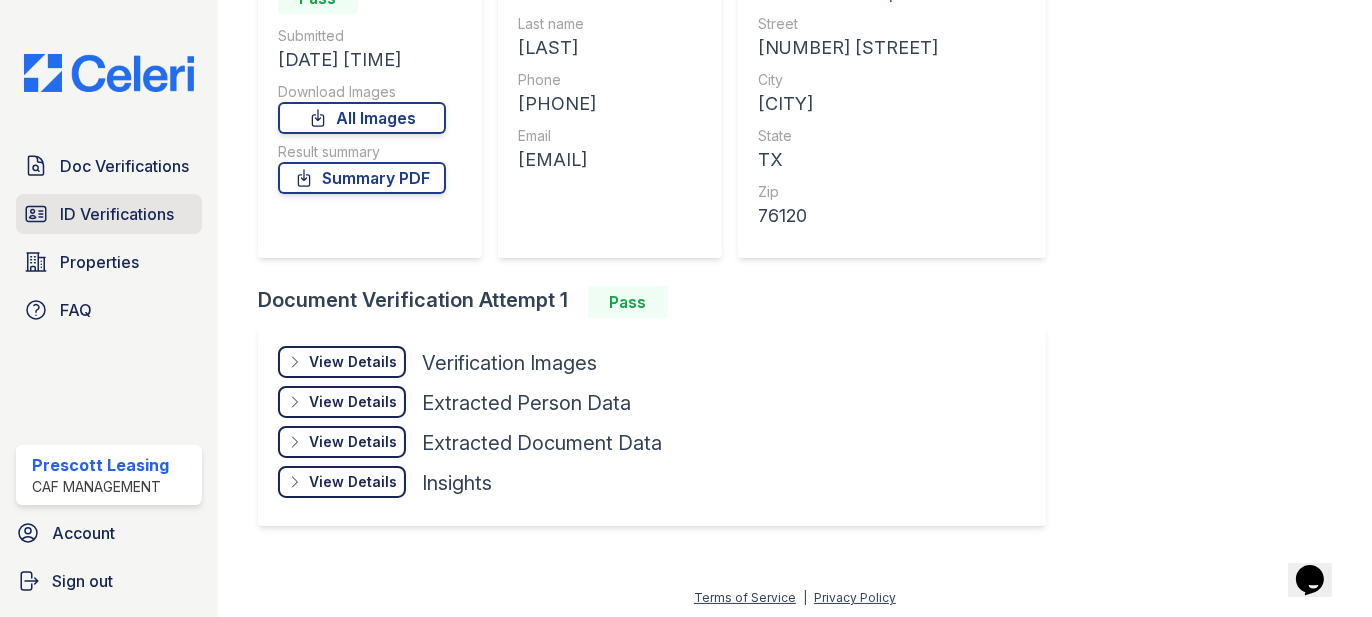click on "ID Verifications" at bounding box center (117, 214) 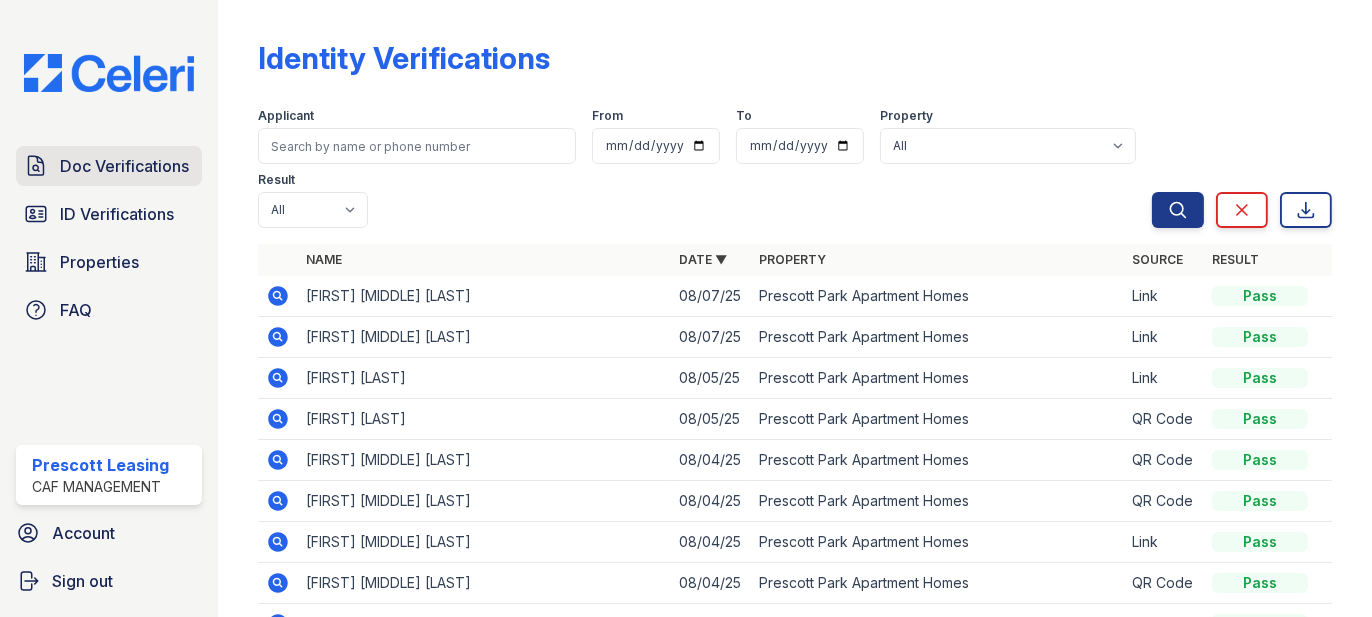 click on "Doc Verifications" at bounding box center [124, 166] 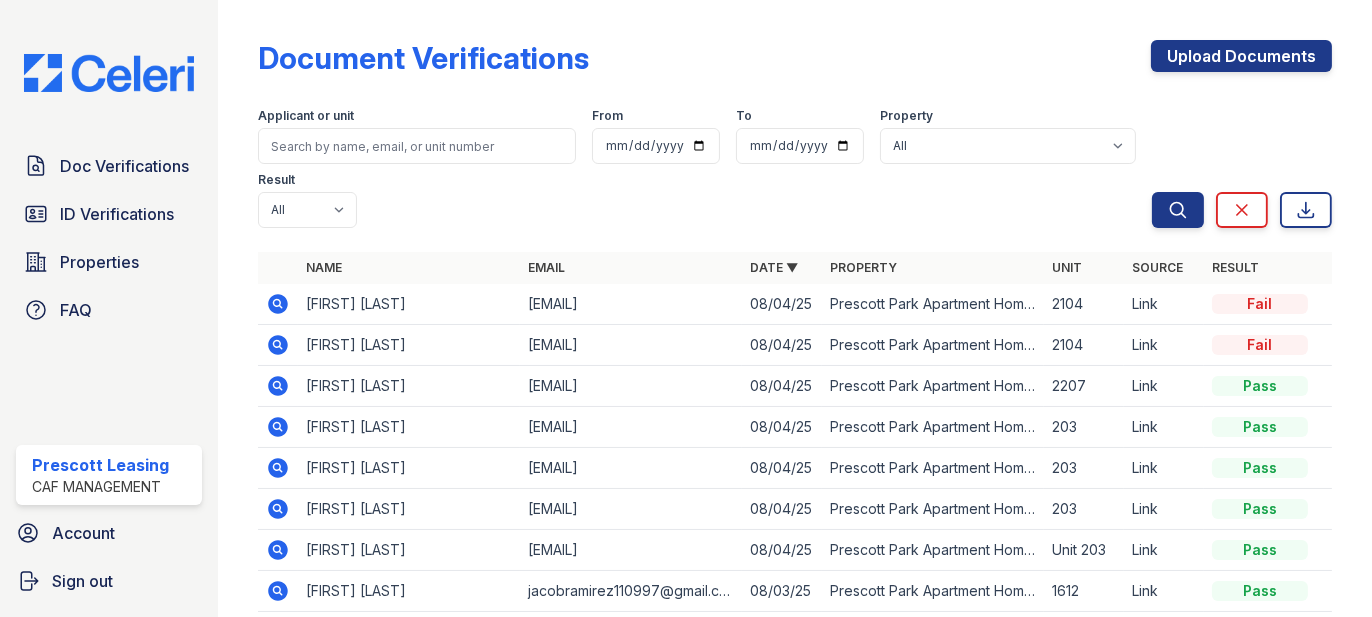 click on "Doc Verifications
ID Verifications
Properties
FAQ" at bounding box center (109, 238) 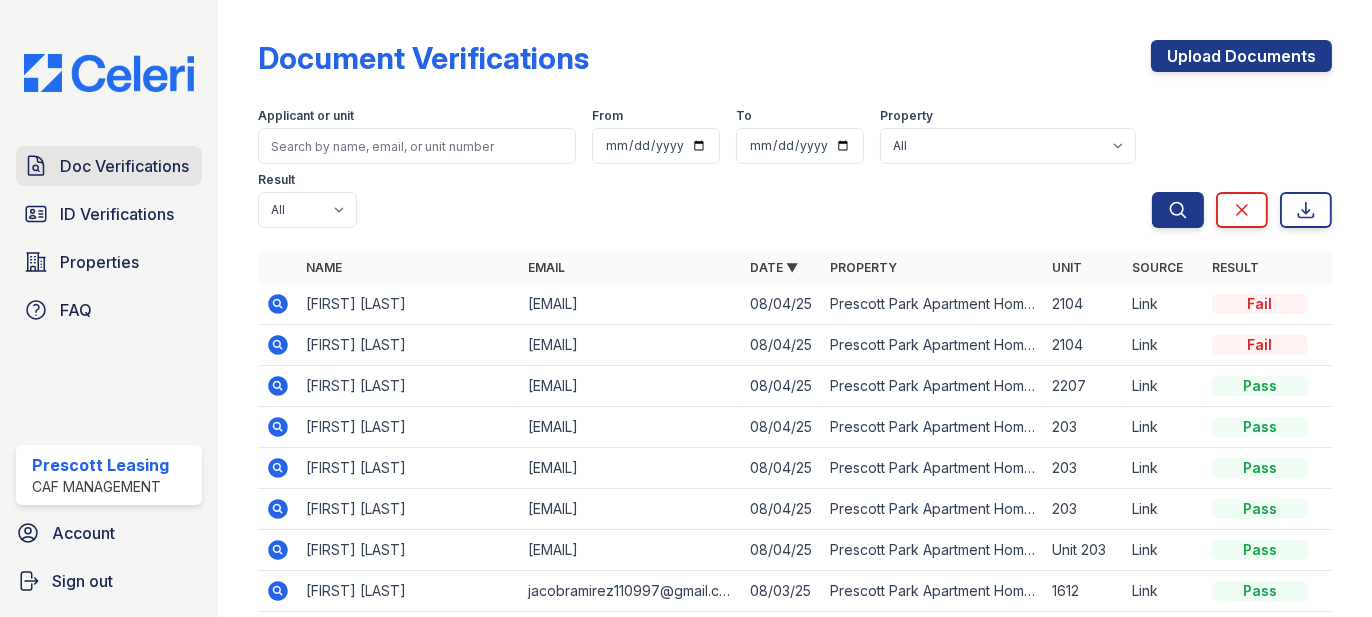 click on "Doc Verifications" at bounding box center [124, 166] 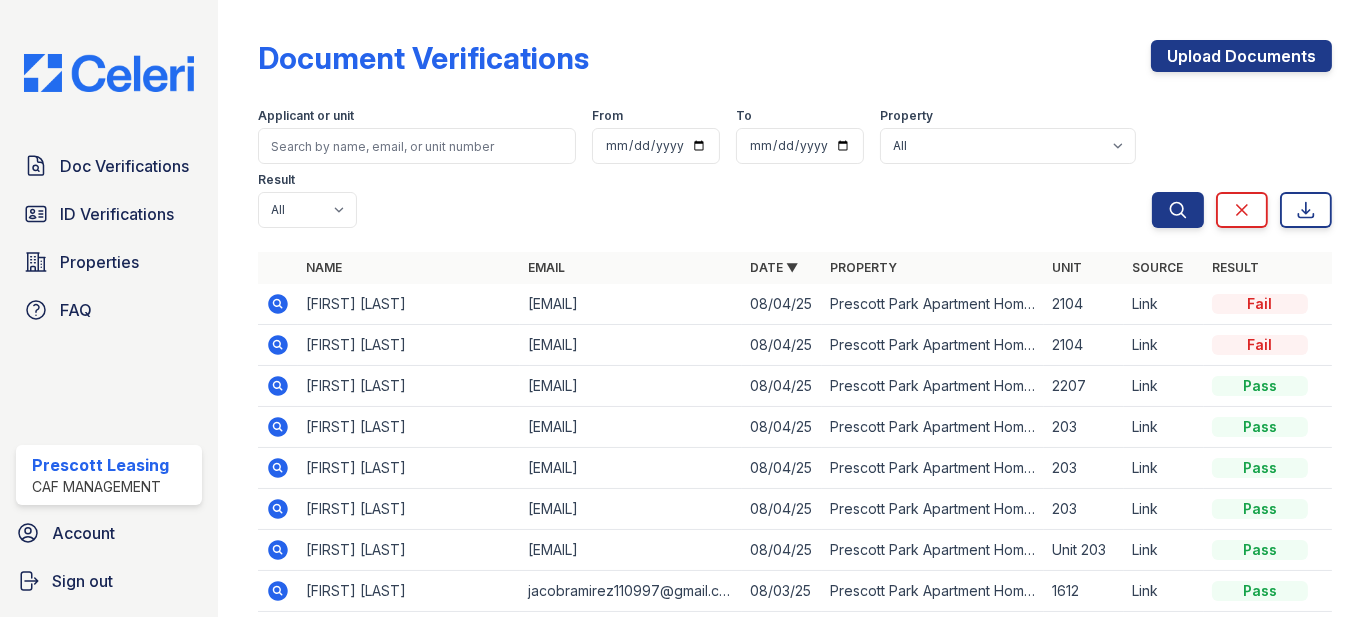 click 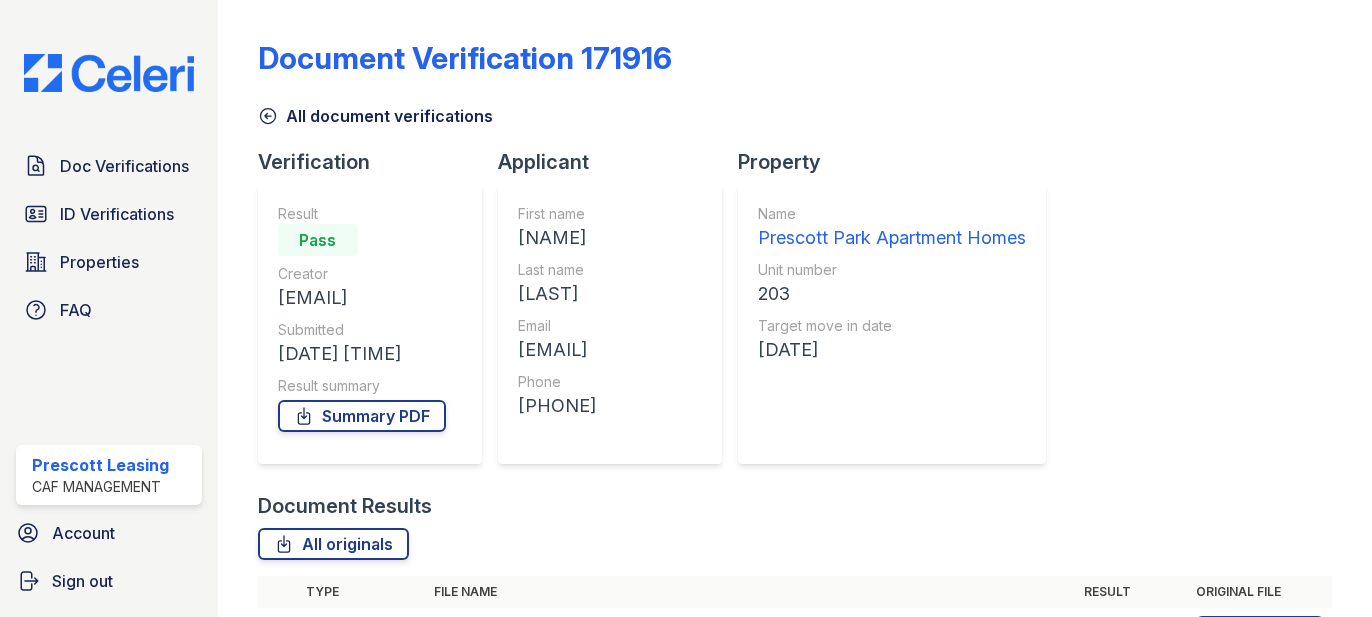 scroll, scrollTop: 0, scrollLeft: 0, axis: both 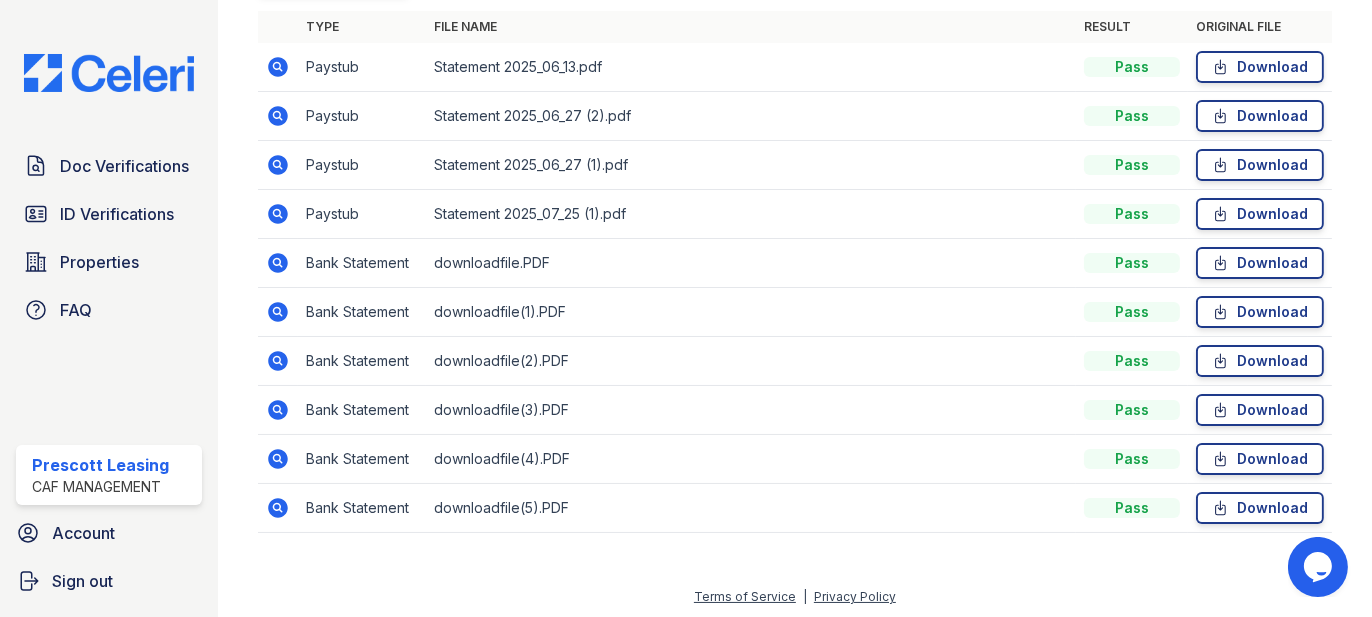click 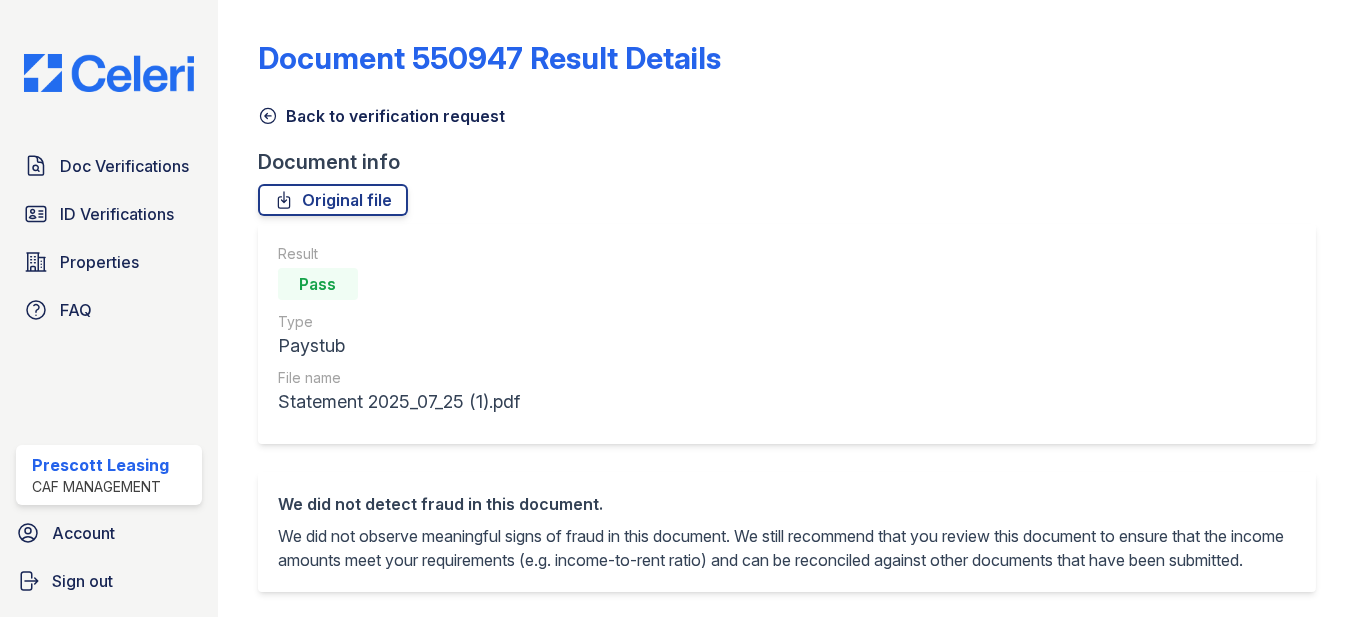 scroll, scrollTop: 0, scrollLeft: 0, axis: both 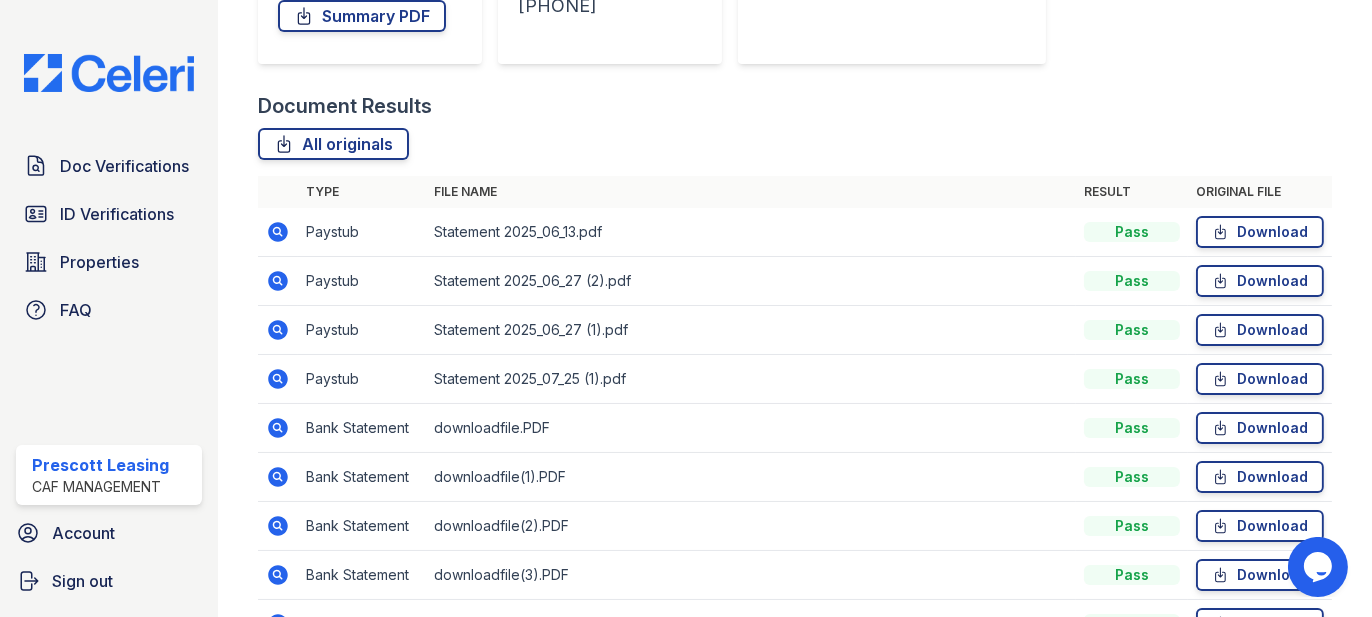 click 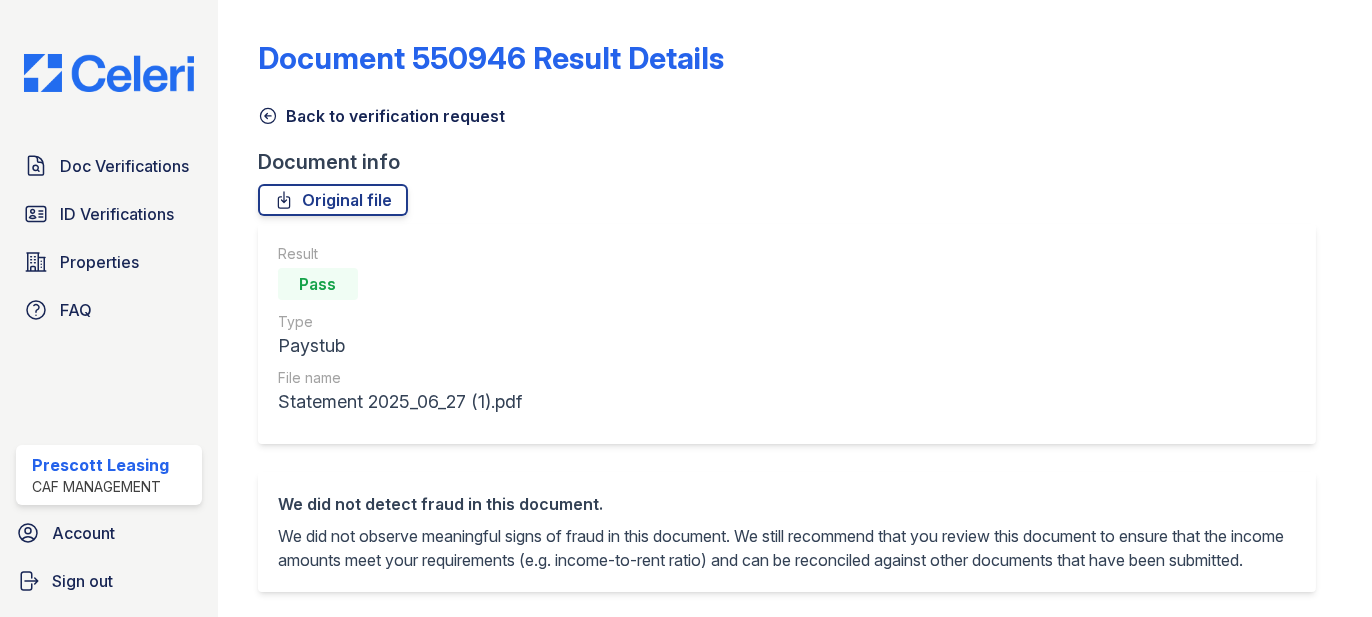 scroll, scrollTop: 0, scrollLeft: 0, axis: both 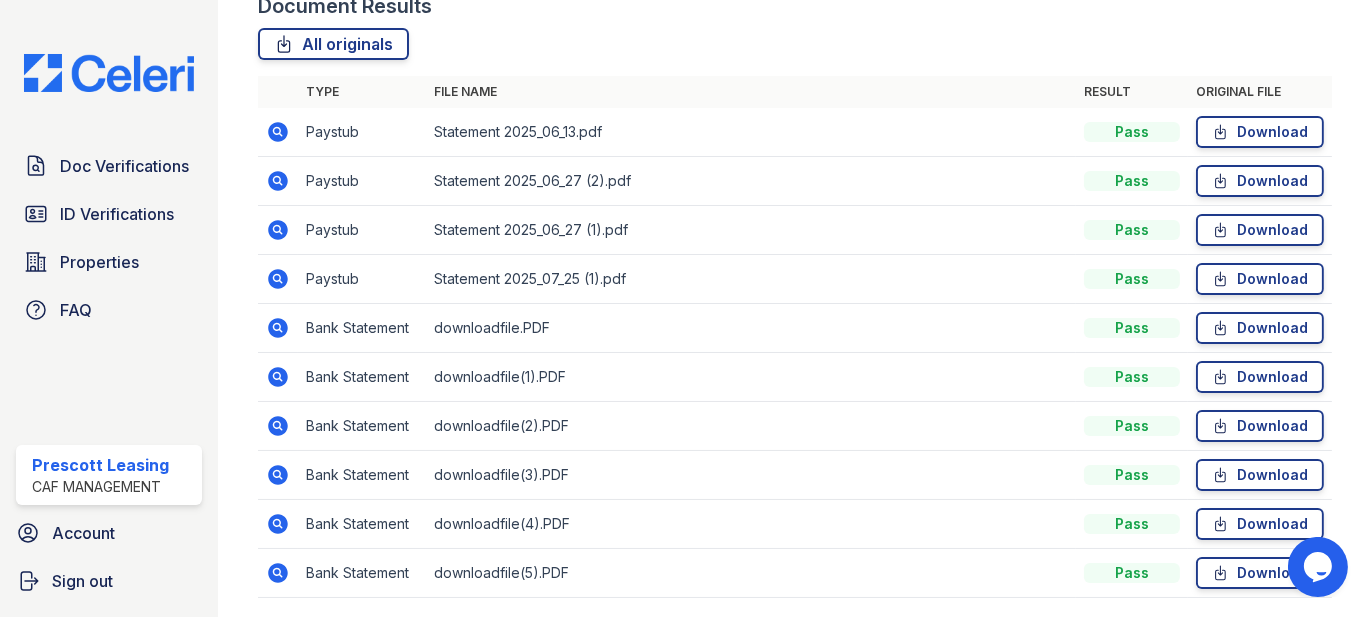 click 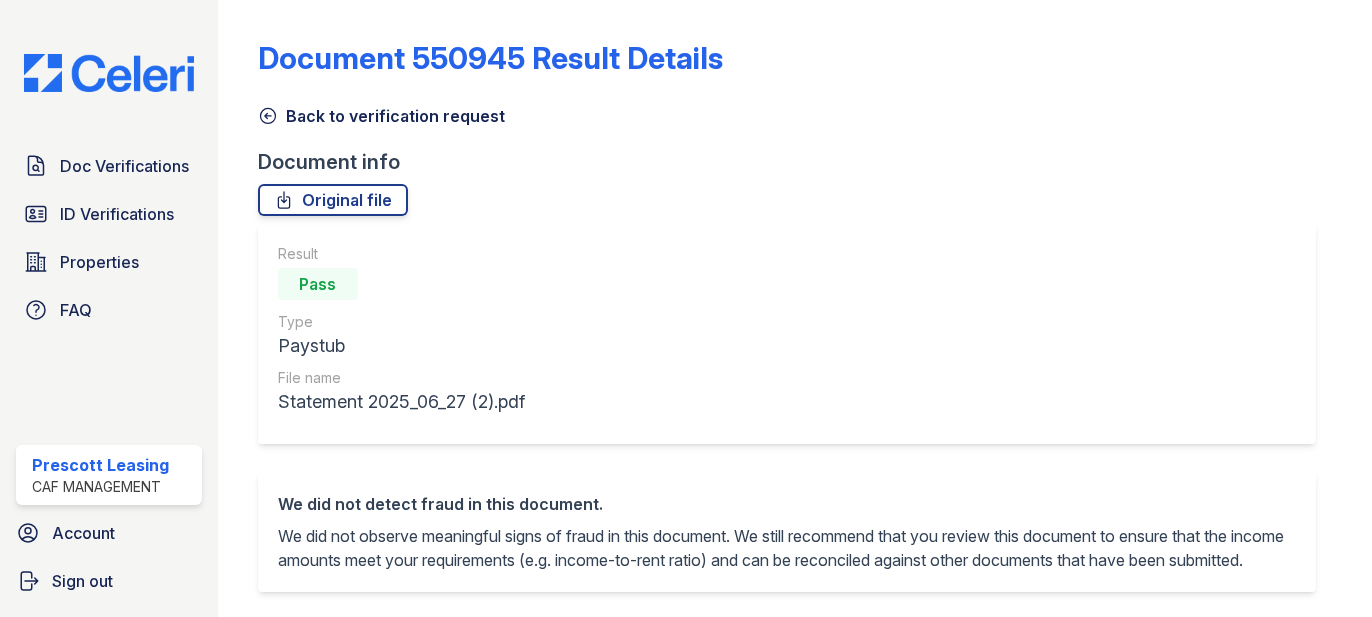 scroll, scrollTop: 0, scrollLeft: 0, axis: both 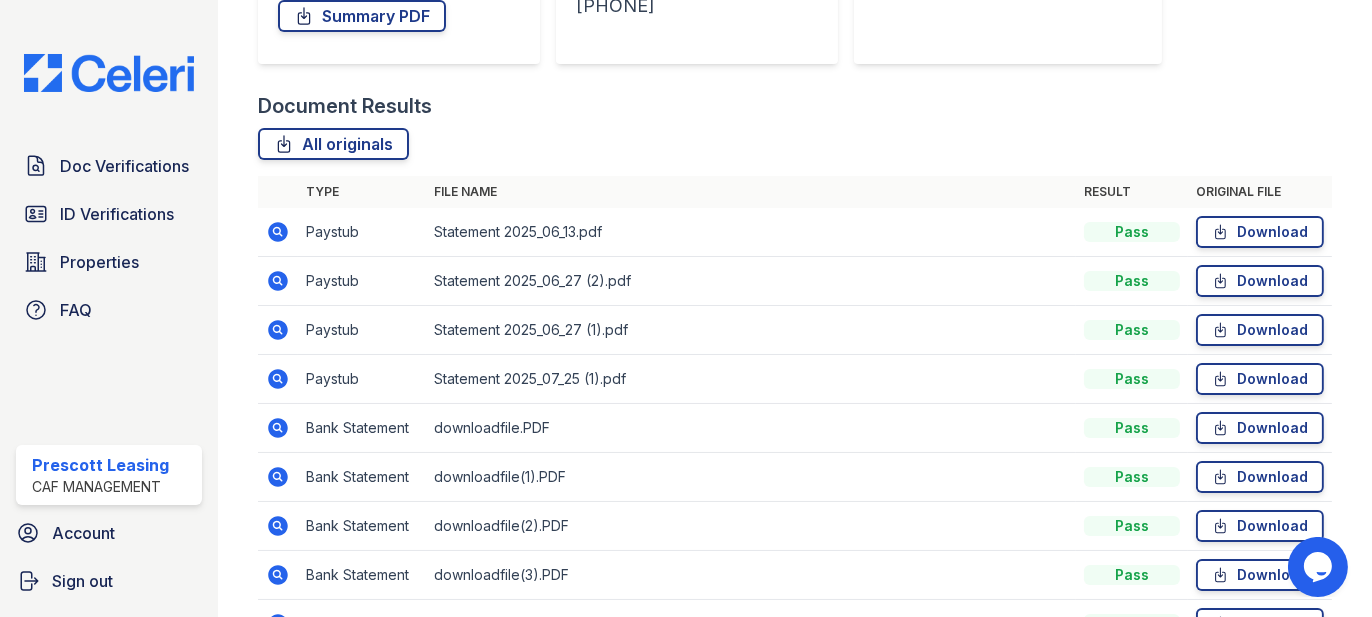 click 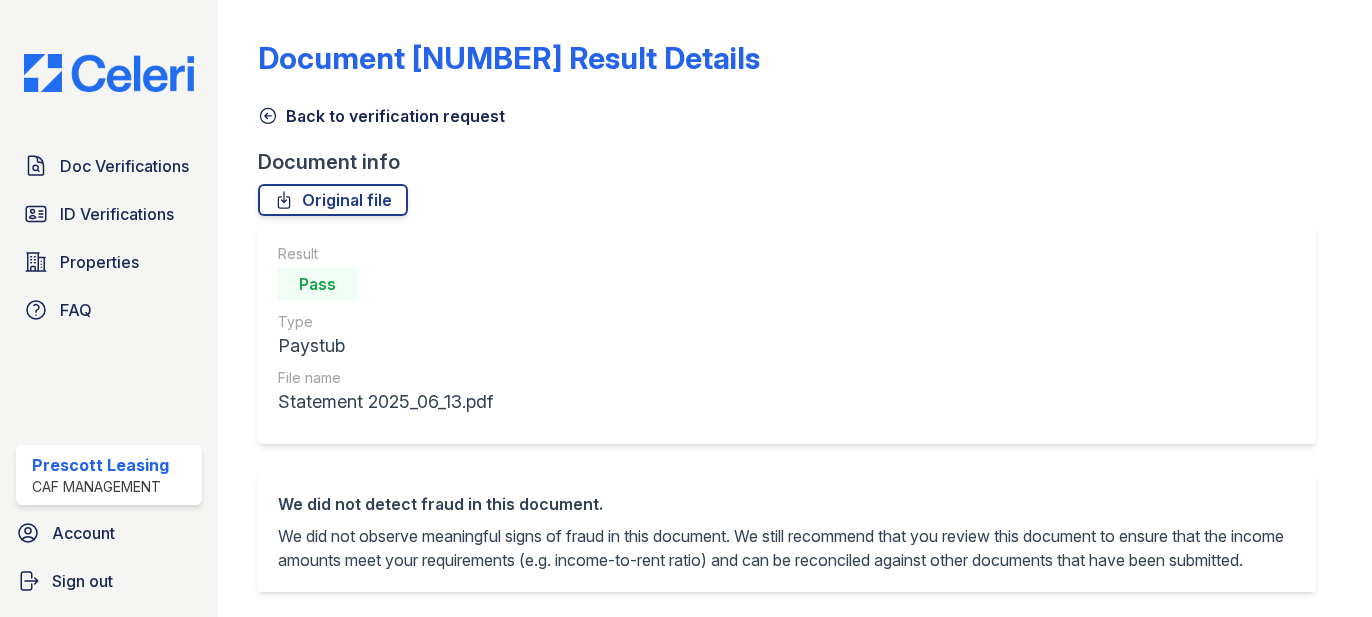 scroll, scrollTop: 0, scrollLeft: 0, axis: both 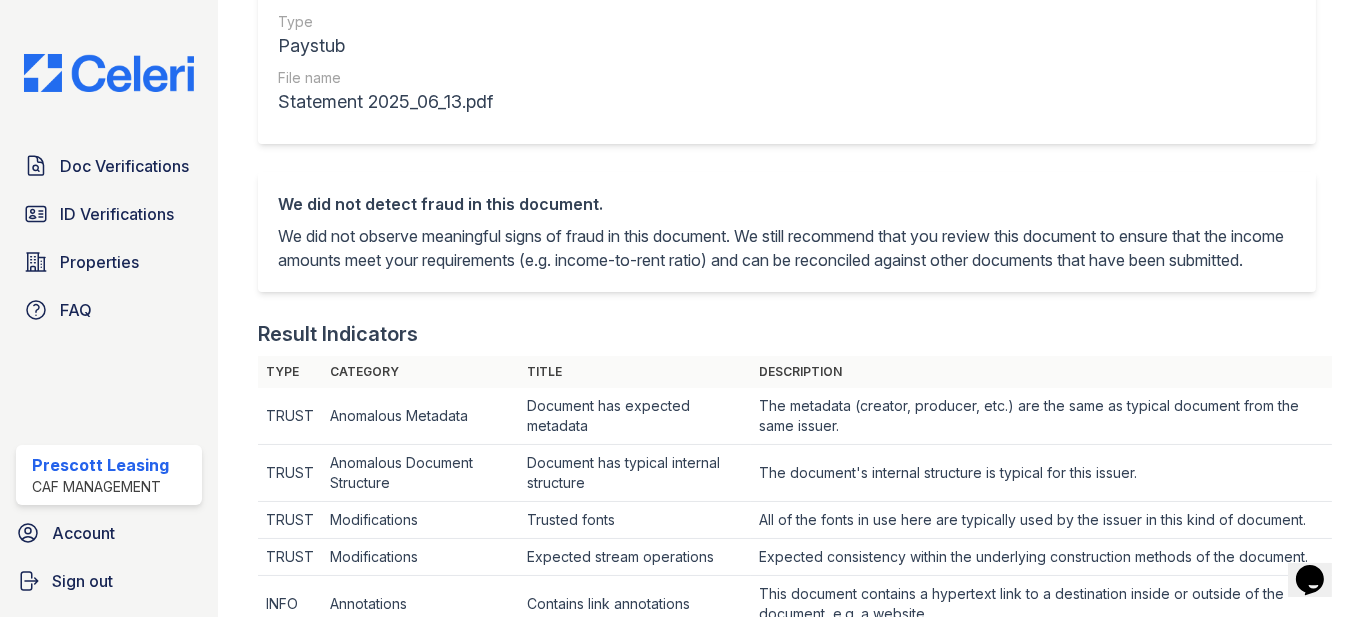 click on "Doc Verifications
ID Verifications
Properties
FAQ
Prescott Leasing
CAF Management
Account
Sign out" at bounding box center (109, 308) 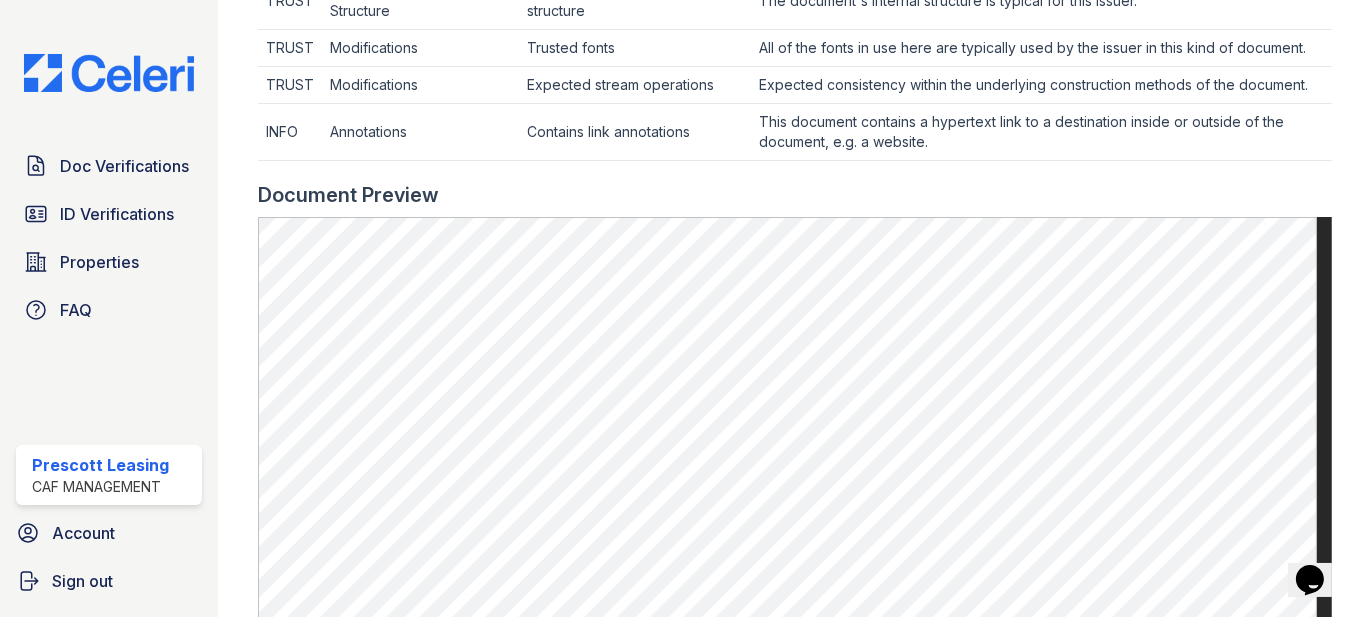 scroll, scrollTop: 399, scrollLeft: 0, axis: vertical 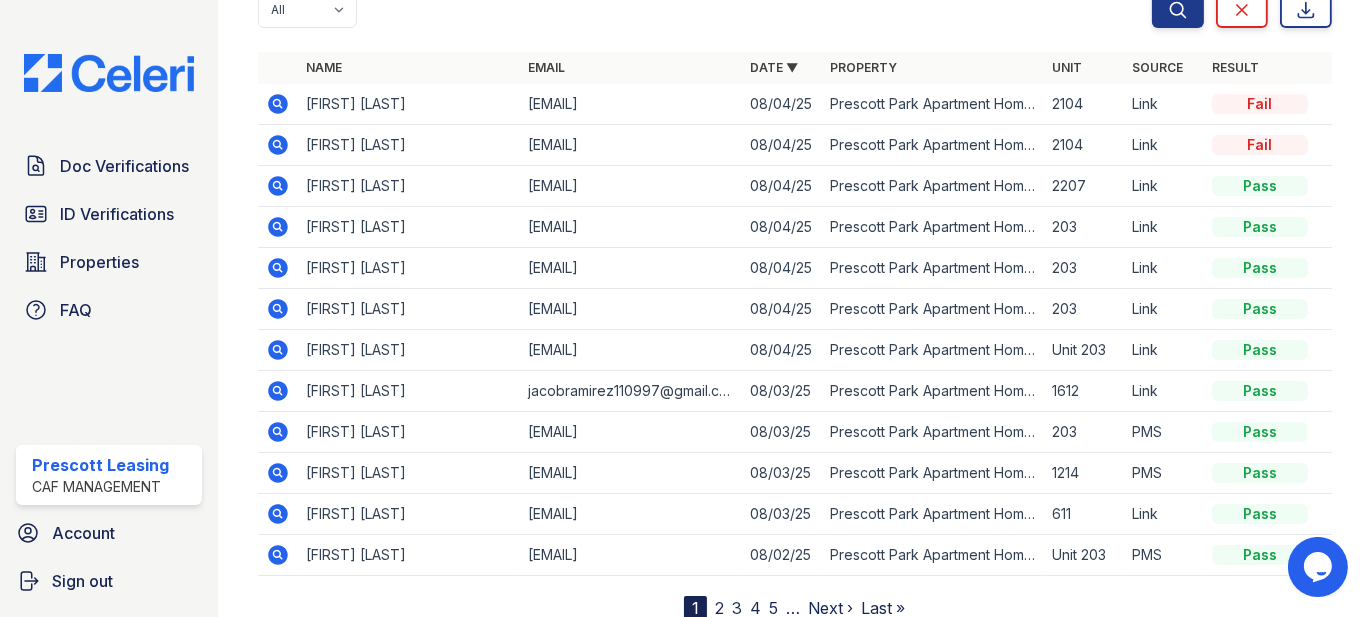 click 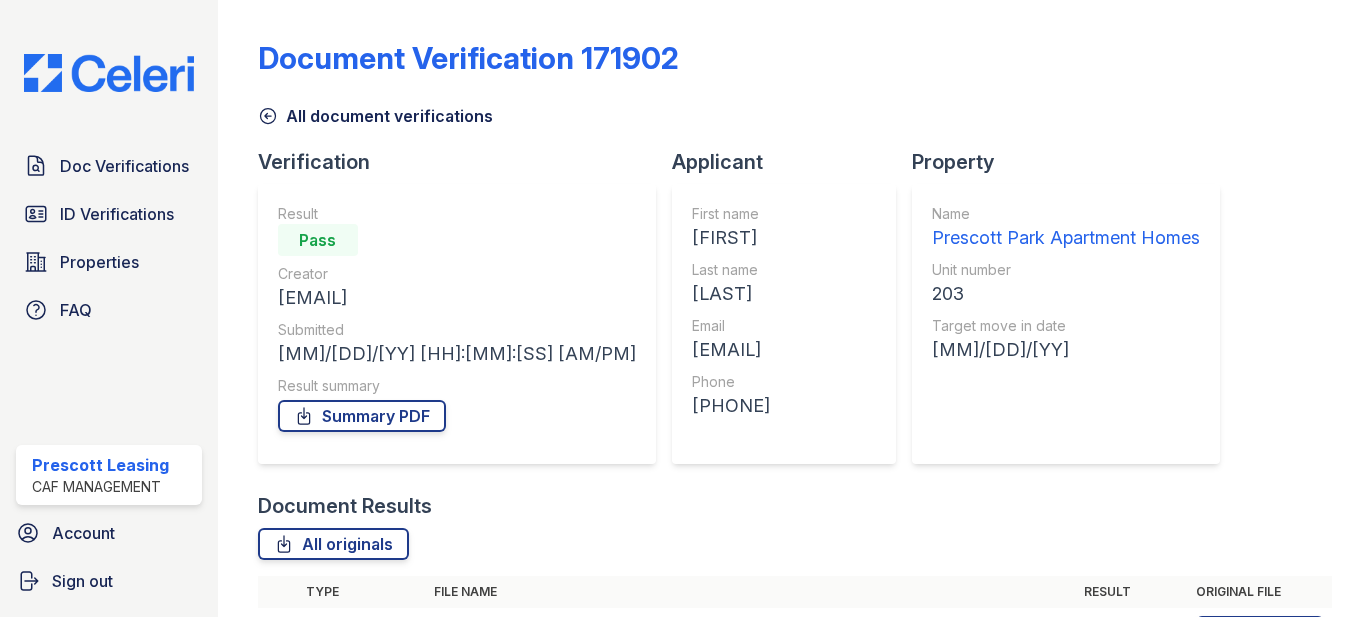 scroll, scrollTop: 0, scrollLeft: 0, axis: both 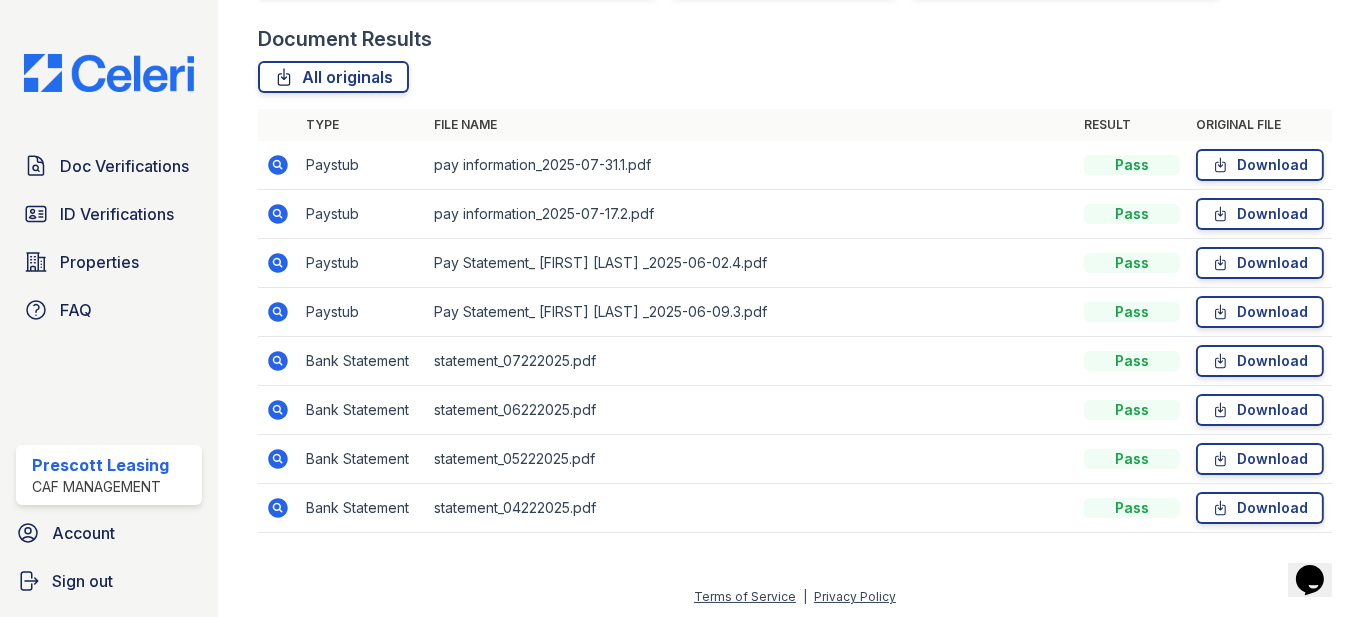 click 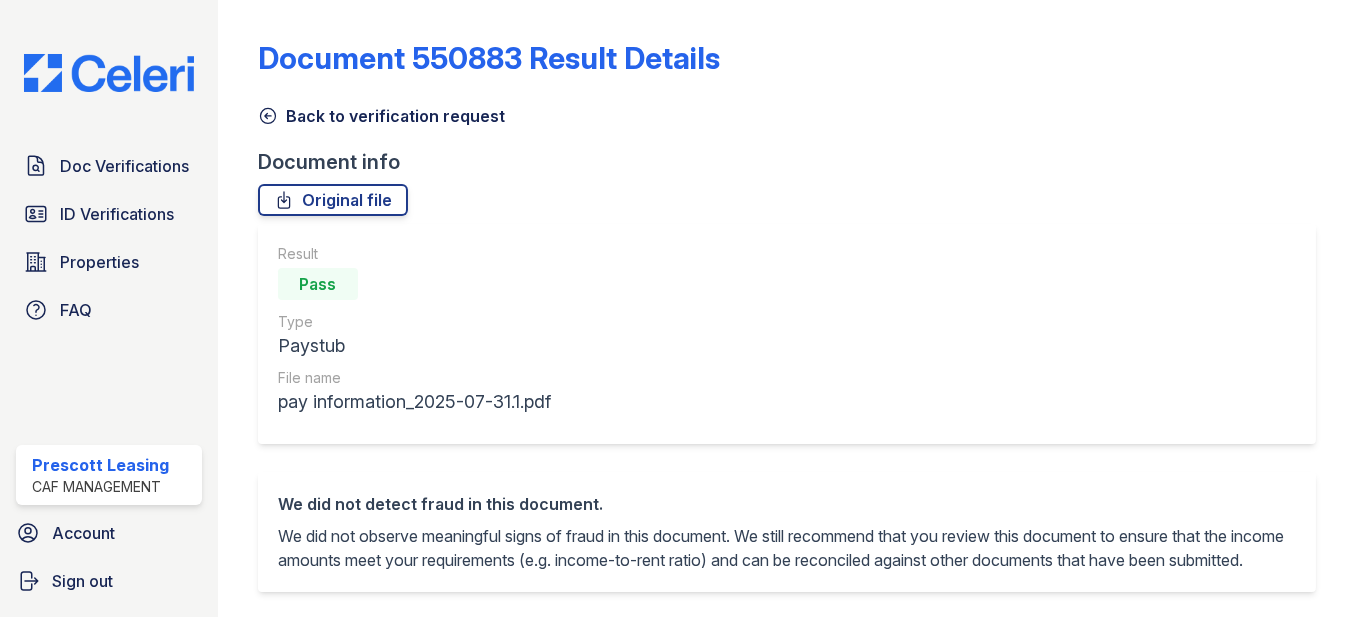 scroll, scrollTop: 0, scrollLeft: 0, axis: both 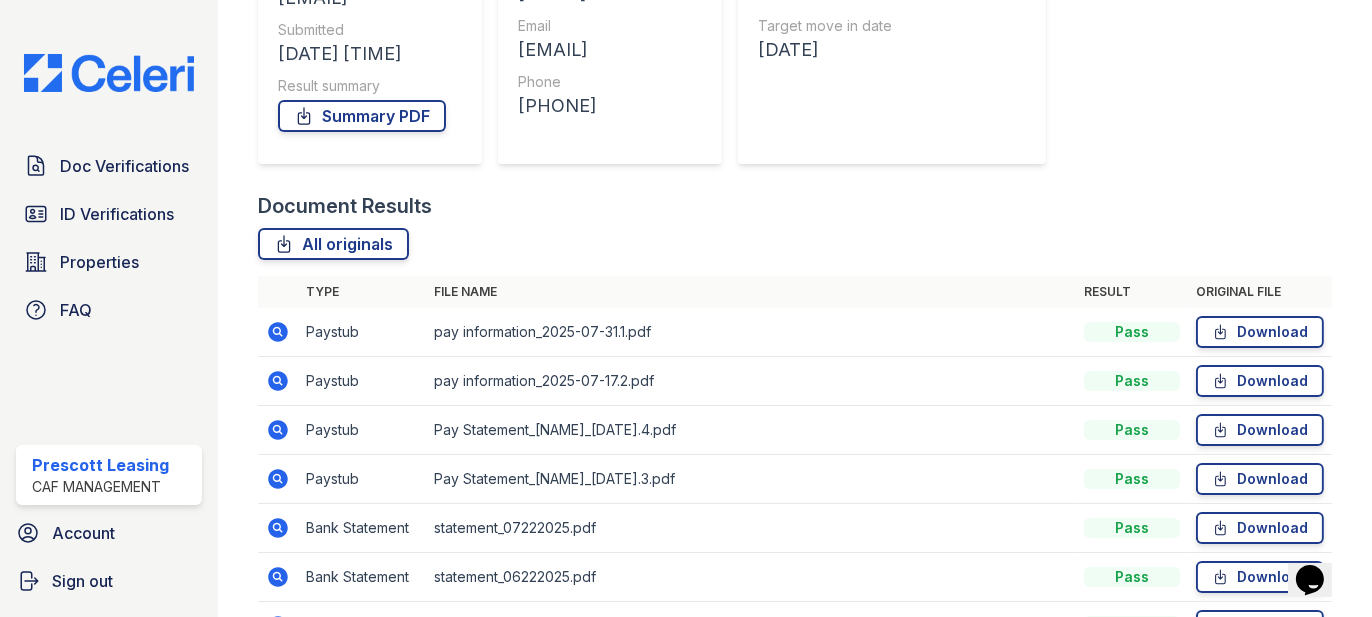 click 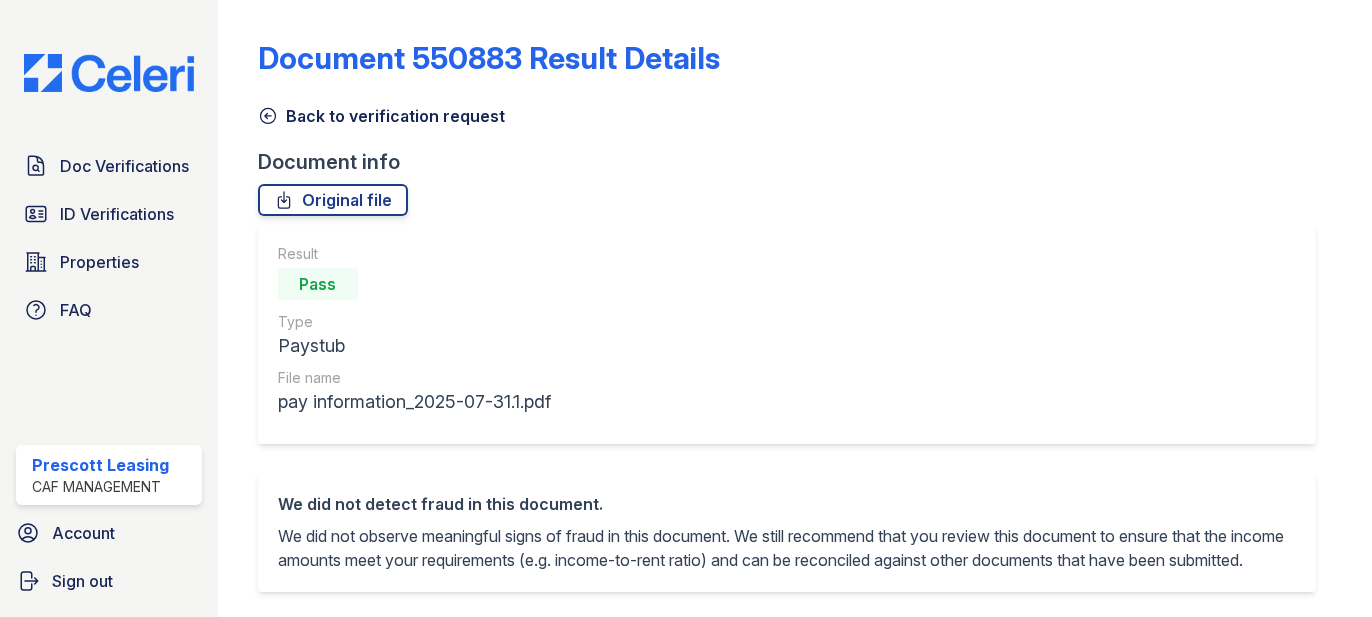 scroll, scrollTop: 0, scrollLeft: 0, axis: both 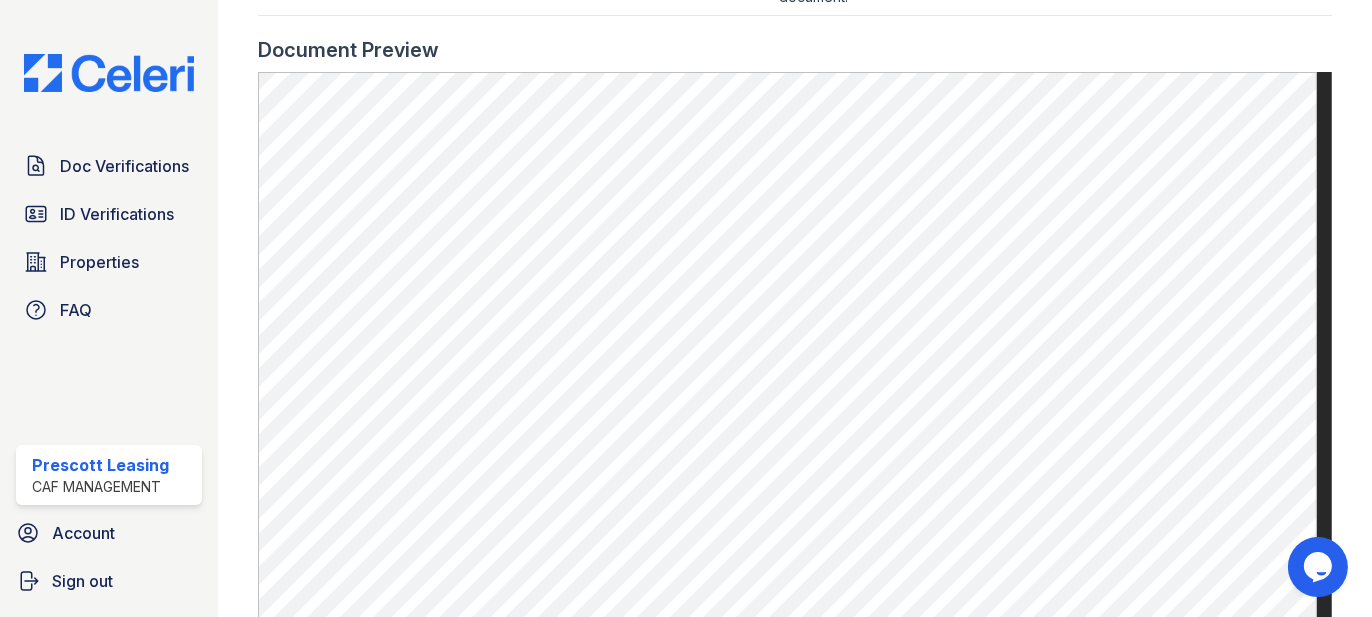click on "Doc Verifications
ID Verifications
Properties
FAQ
Prescott Leasing
CAF Management
Account
Sign out" at bounding box center [109, 308] 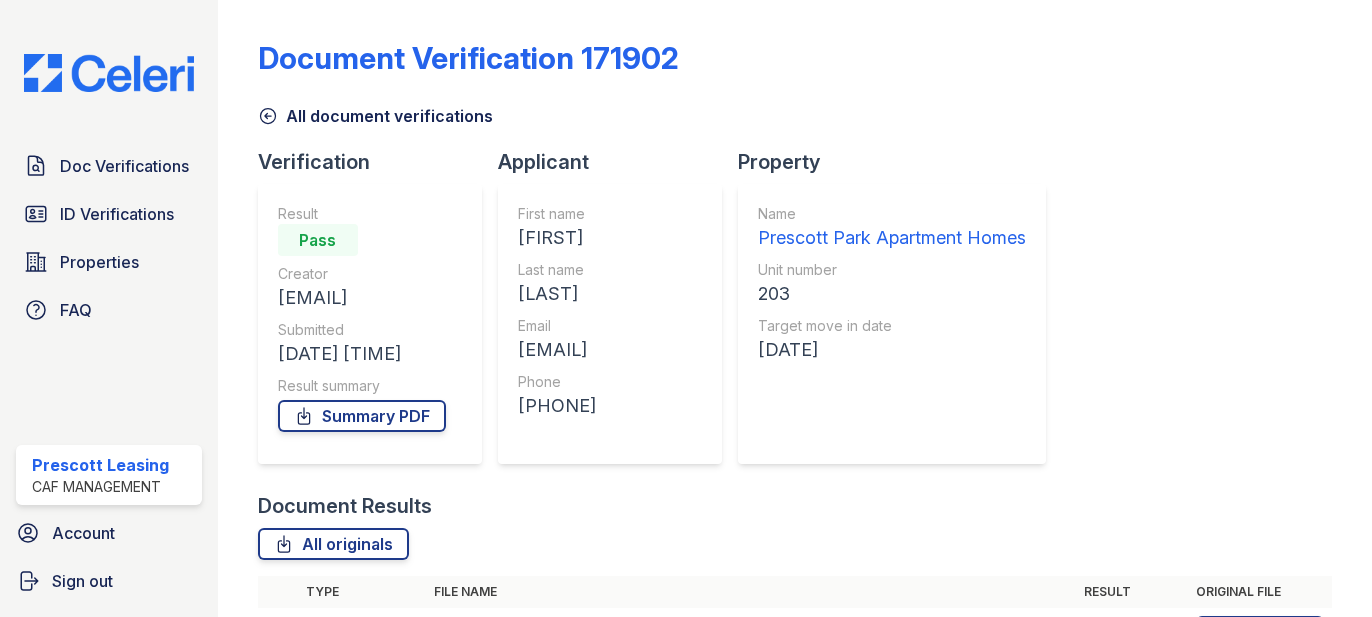 scroll, scrollTop: 0, scrollLeft: 0, axis: both 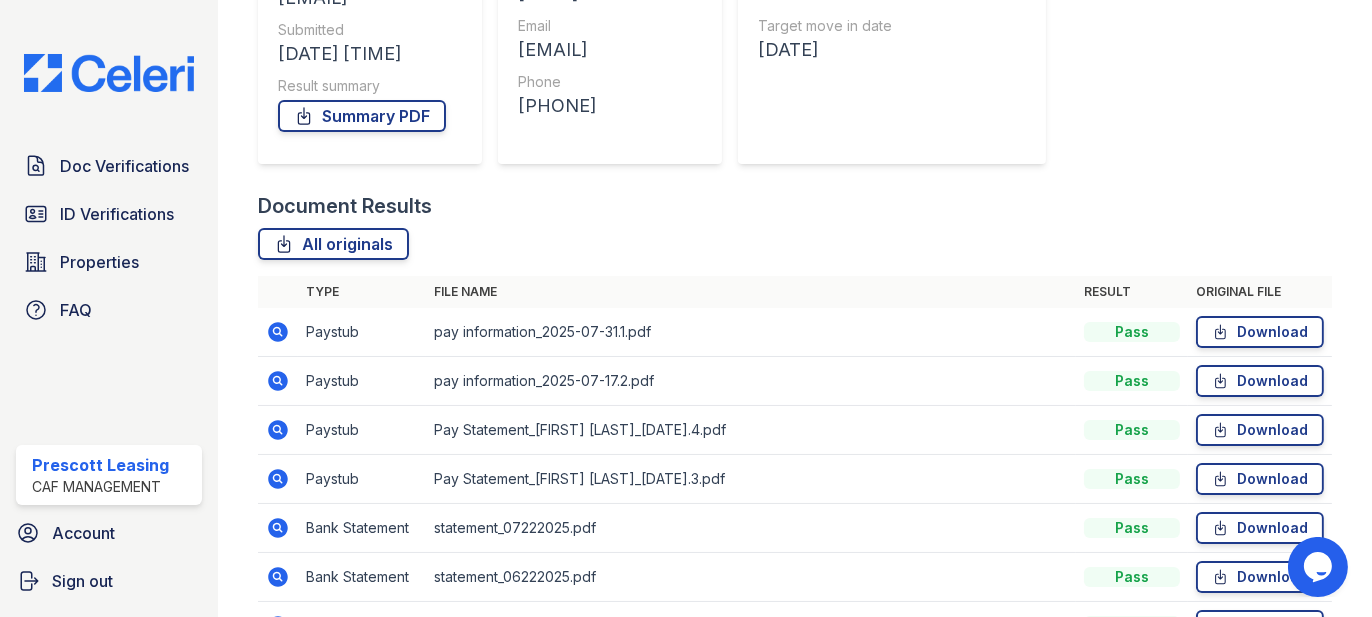 click 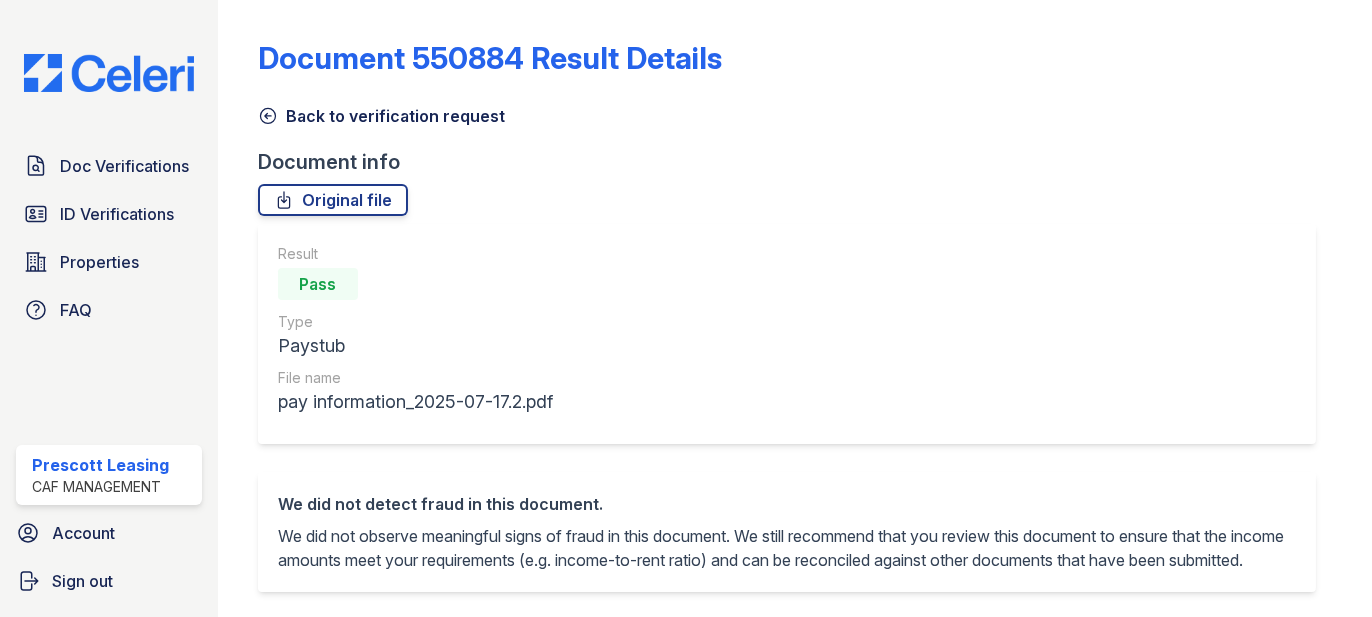 scroll, scrollTop: 0, scrollLeft: 0, axis: both 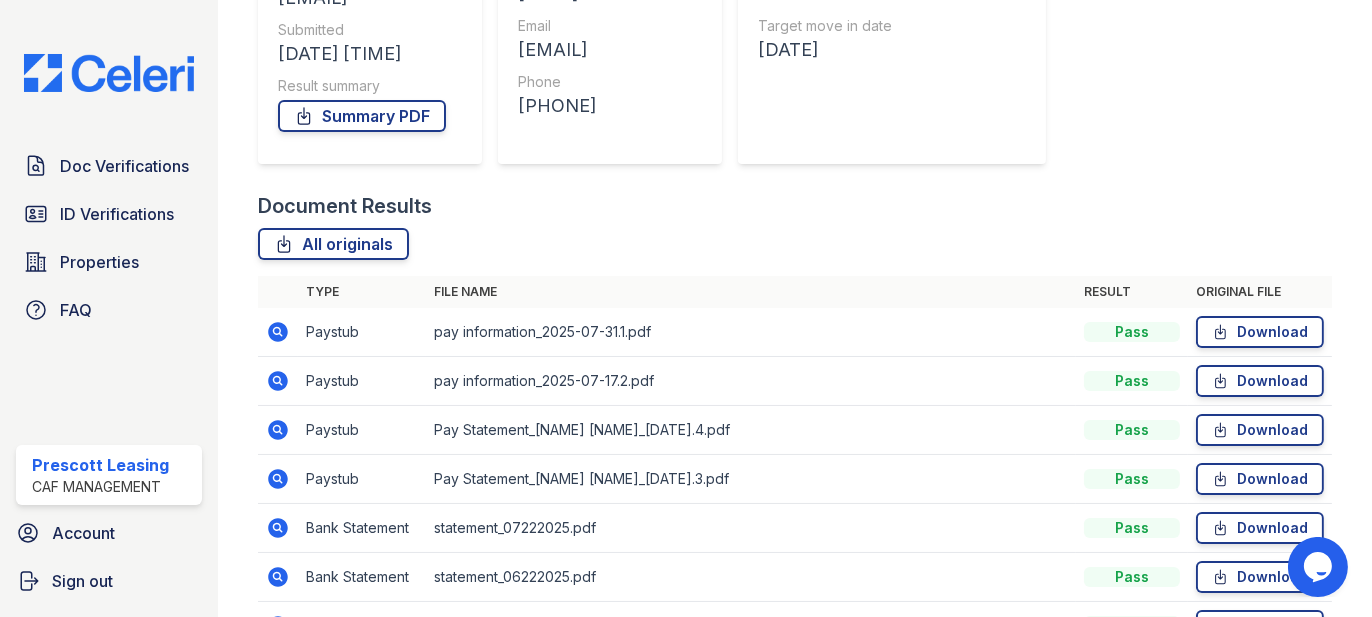 click 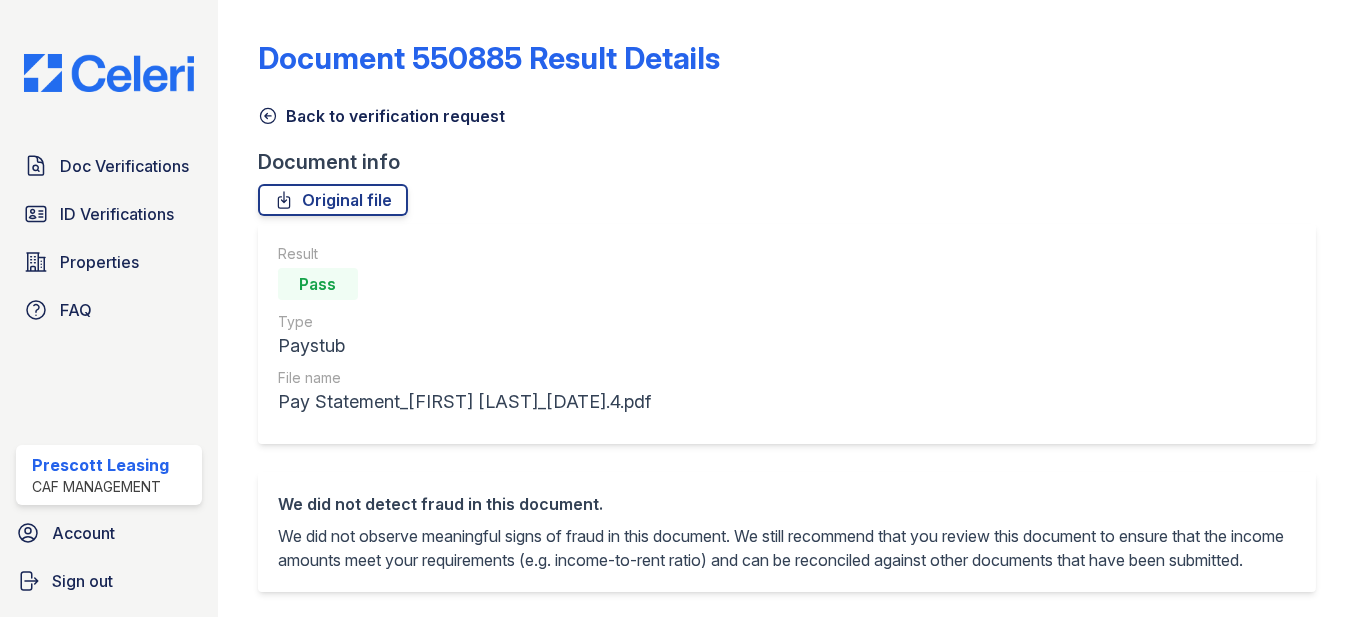 scroll, scrollTop: 0, scrollLeft: 0, axis: both 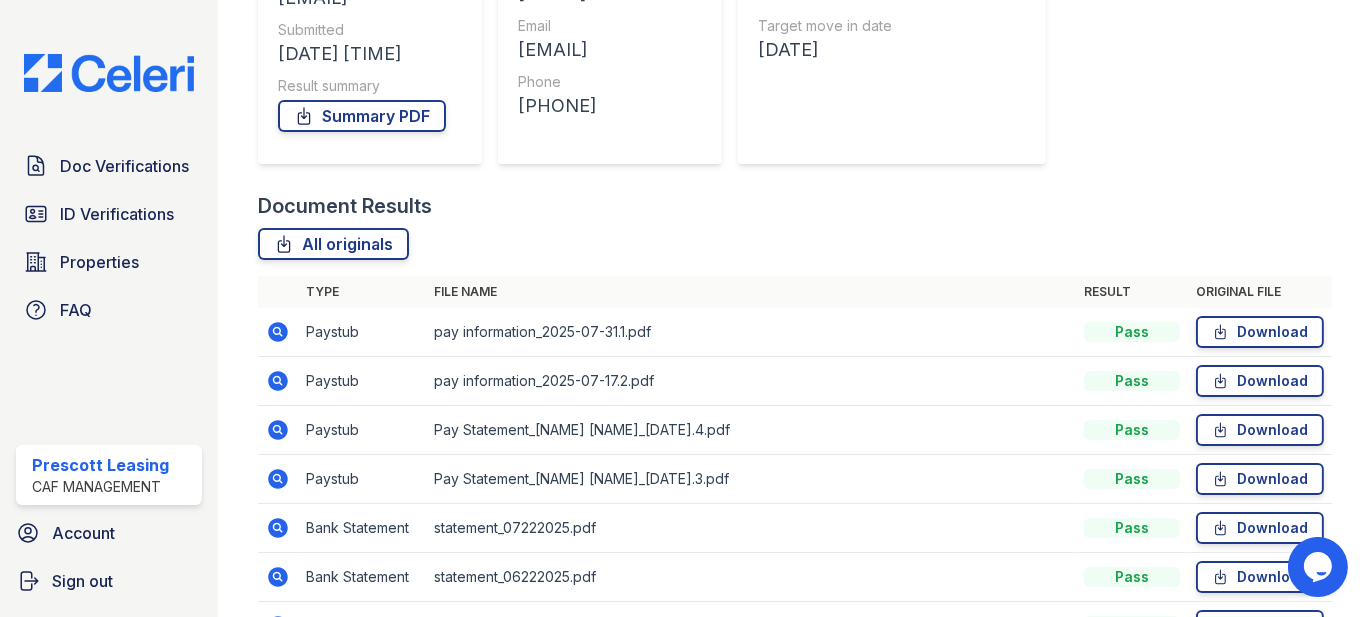 click 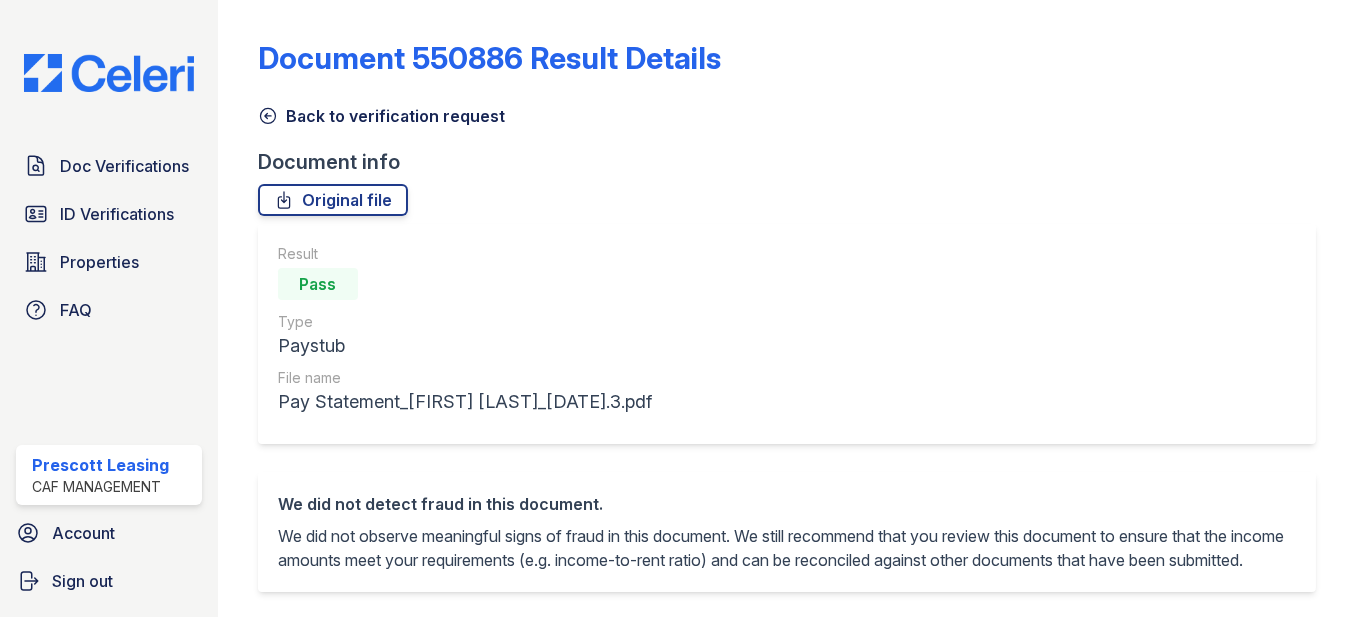 scroll, scrollTop: 0, scrollLeft: 0, axis: both 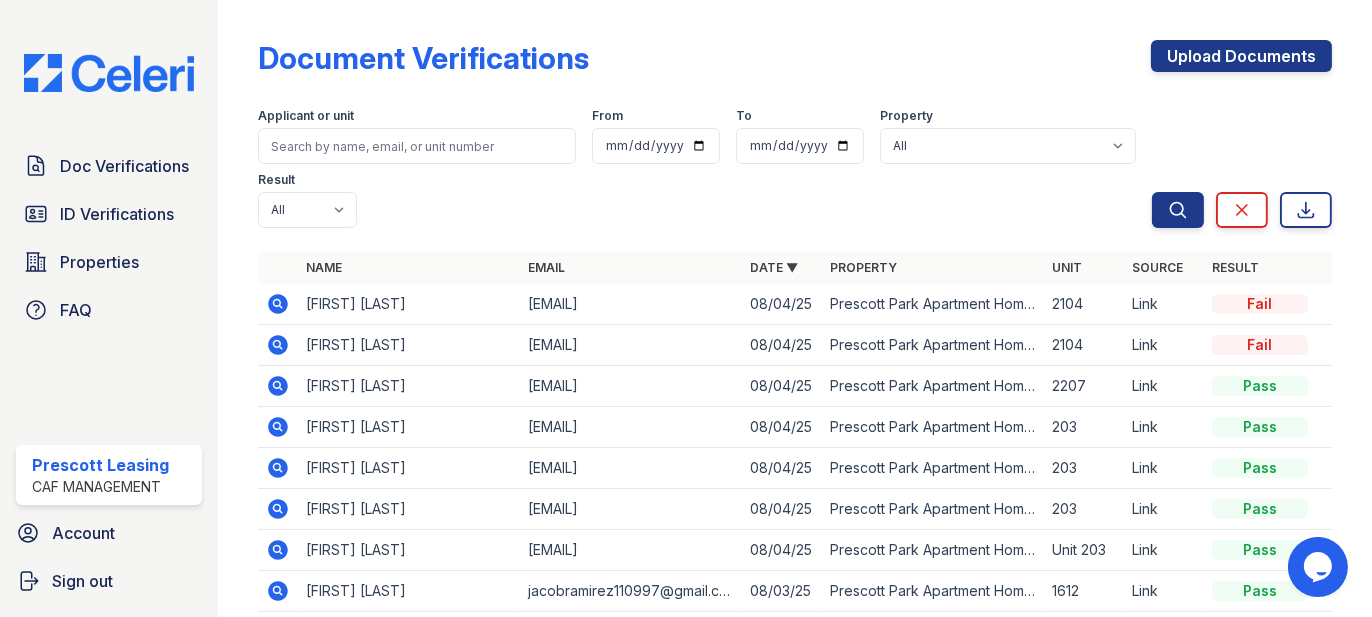 click 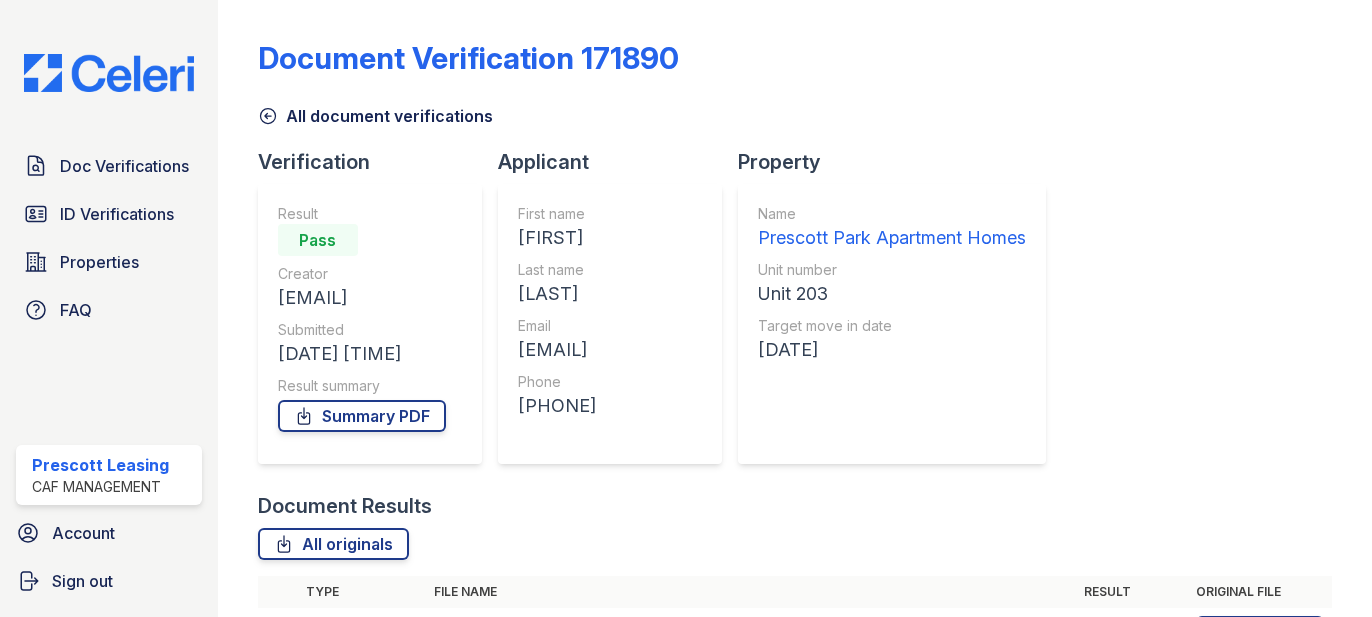 scroll, scrollTop: 0, scrollLeft: 0, axis: both 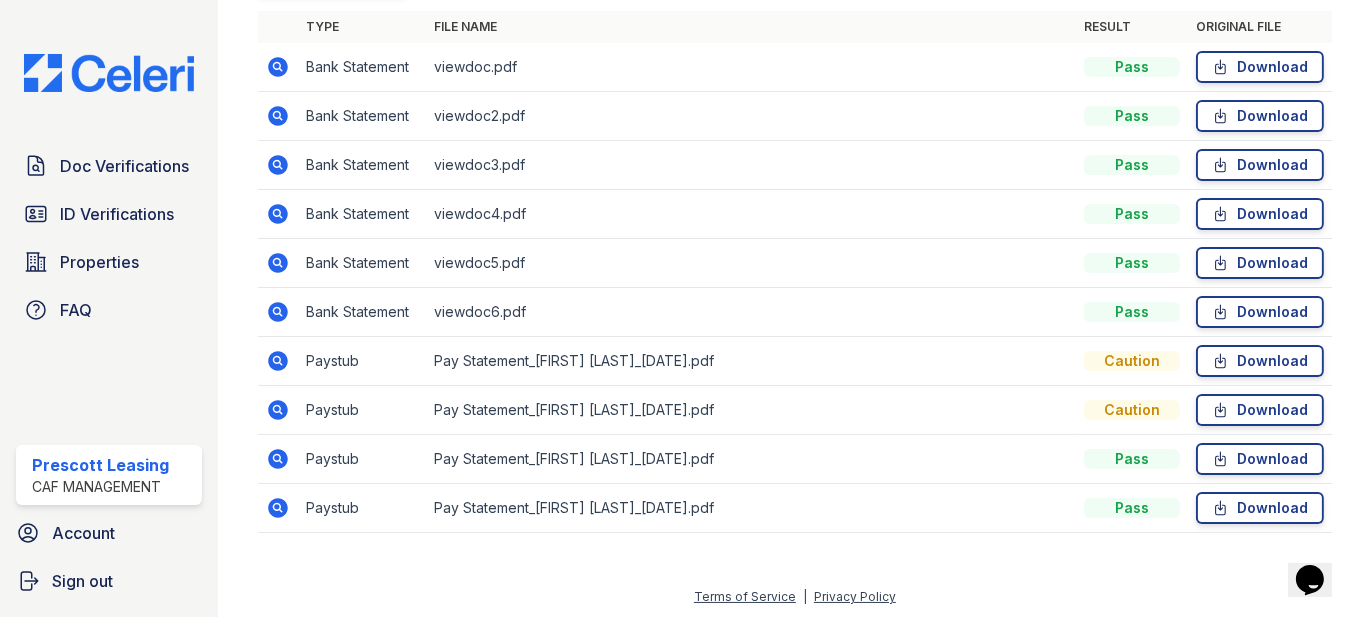 click 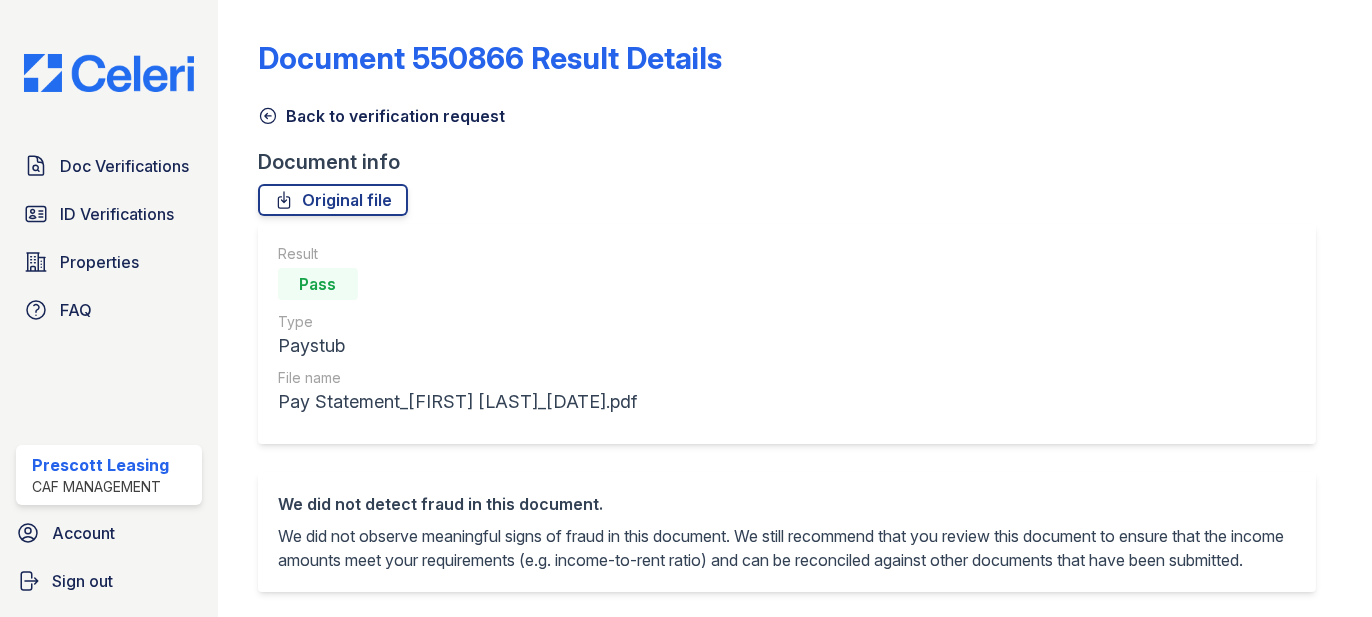 scroll, scrollTop: 0, scrollLeft: 0, axis: both 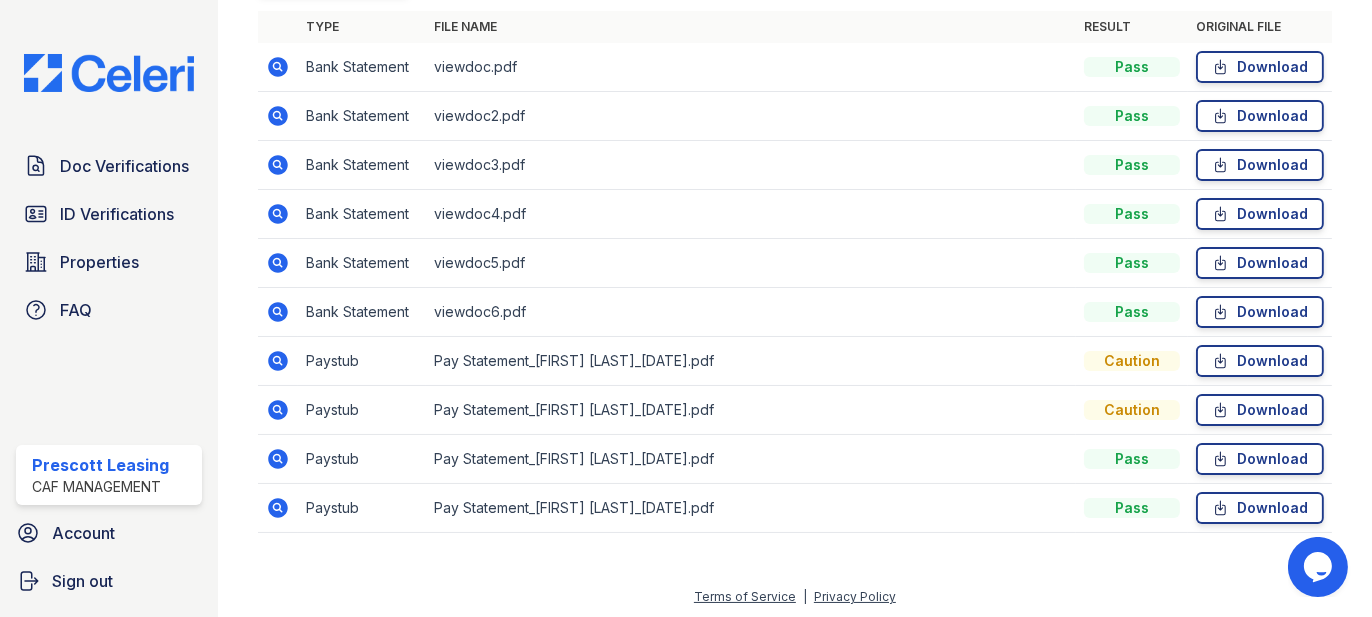 click 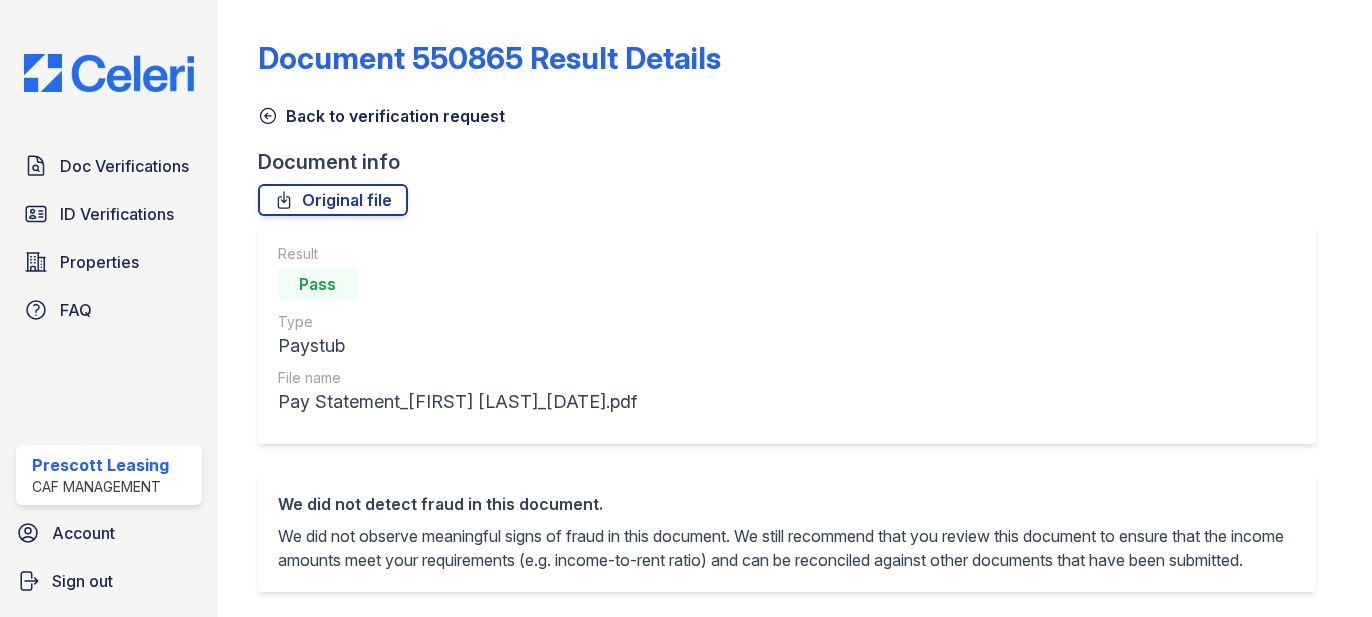 scroll, scrollTop: 0, scrollLeft: 0, axis: both 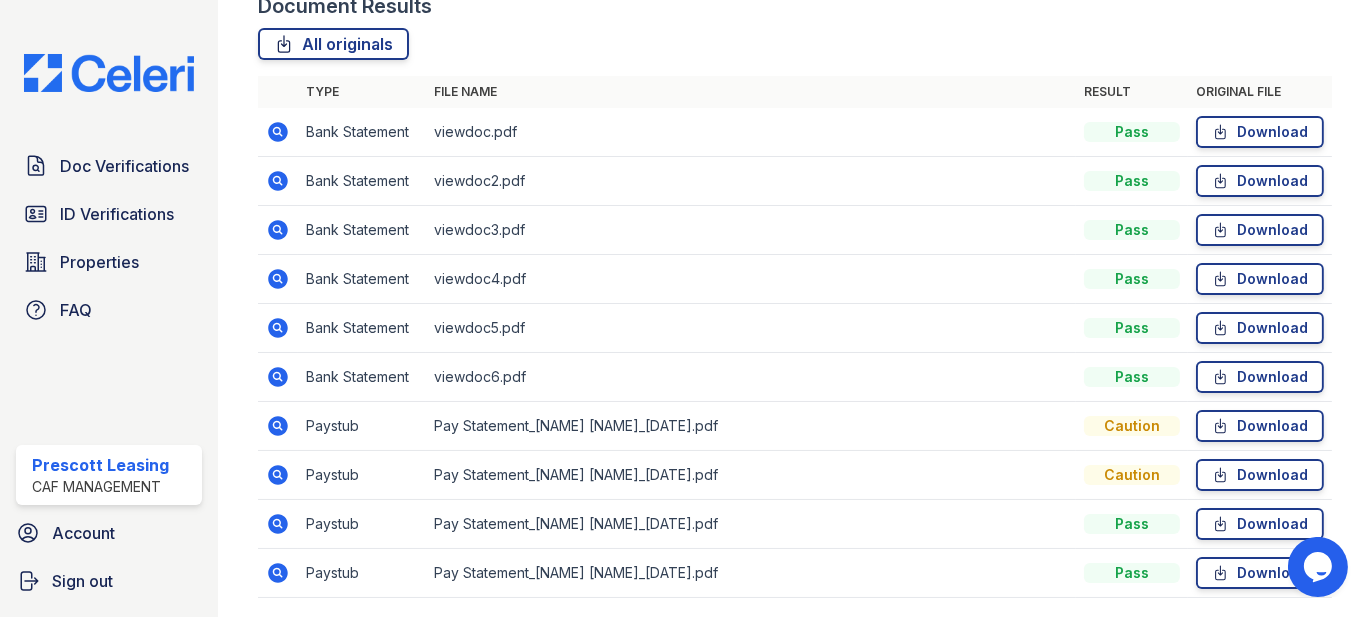 click 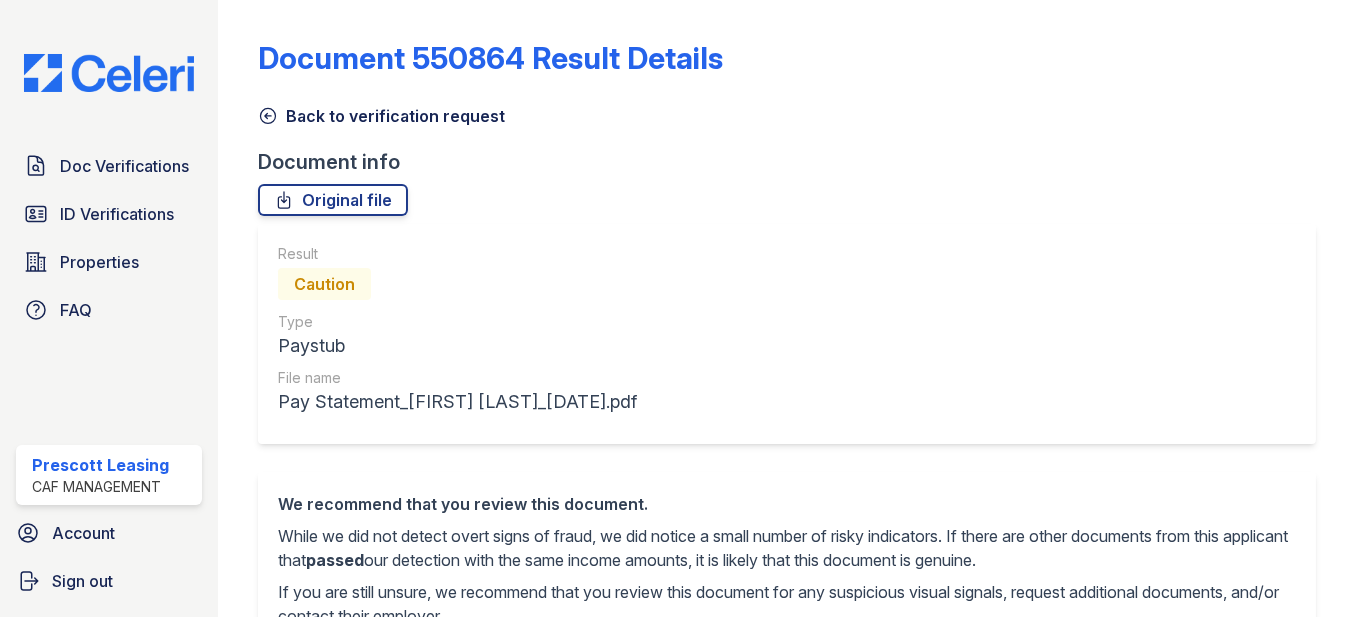 scroll, scrollTop: 0, scrollLeft: 0, axis: both 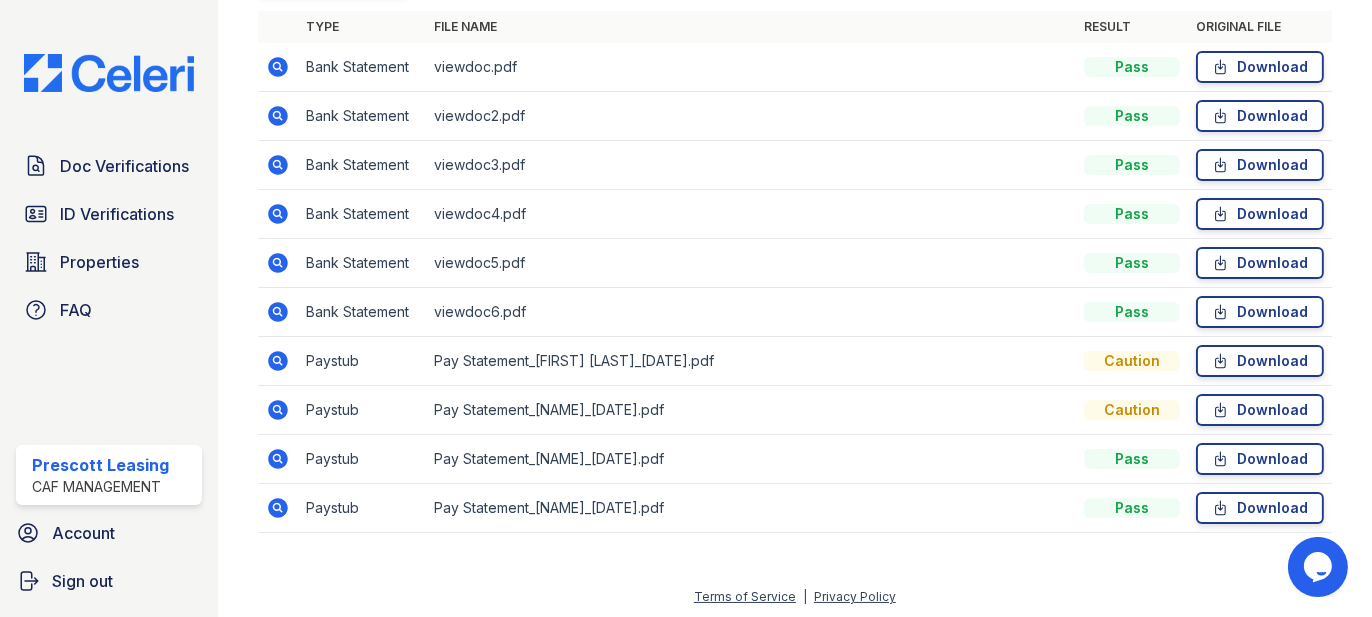 click 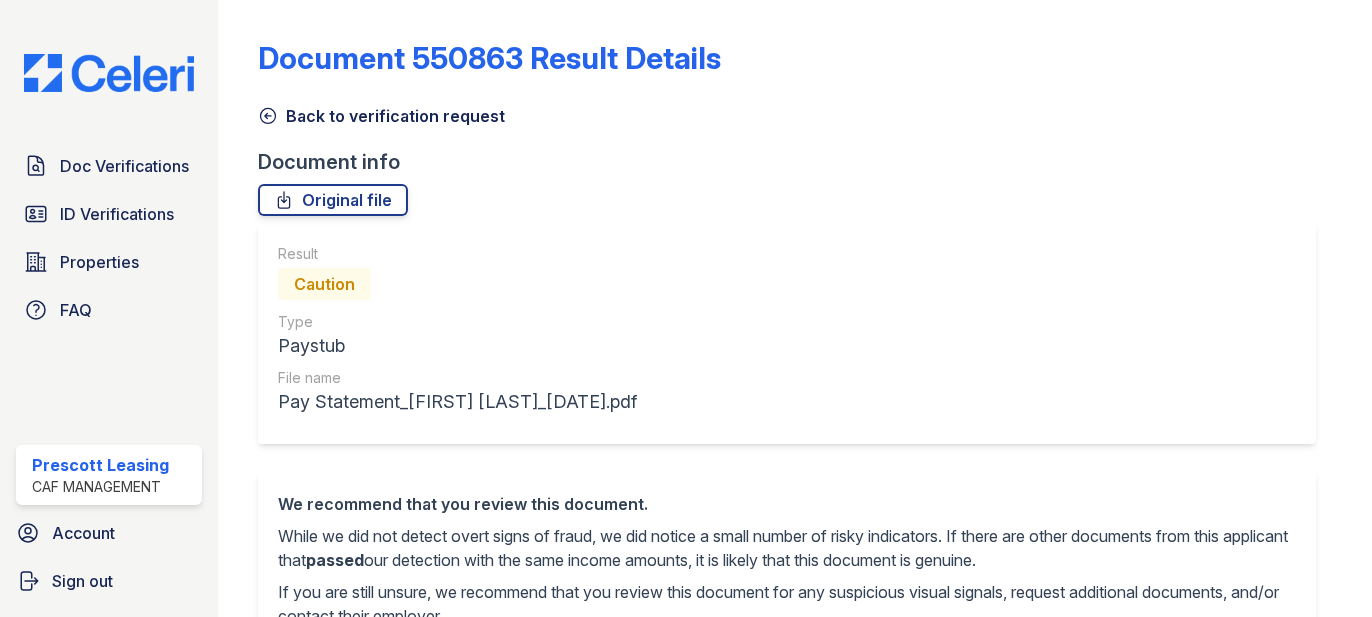 scroll, scrollTop: 0, scrollLeft: 0, axis: both 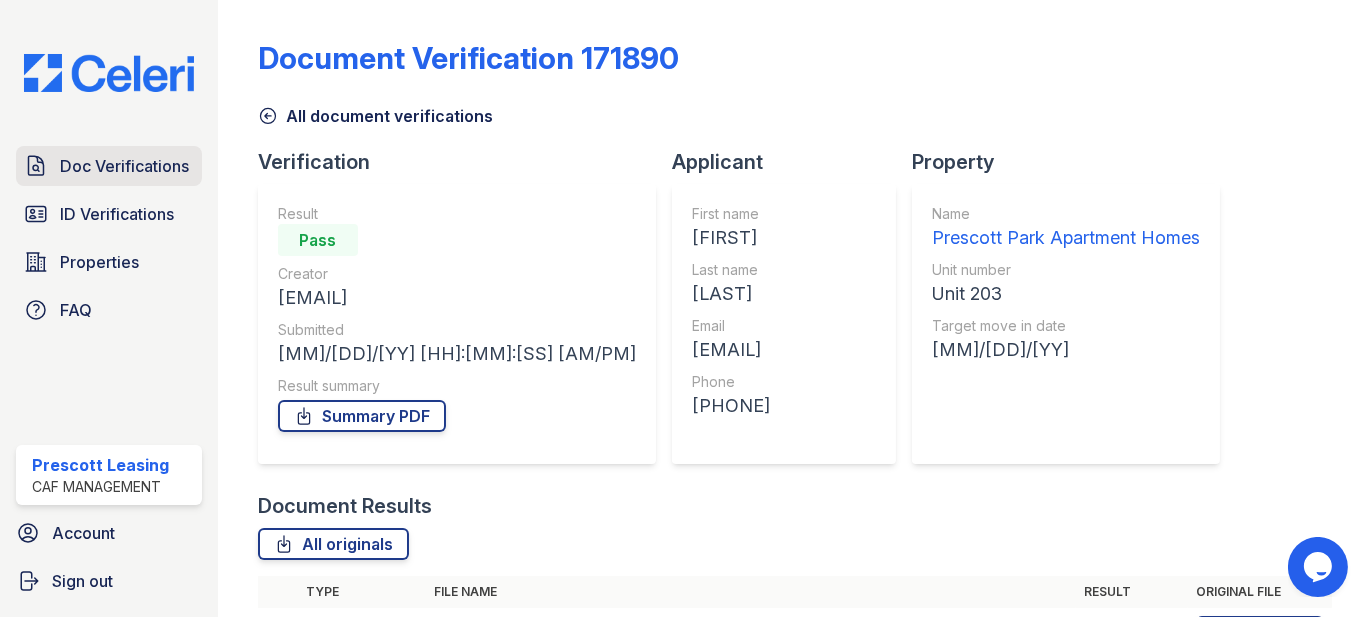 click on "Doc Verifications" at bounding box center (124, 166) 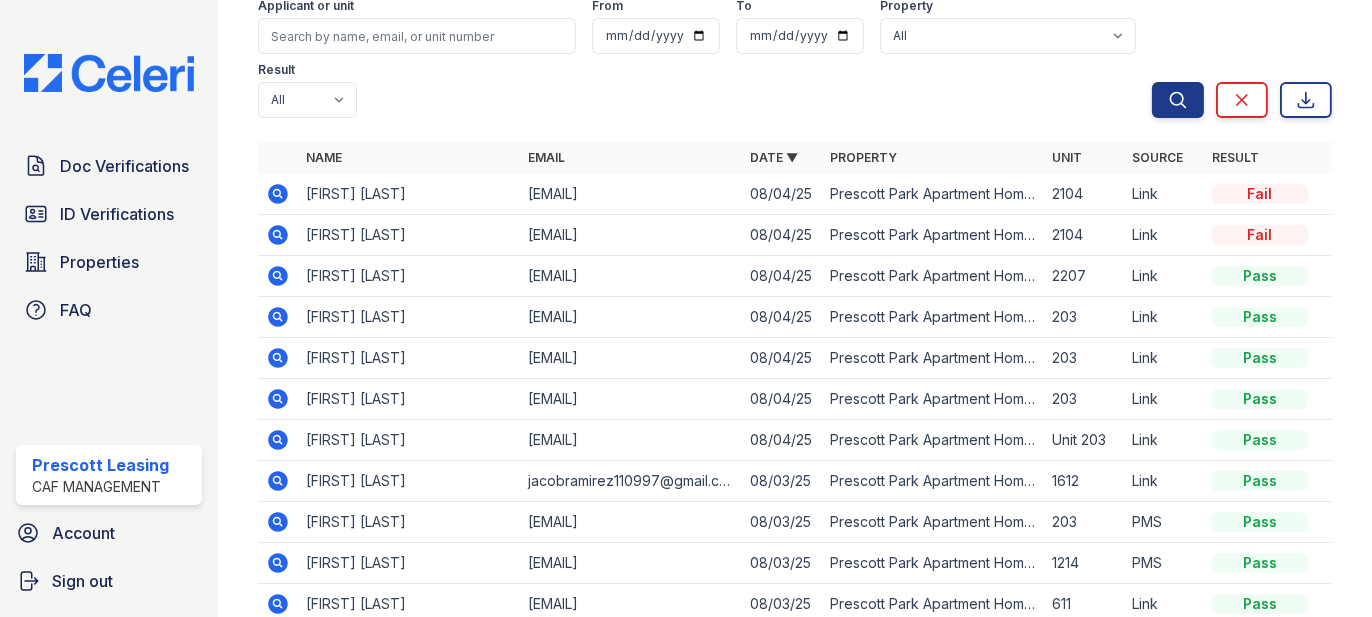 scroll, scrollTop: 0, scrollLeft: 0, axis: both 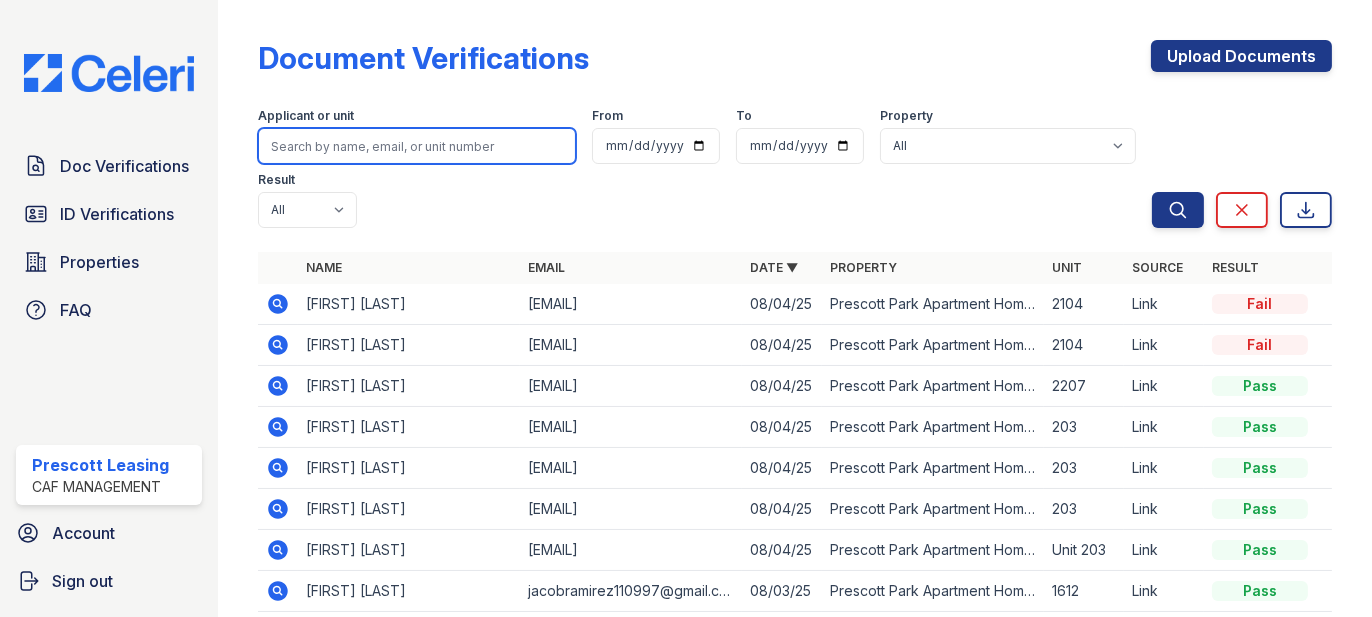 click at bounding box center [417, 146] 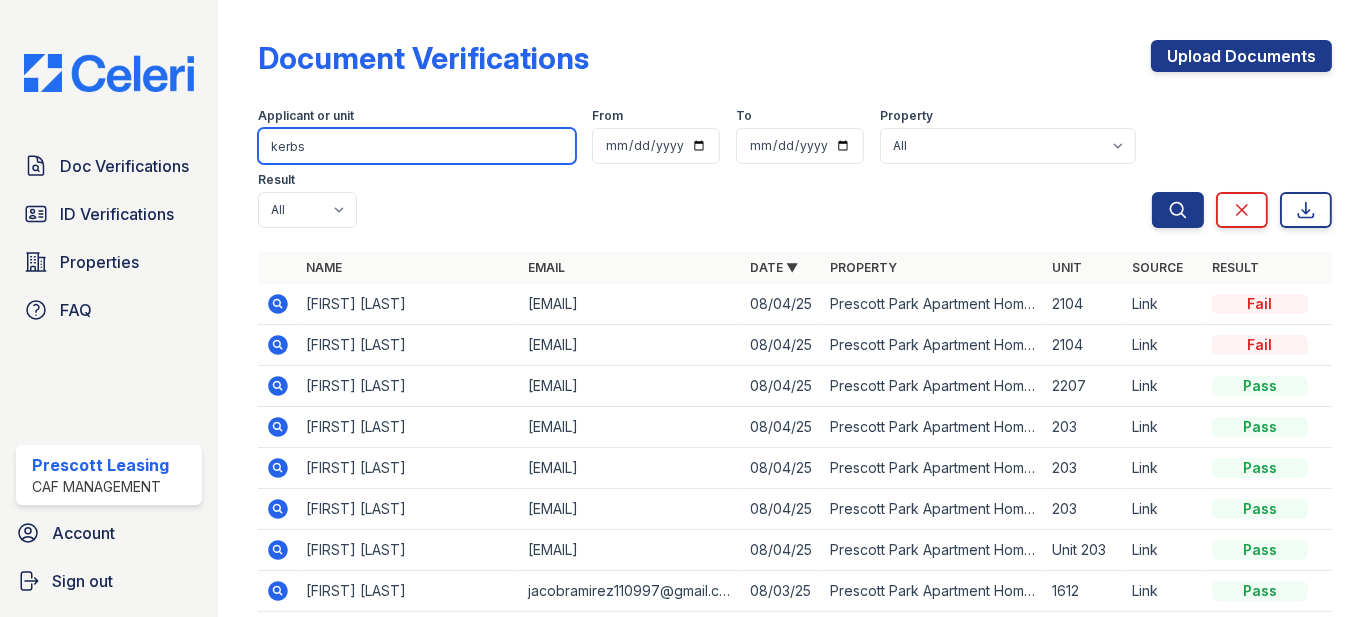 type on "kerbs" 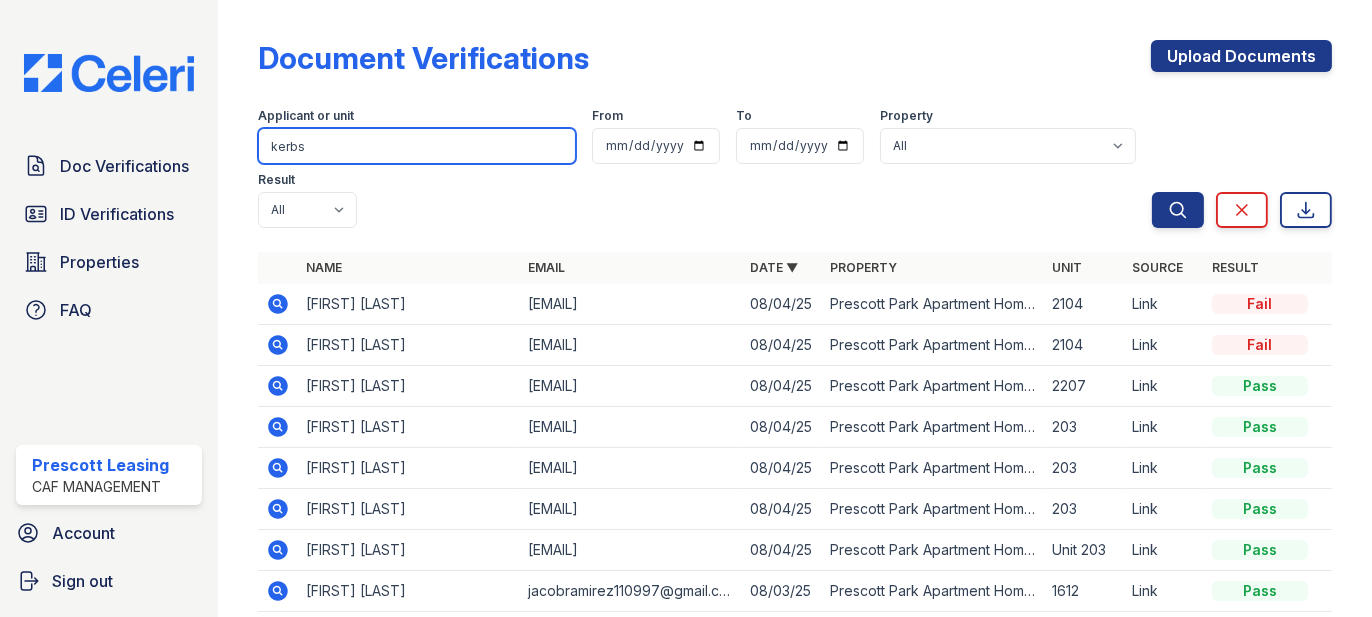 click on "Search" at bounding box center [1178, 210] 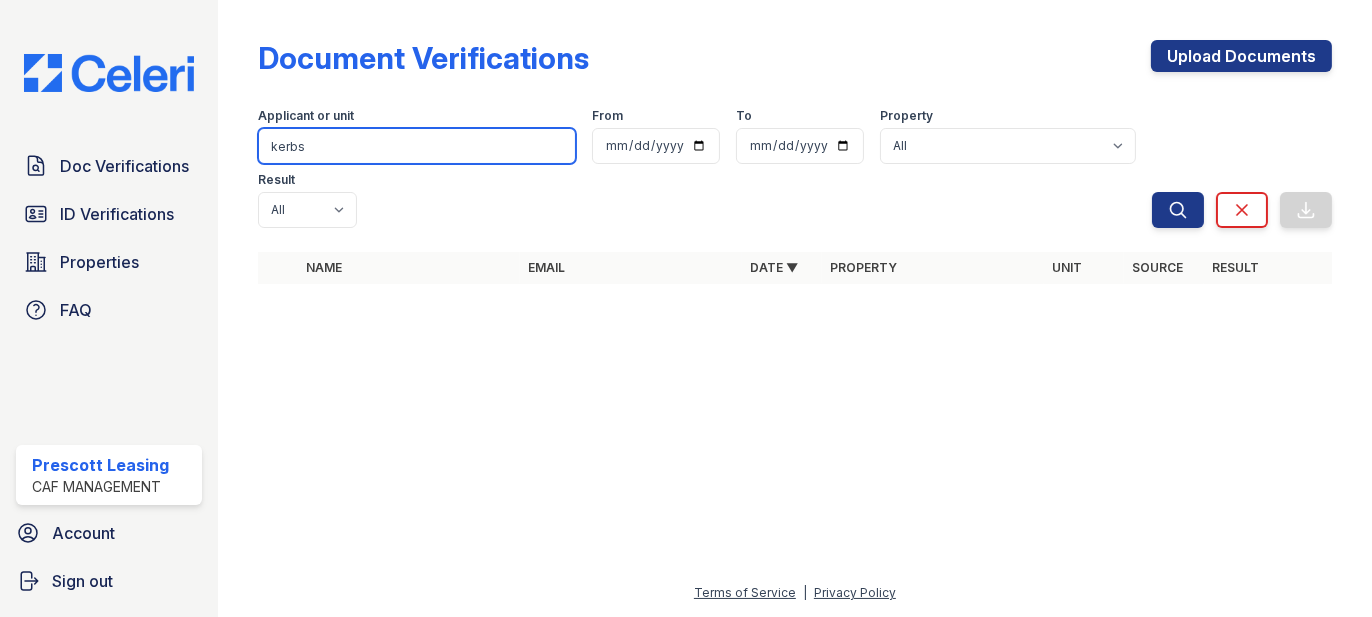 click on "kerbs" at bounding box center [417, 146] 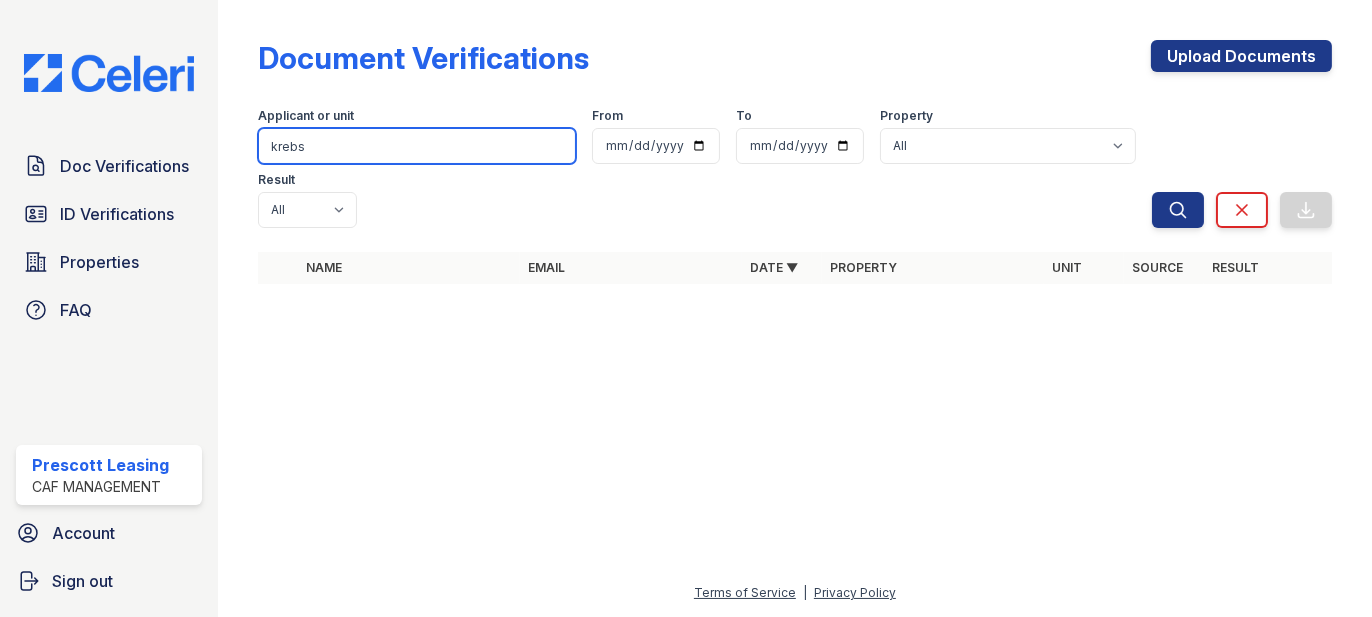 type on "krebs" 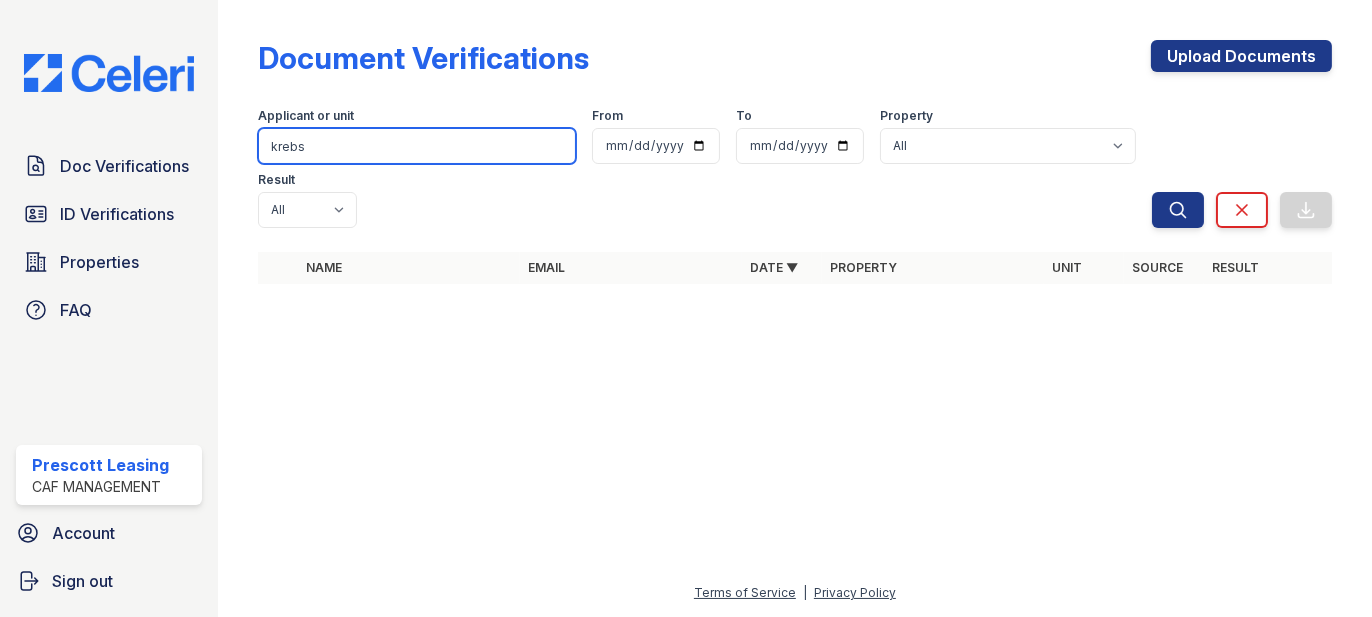 click on "Search" at bounding box center (1178, 210) 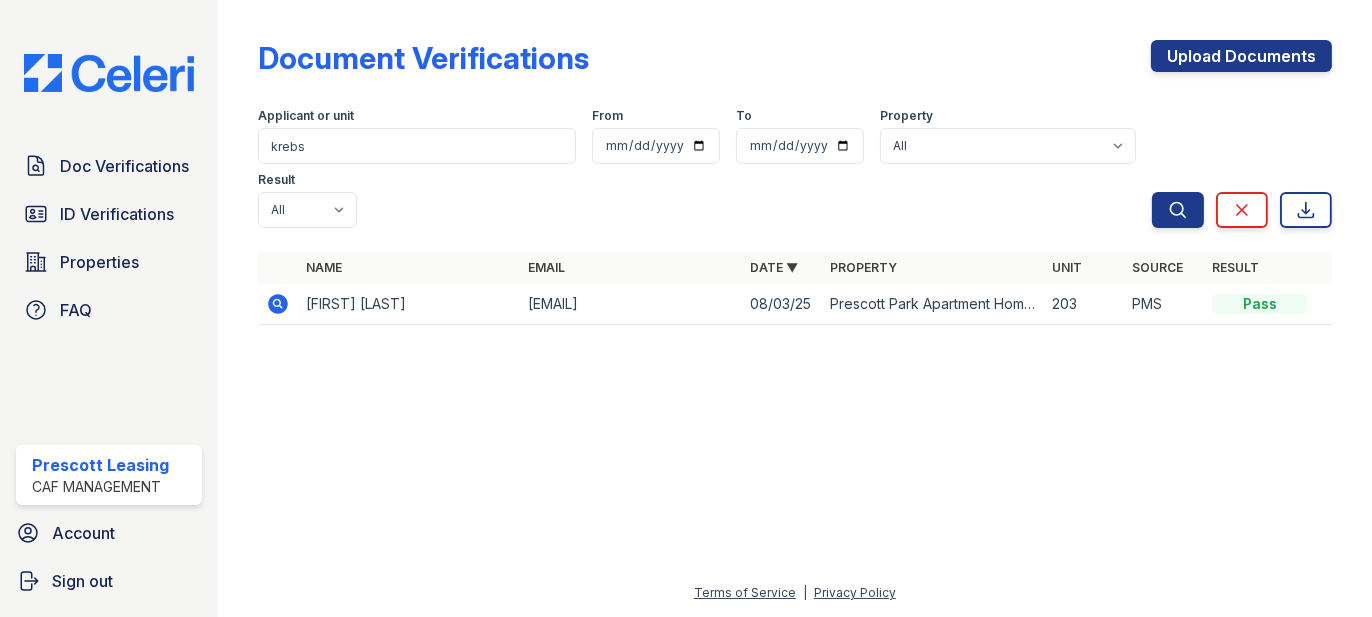 click 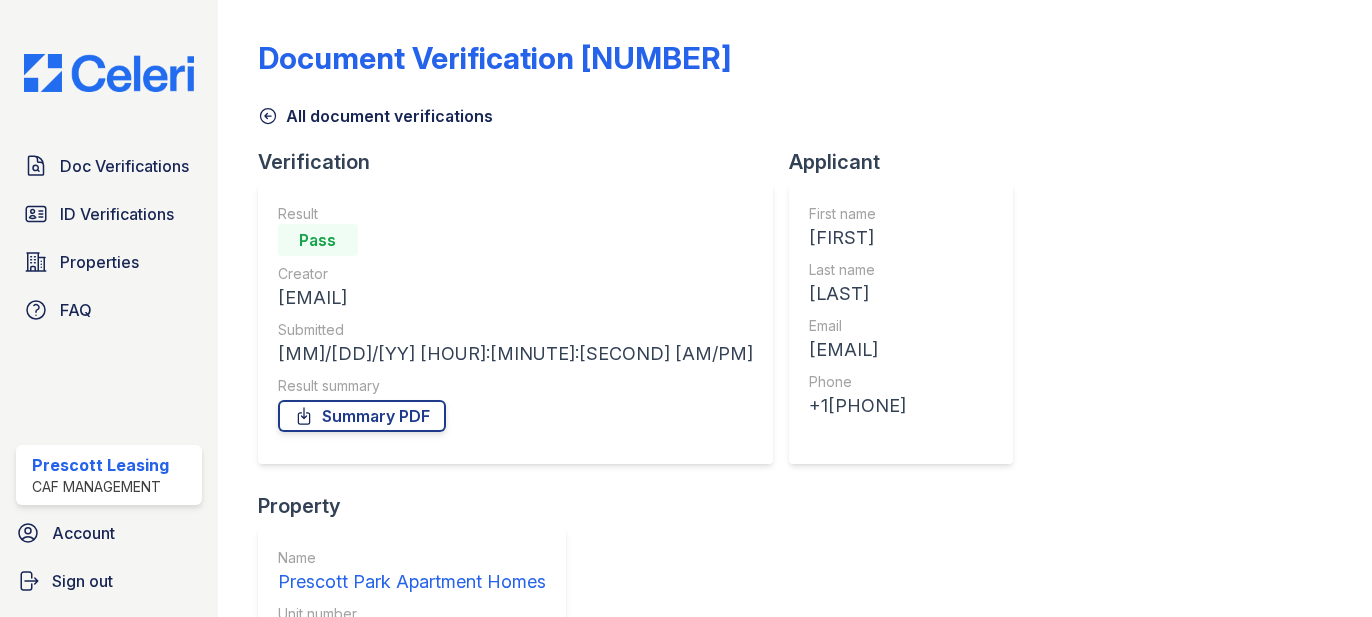 scroll, scrollTop: 0, scrollLeft: 0, axis: both 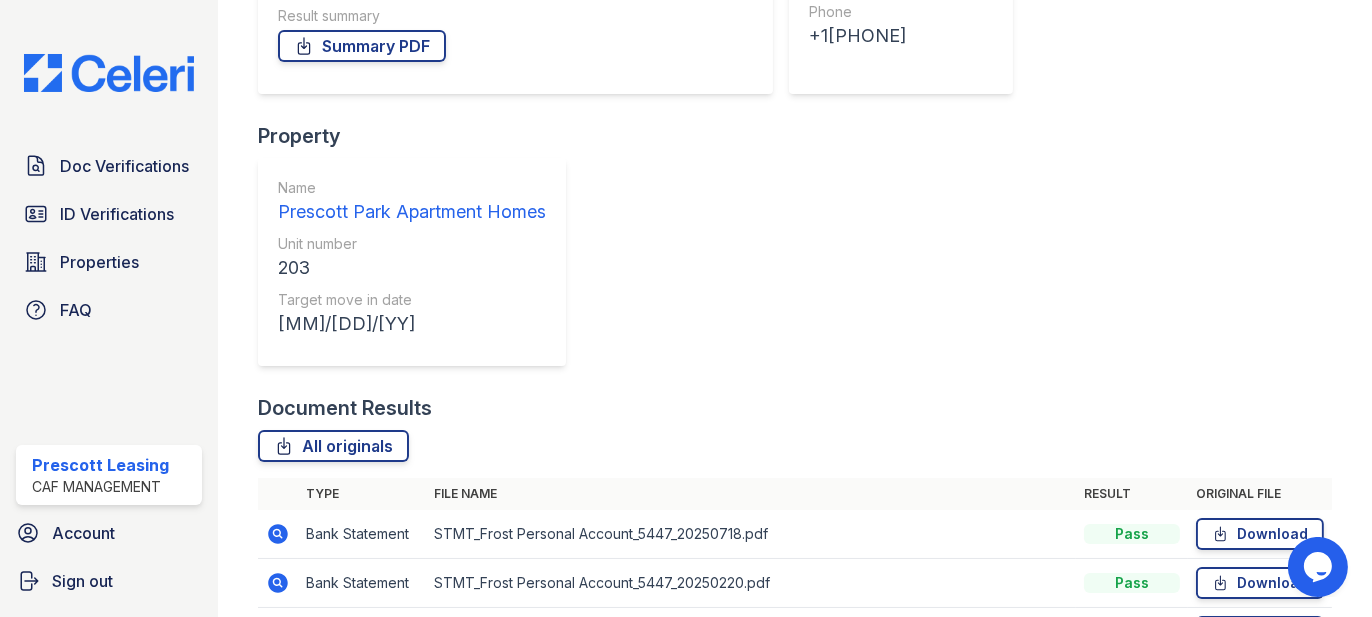 click 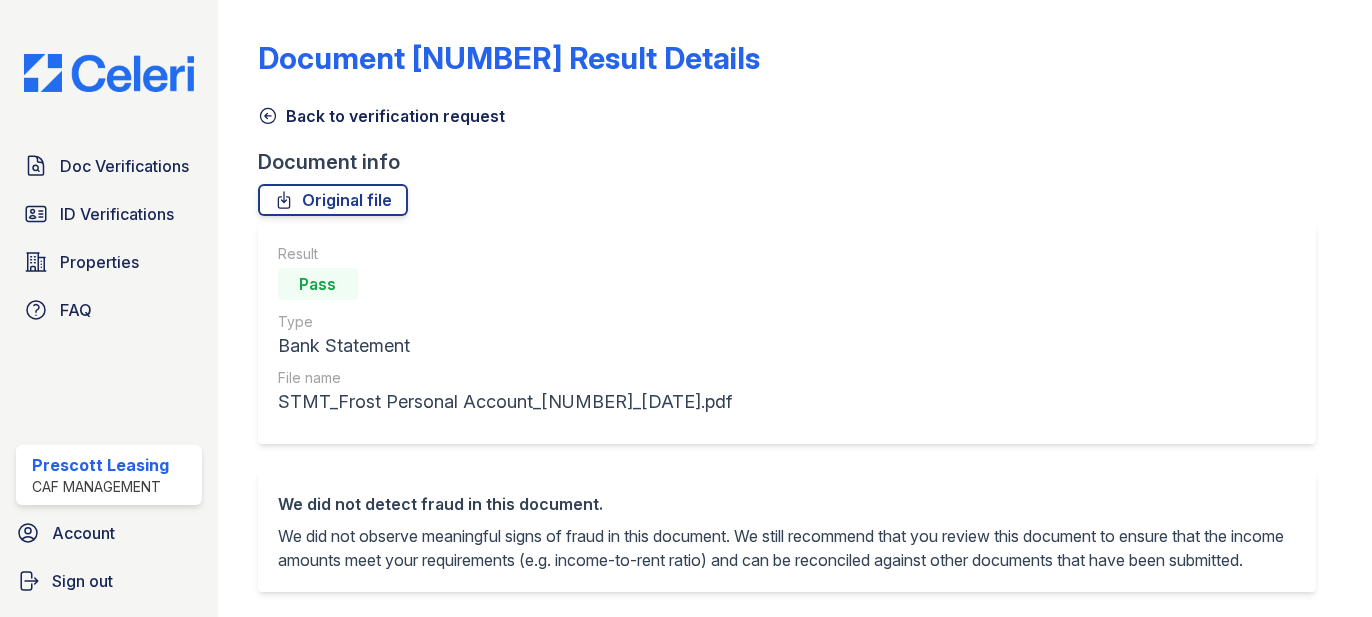 scroll, scrollTop: 0, scrollLeft: 0, axis: both 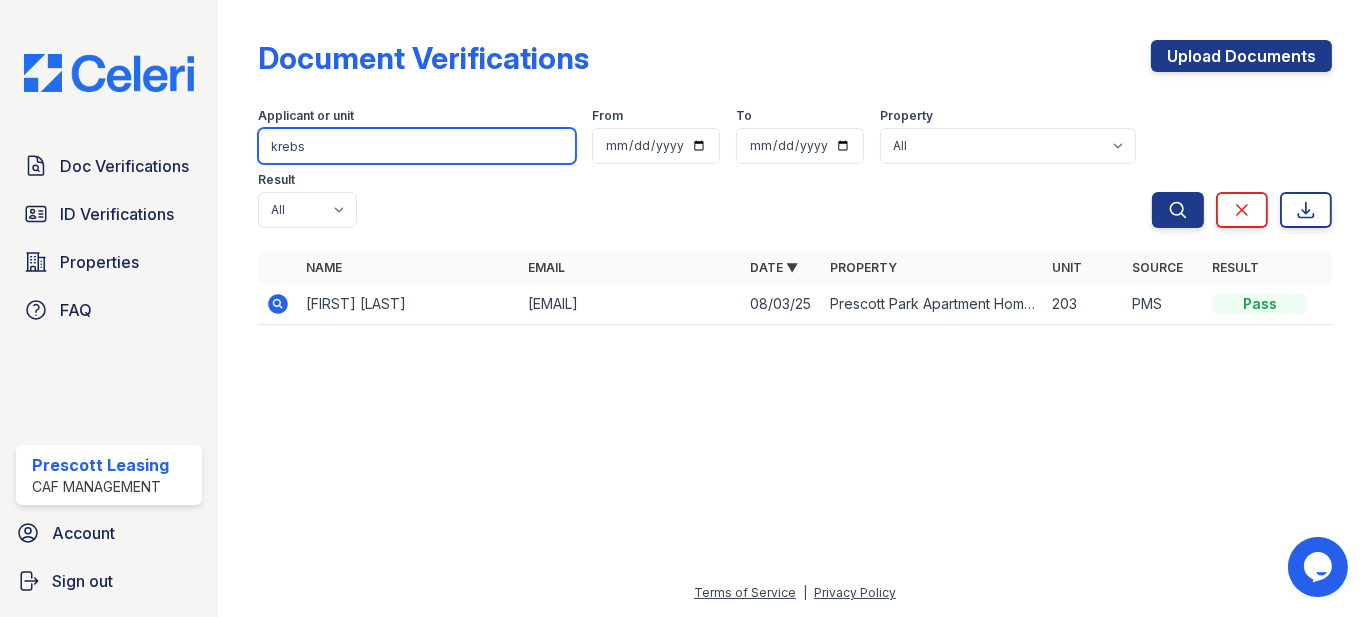 drag, startPoint x: 360, startPoint y: 139, endPoint x: 211, endPoint y: 144, distance: 149.08386 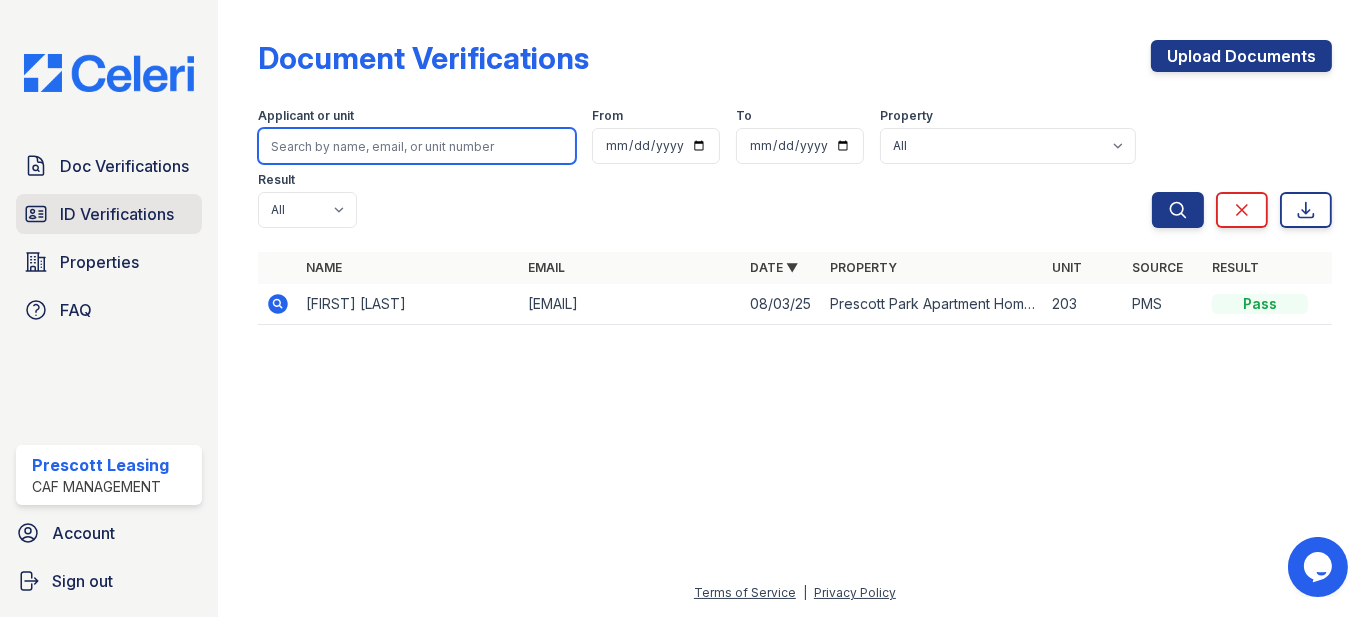 type 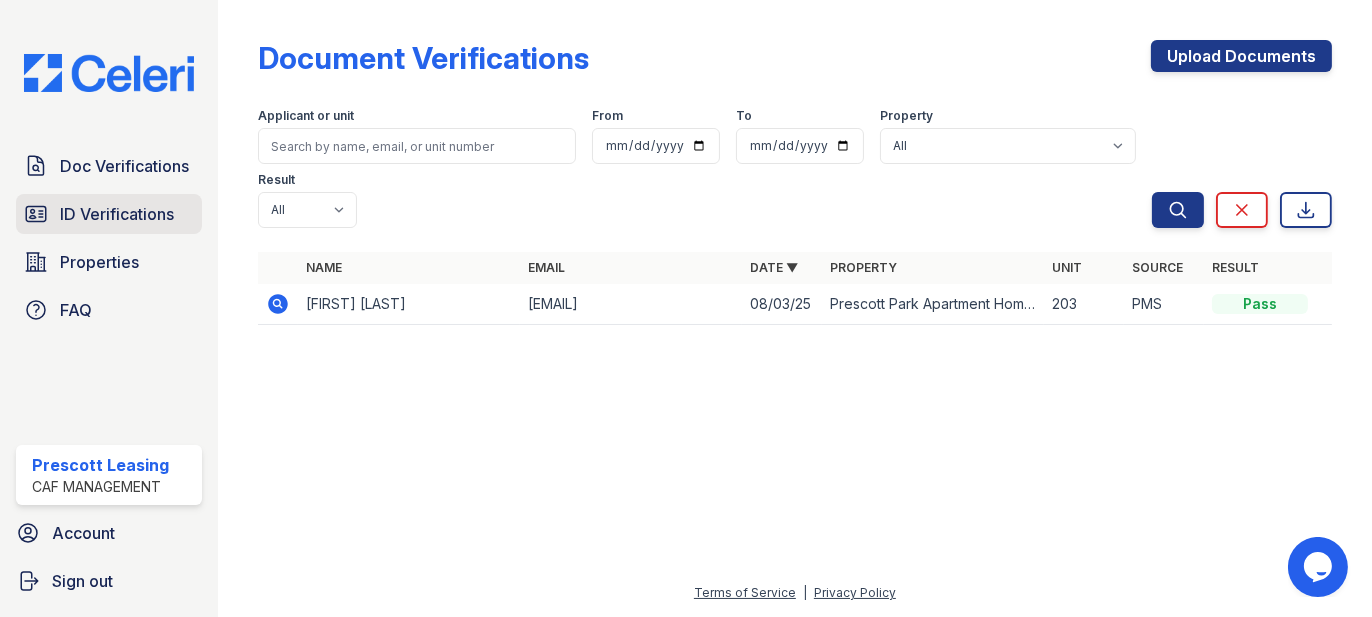 click on "ID Verifications" at bounding box center [117, 214] 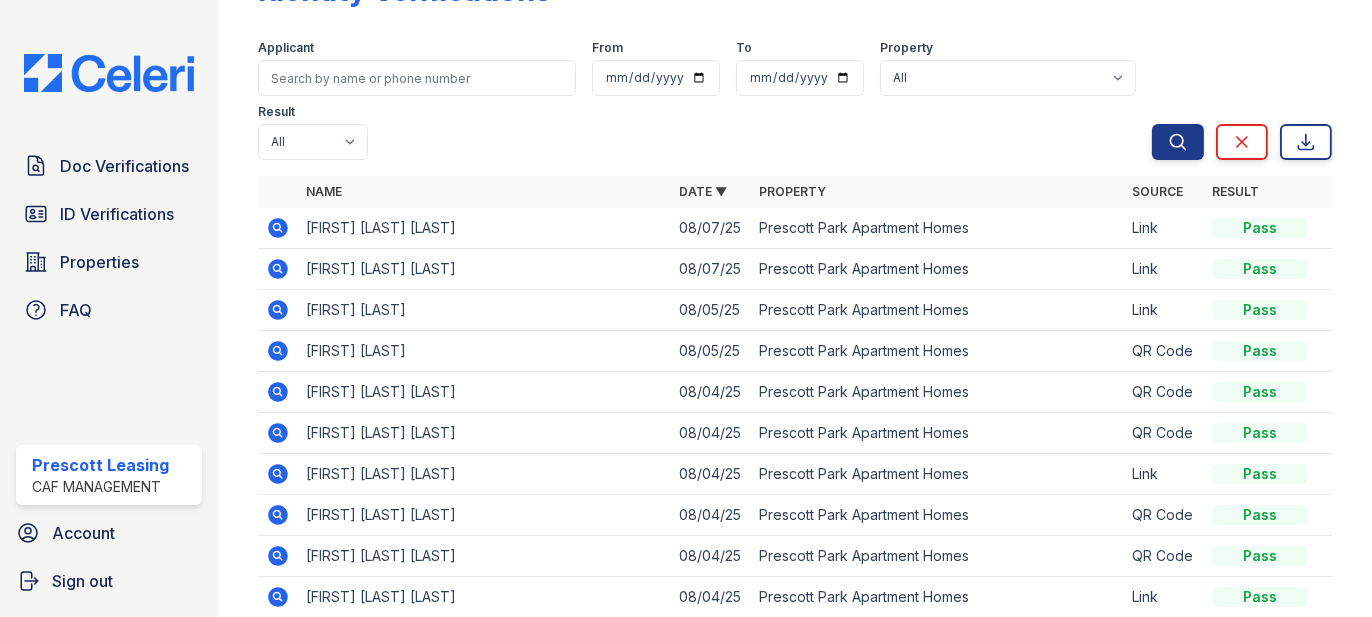 scroll, scrollTop: 200, scrollLeft: 0, axis: vertical 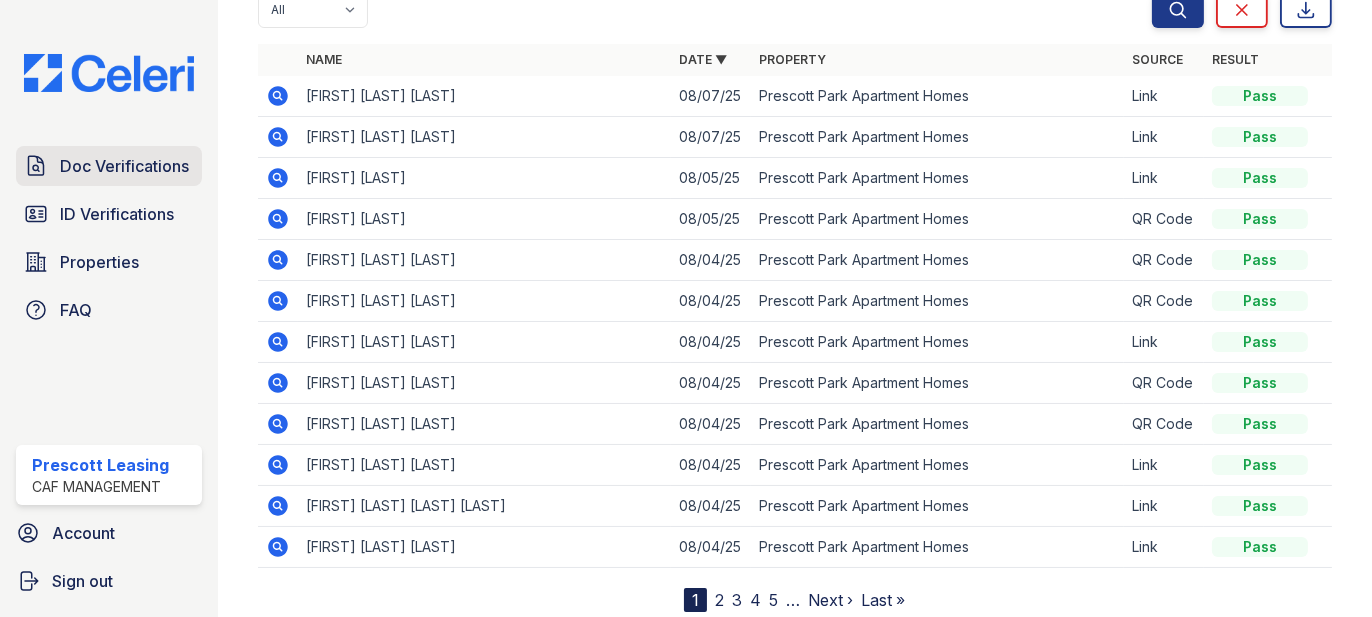 click on "Doc Verifications" at bounding box center [124, 166] 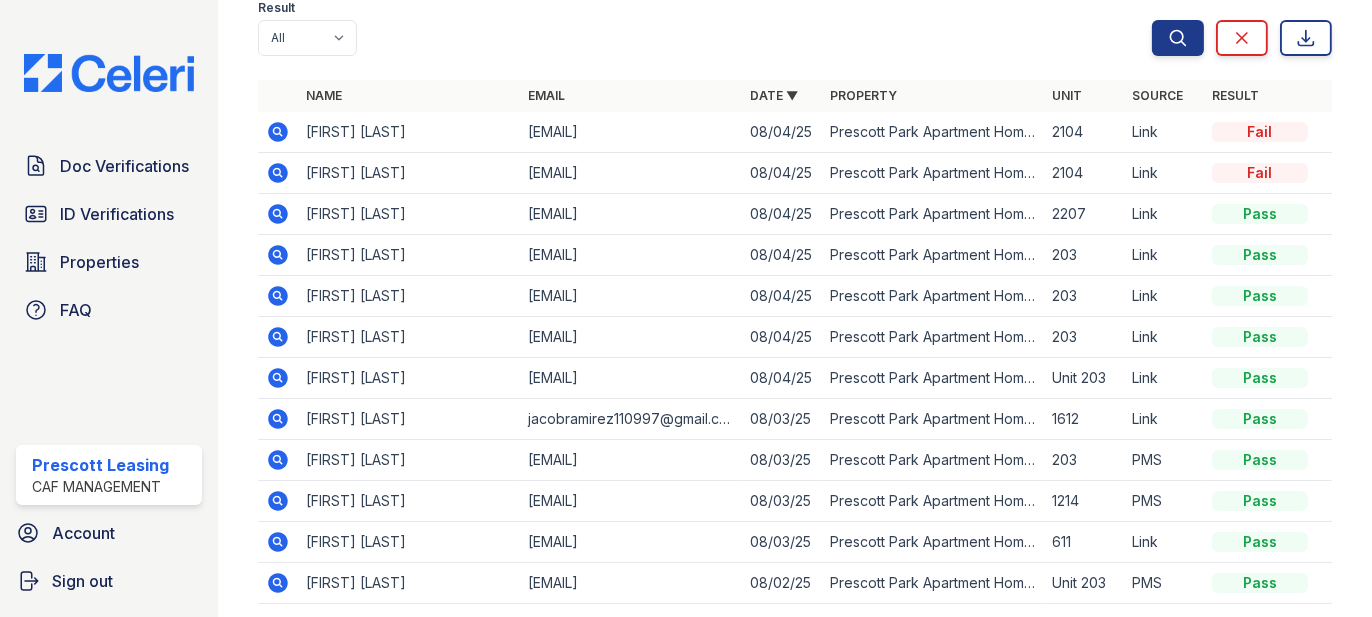 scroll, scrollTop: 200, scrollLeft: 0, axis: vertical 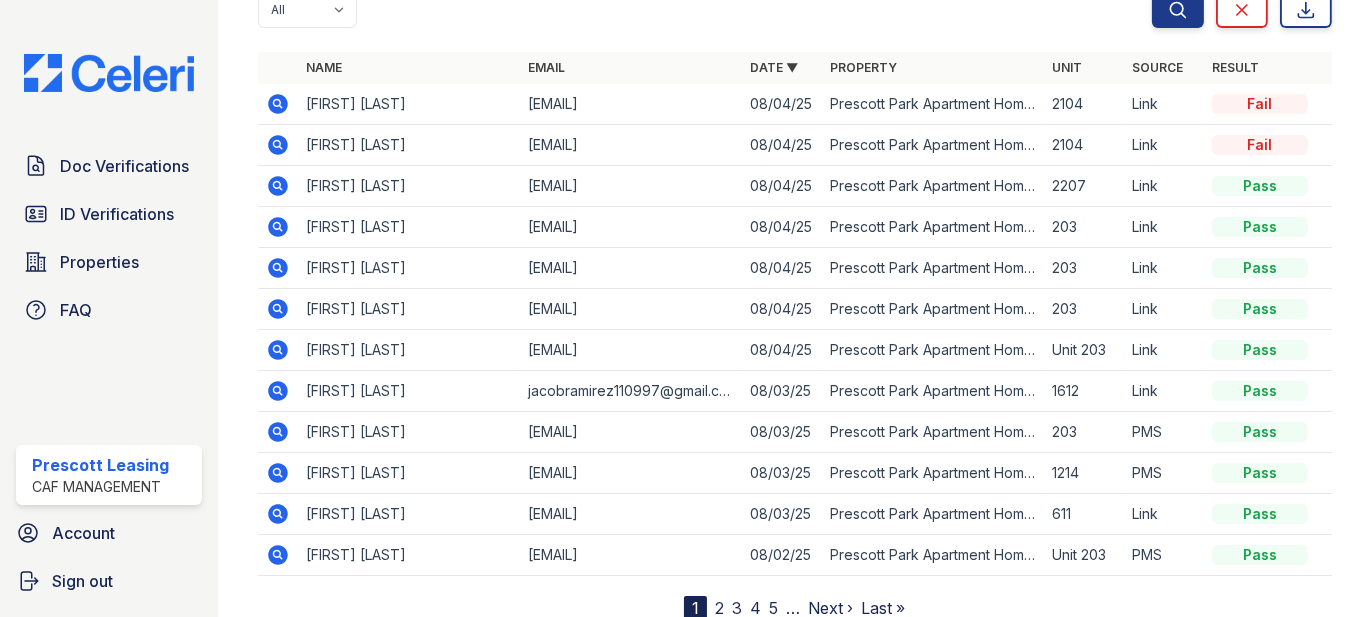 click 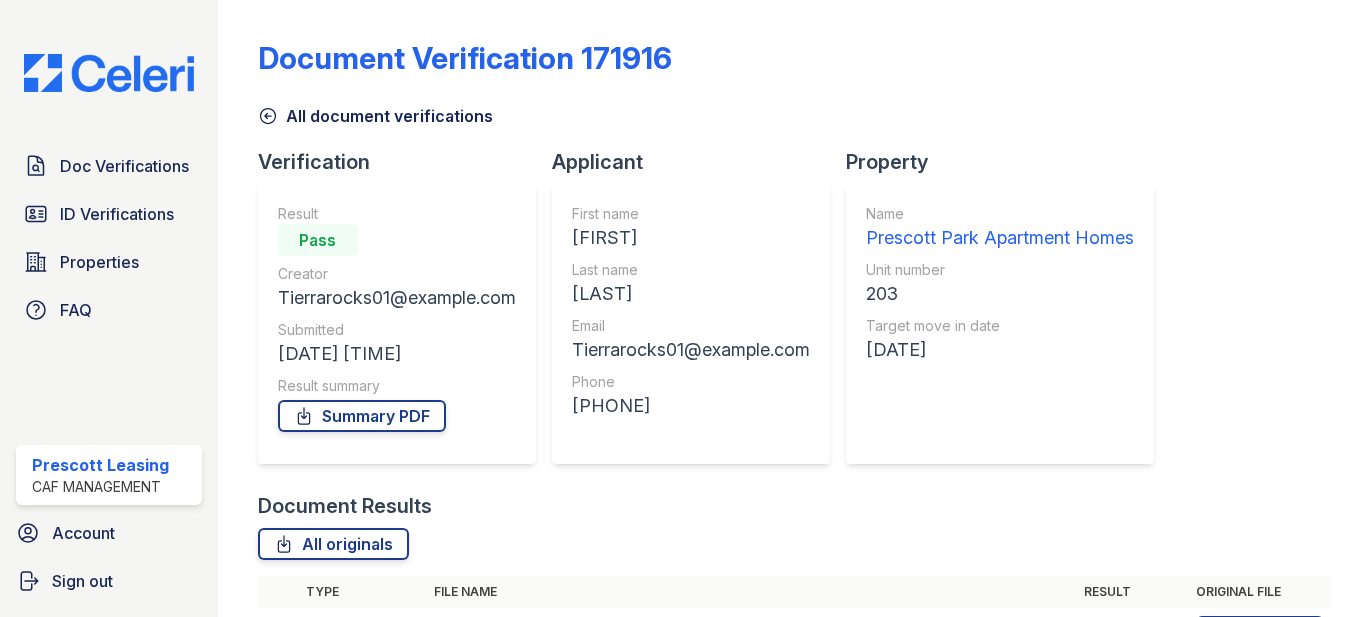scroll, scrollTop: 0, scrollLeft: 0, axis: both 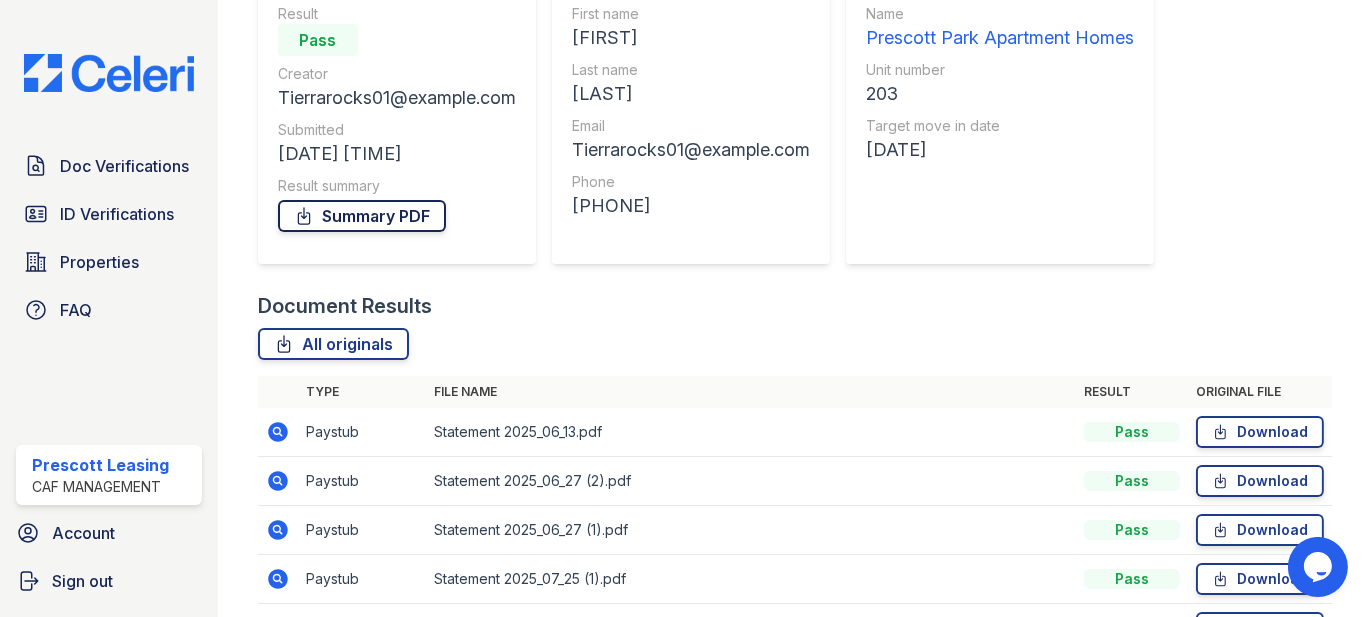 click on "Summary PDF" at bounding box center [362, 216] 